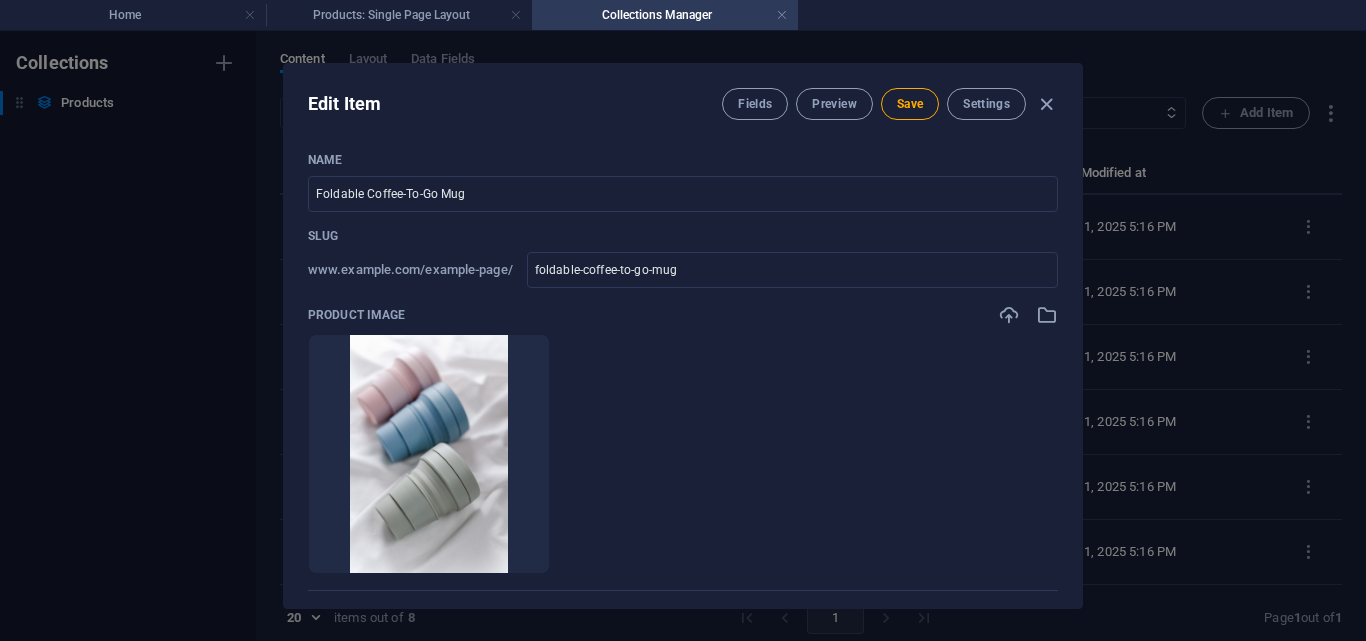 select on "In stock" 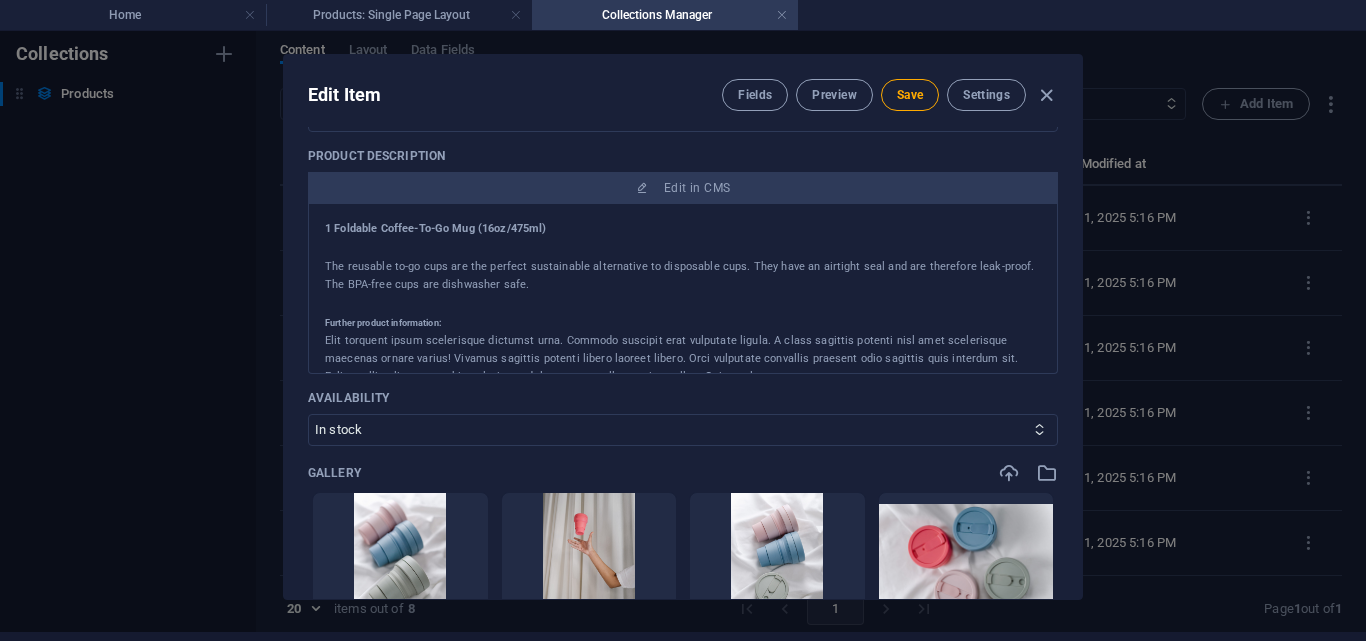 scroll, scrollTop: 0, scrollLeft: 0, axis: both 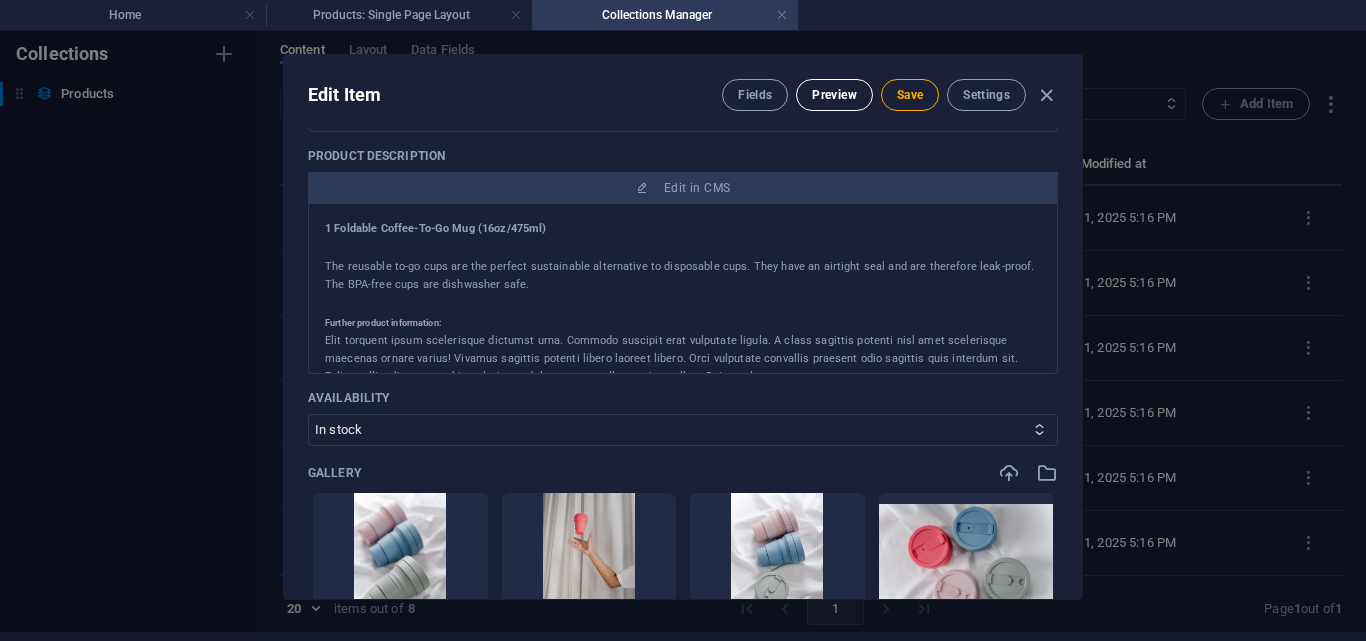 click on "Preview" at bounding box center (834, 95) 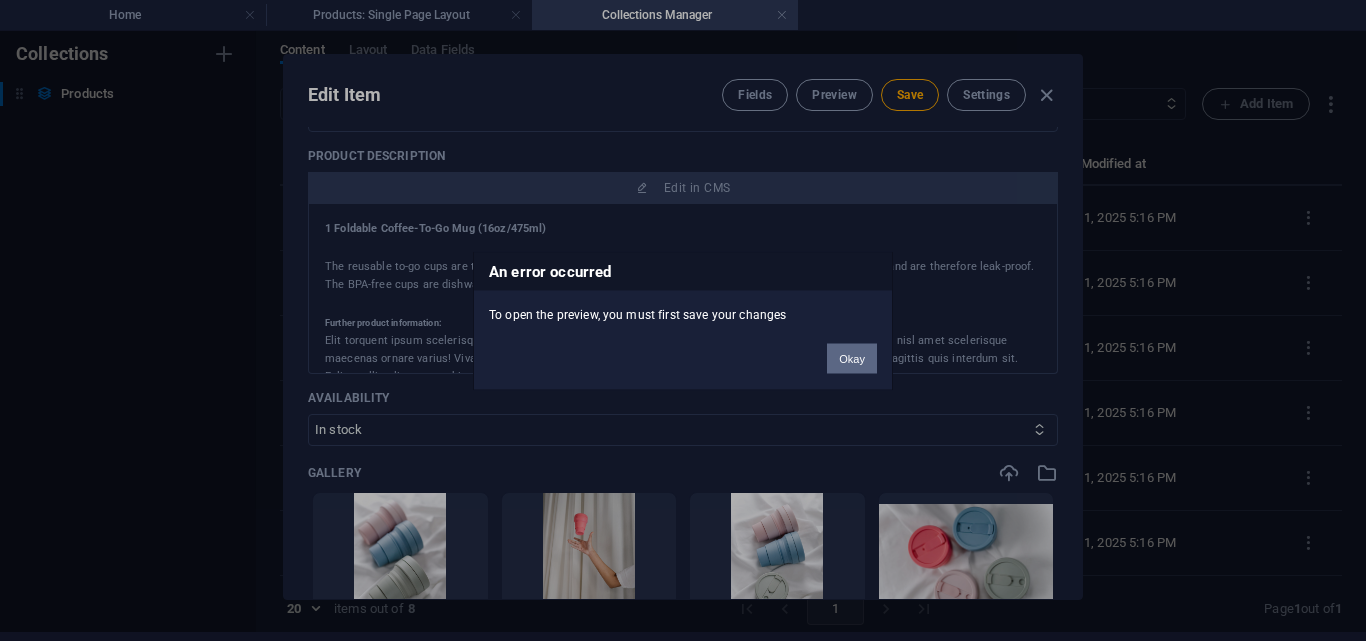 click on "Okay" at bounding box center [852, 358] 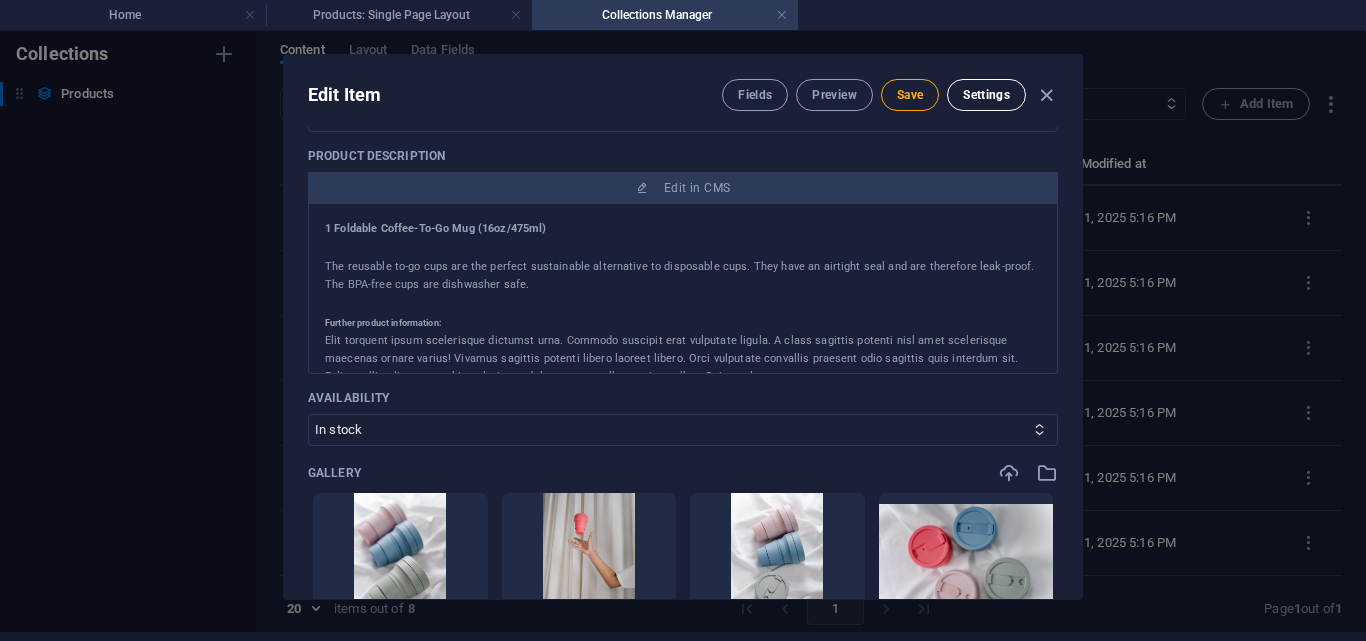 click on "Settings" at bounding box center [986, 95] 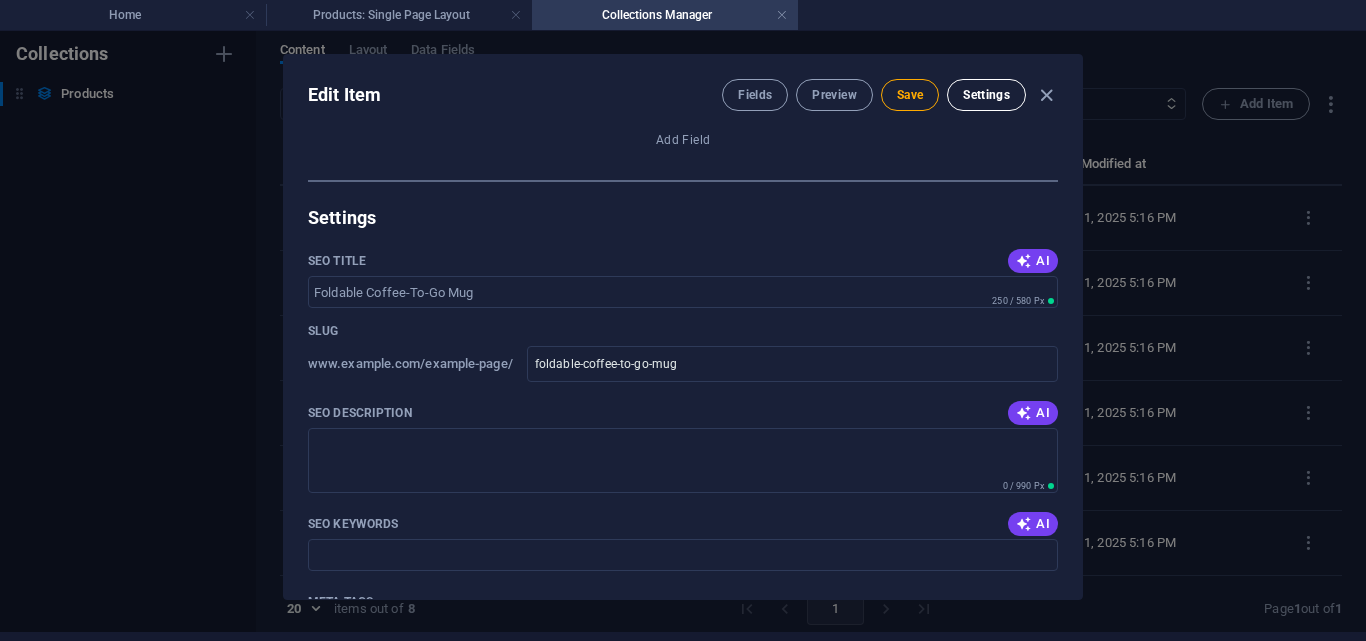 scroll, scrollTop: 1286, scrollLeft: 0, axis: vertical 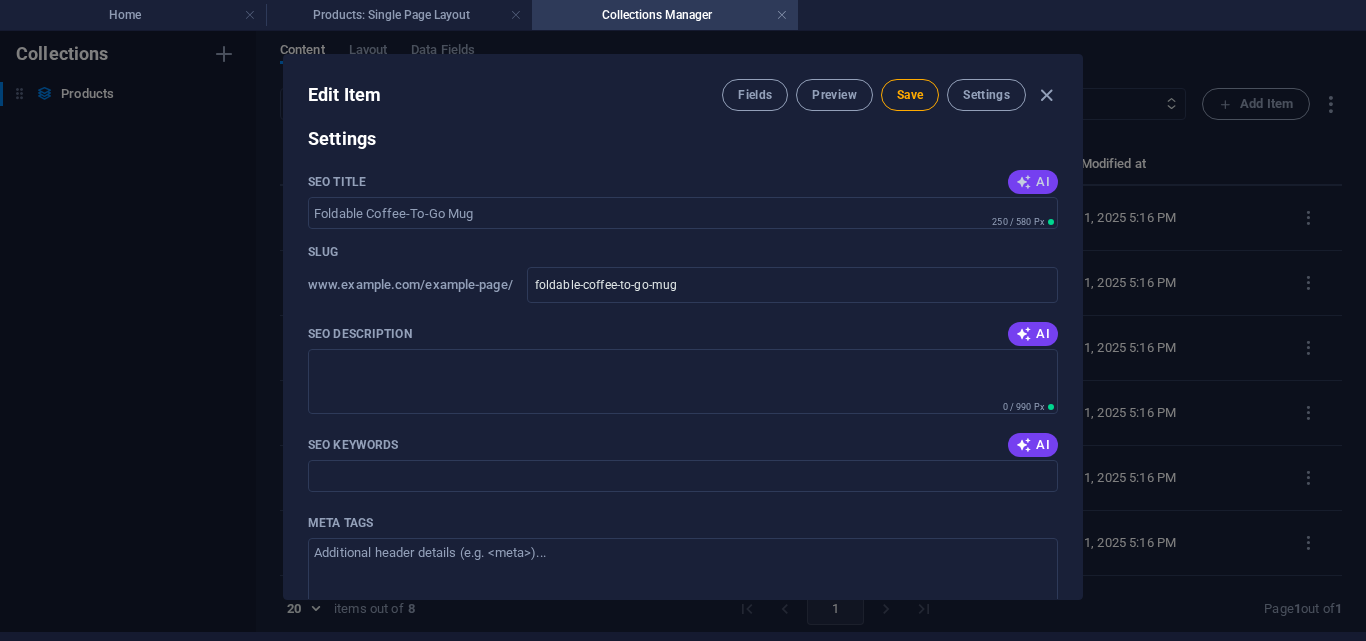 click on "AI" at bounding box center [1033, 182] 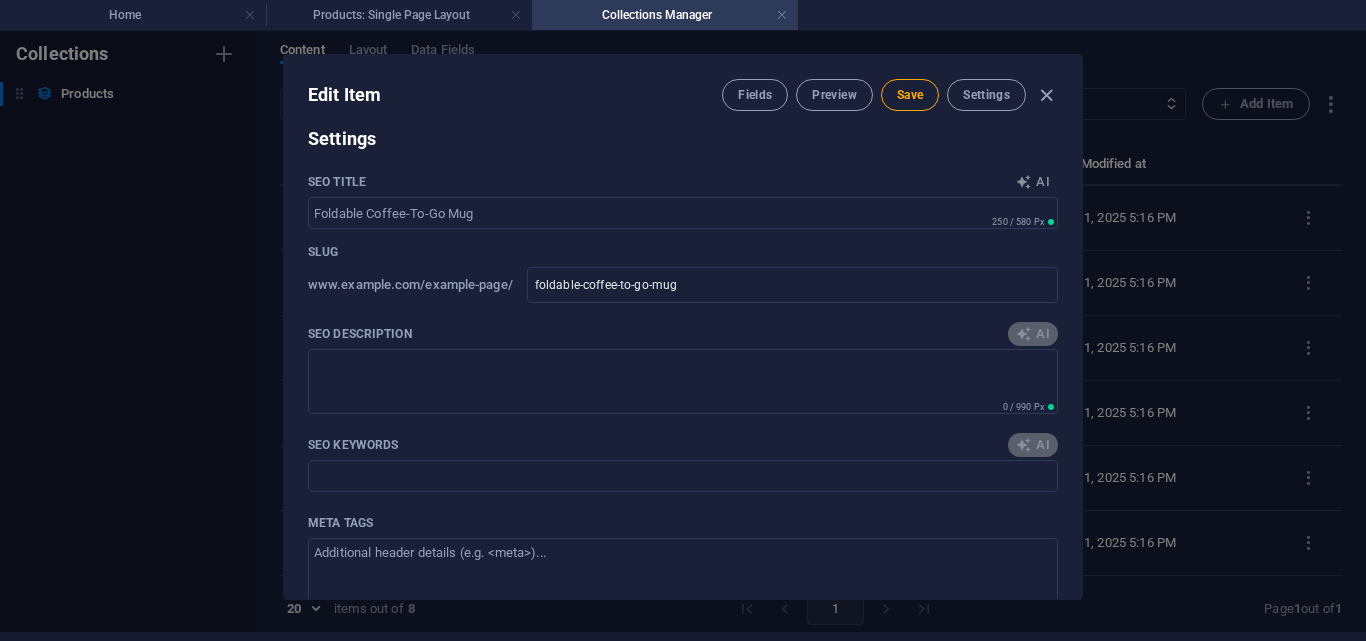 type on "Leak-Proof Foldable Travel Mug" 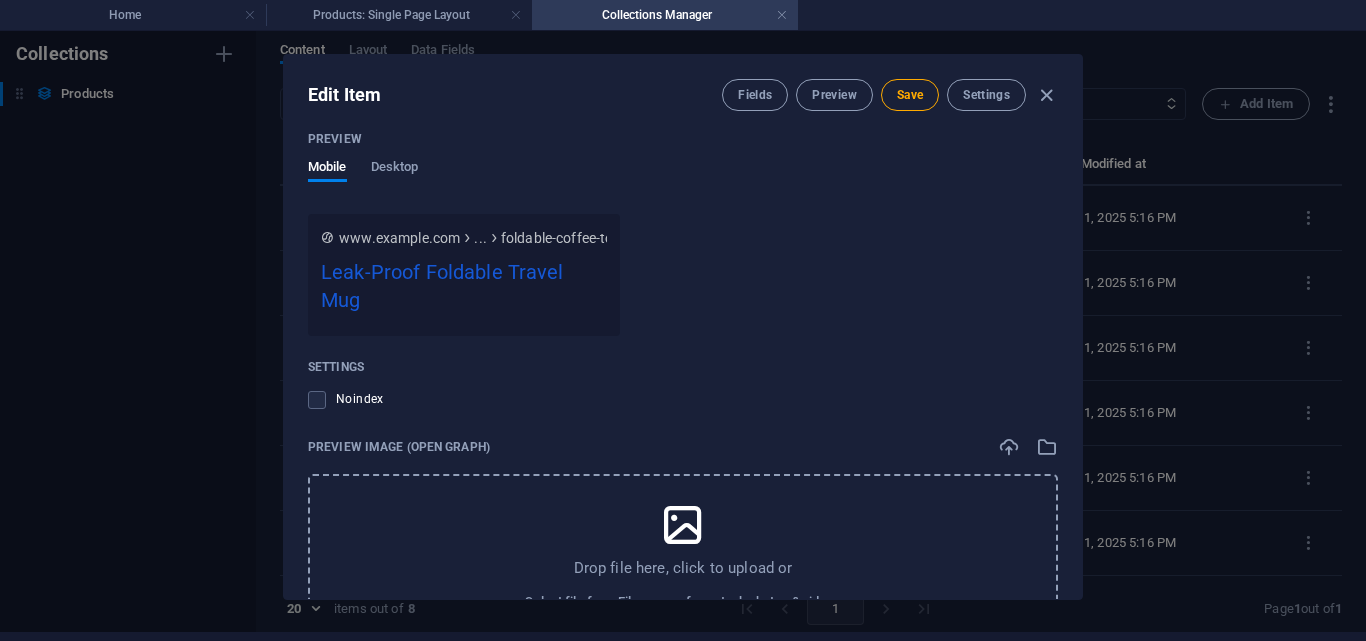 scroll, scrollTop: 1915, scrollLeft: 0, axis: vertical 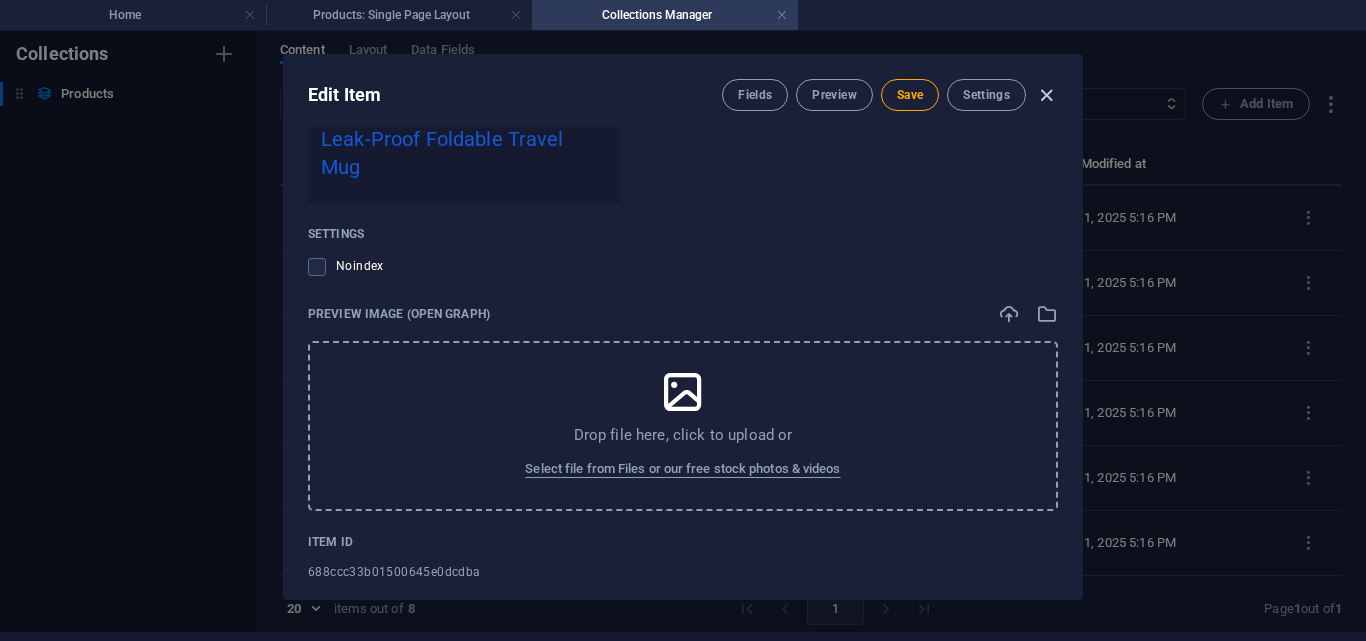 click at bounding box center [1046, 95] 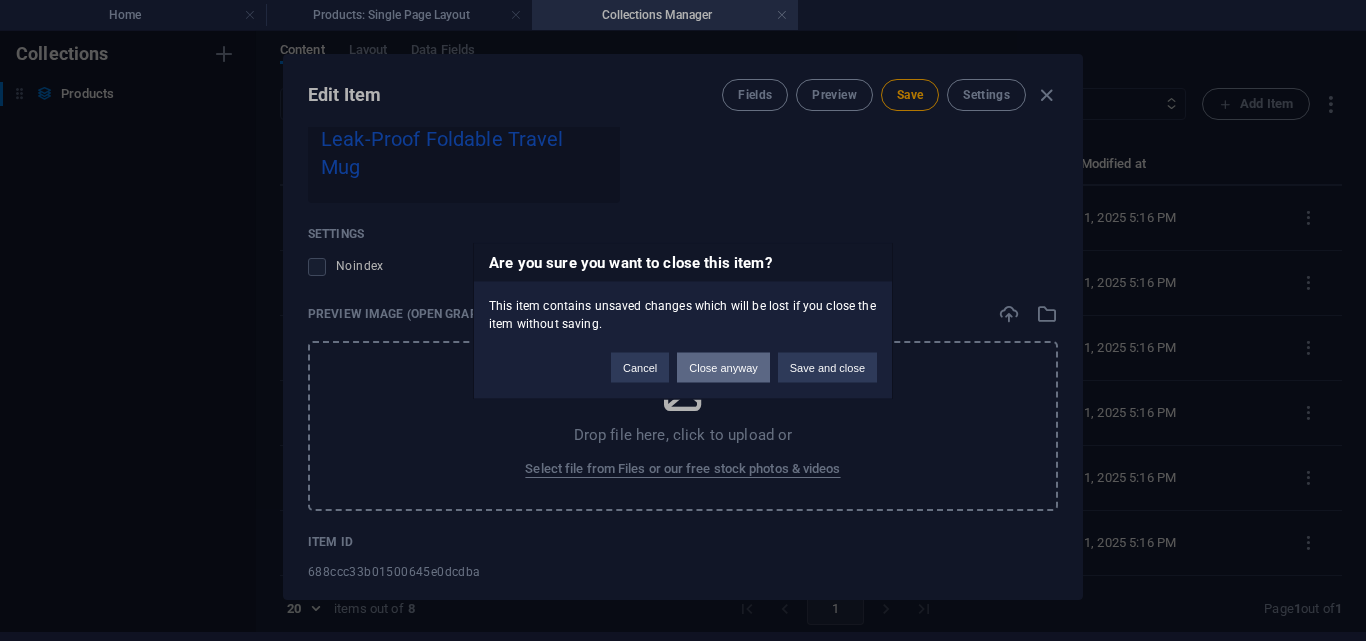 click on "Close anyway" at bounding box center (723, 367) 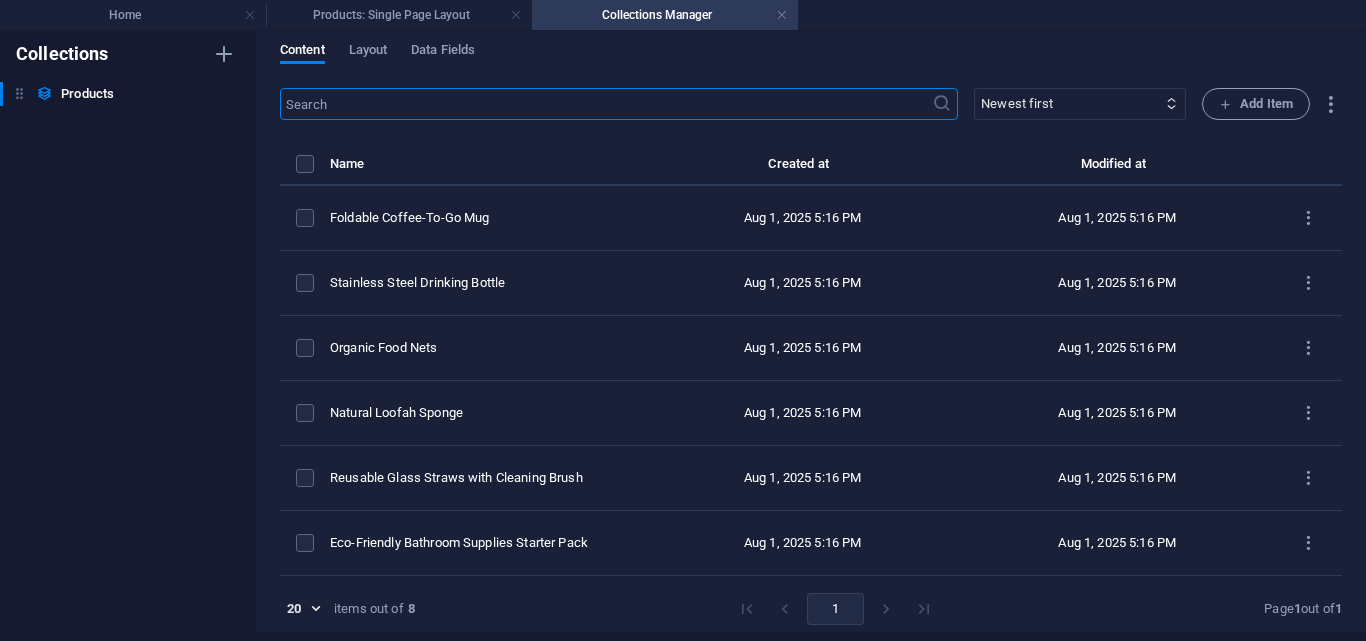 type on "foldable-coffee-to-go-mug" 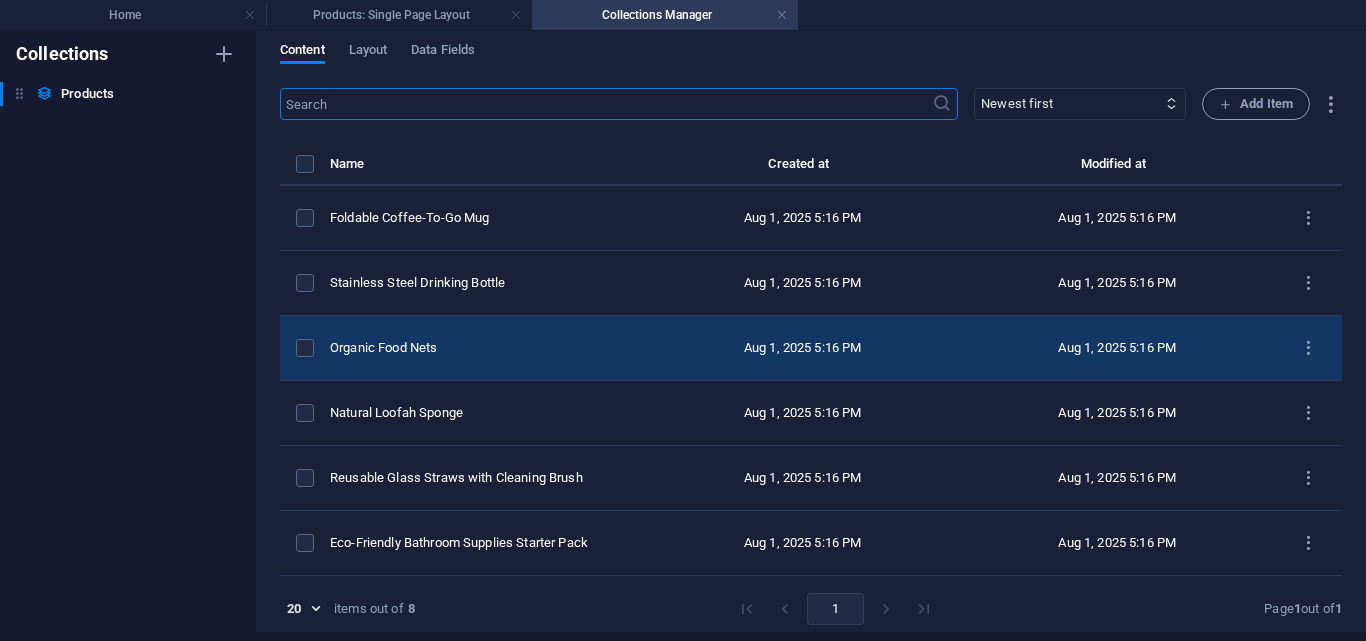 scroll, scrollTop: 0, scrollLeft: 0, axis: both 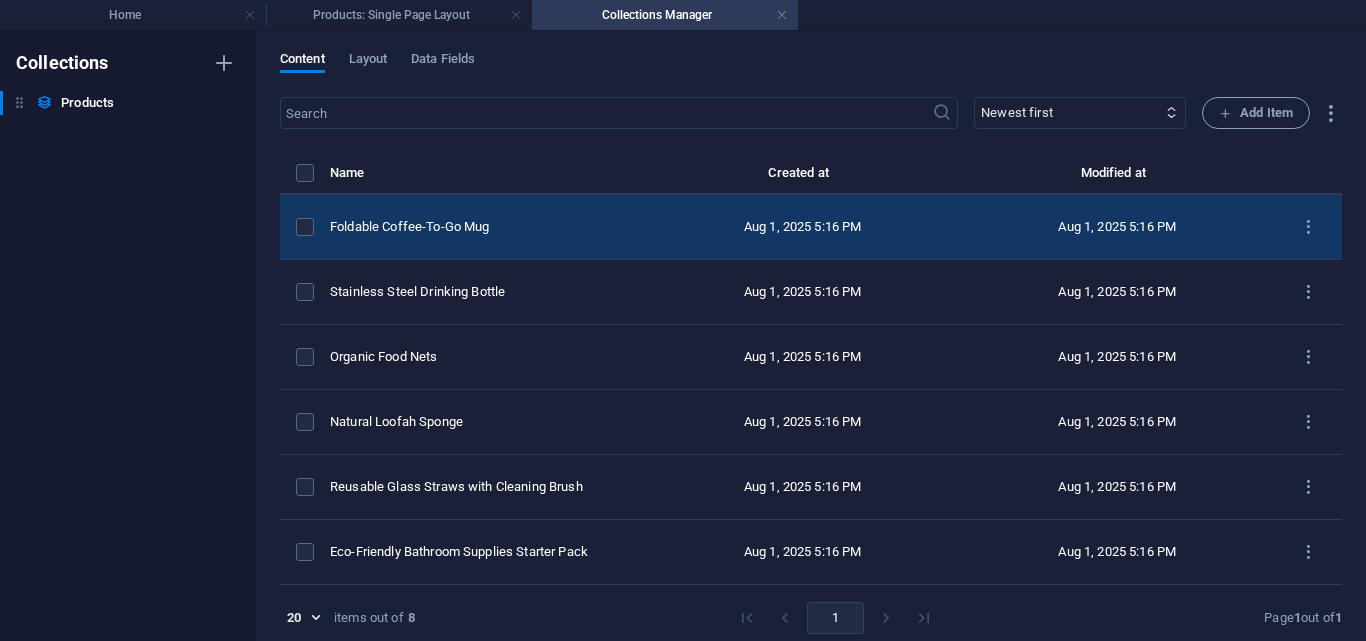 click on "Foldable Coffee-To-Go Mug" at bounding box center (479, 227) 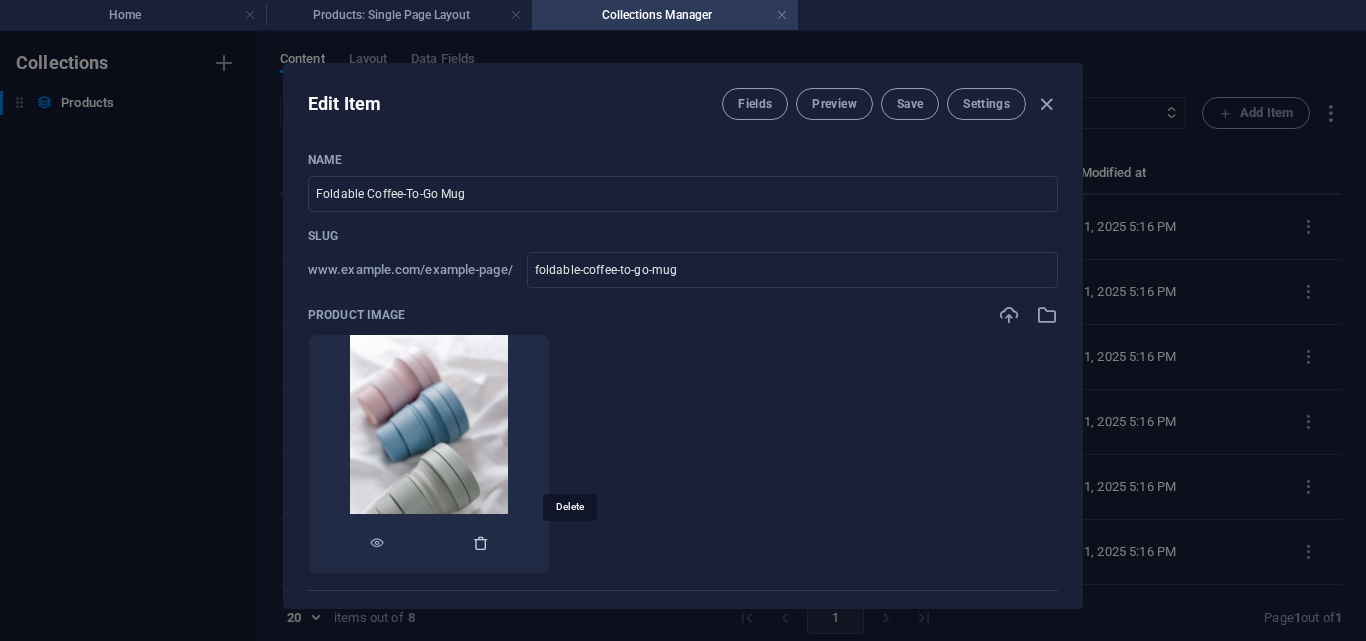 click at bounding box center [481, 543] 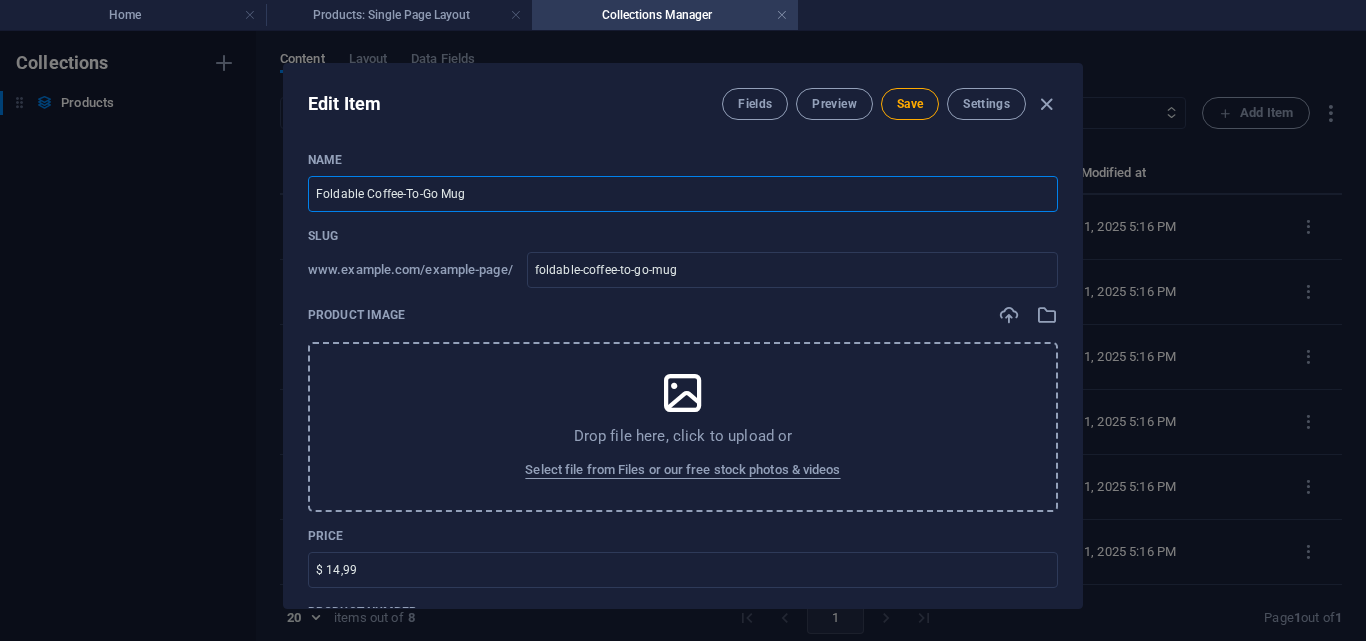click on "Foldable Coffee-To-Go Mug" at bounding box center (683, 194) 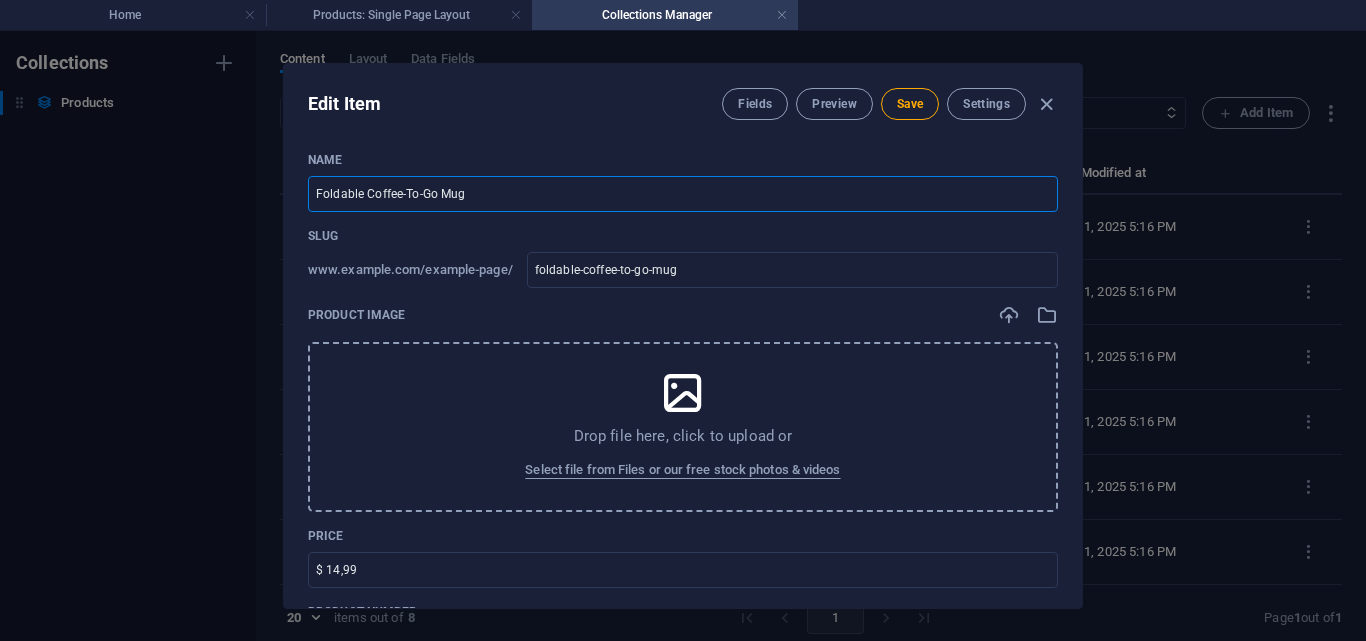 drag, startPoint x: 520, startPoint y: 191, endPoint x: 305, endPoint y: 192, distance: 215.00232 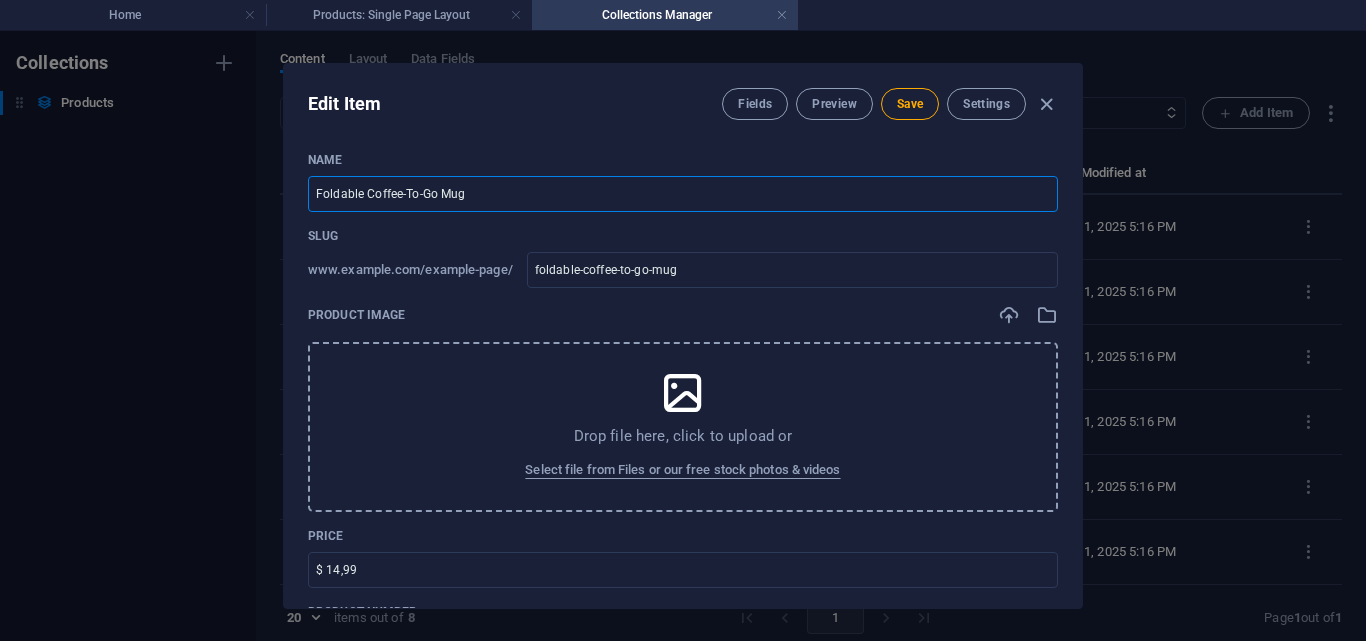 type on "C" 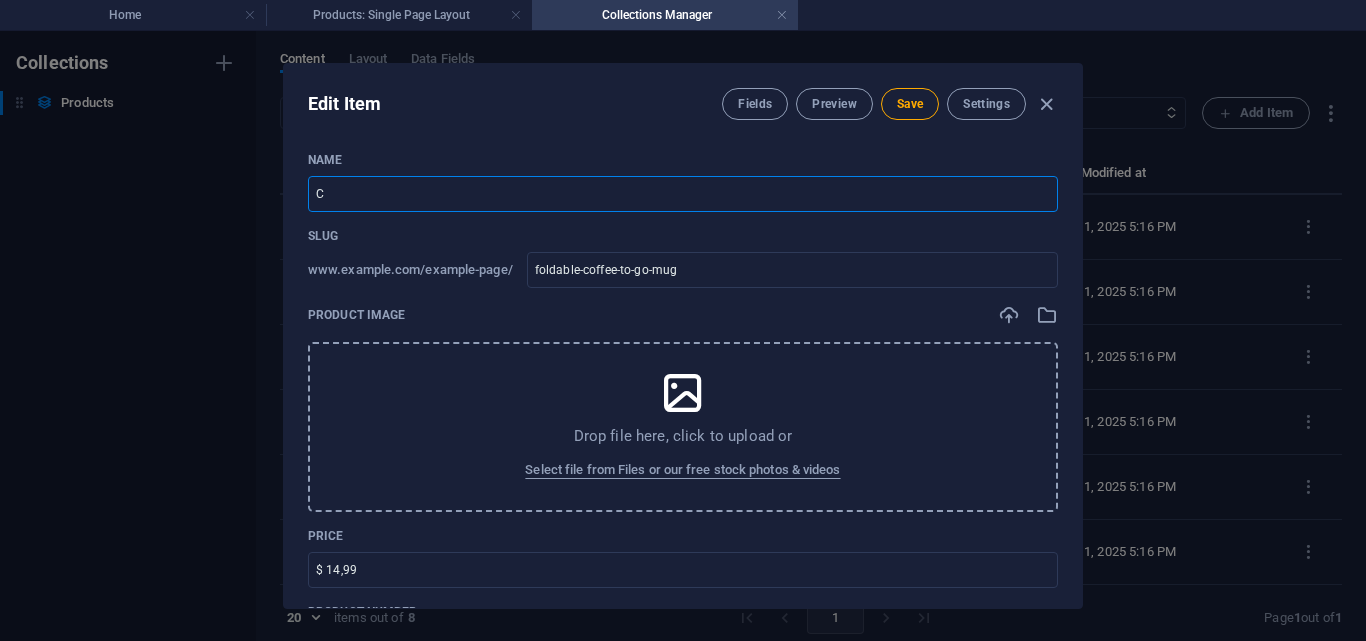 type on "c" 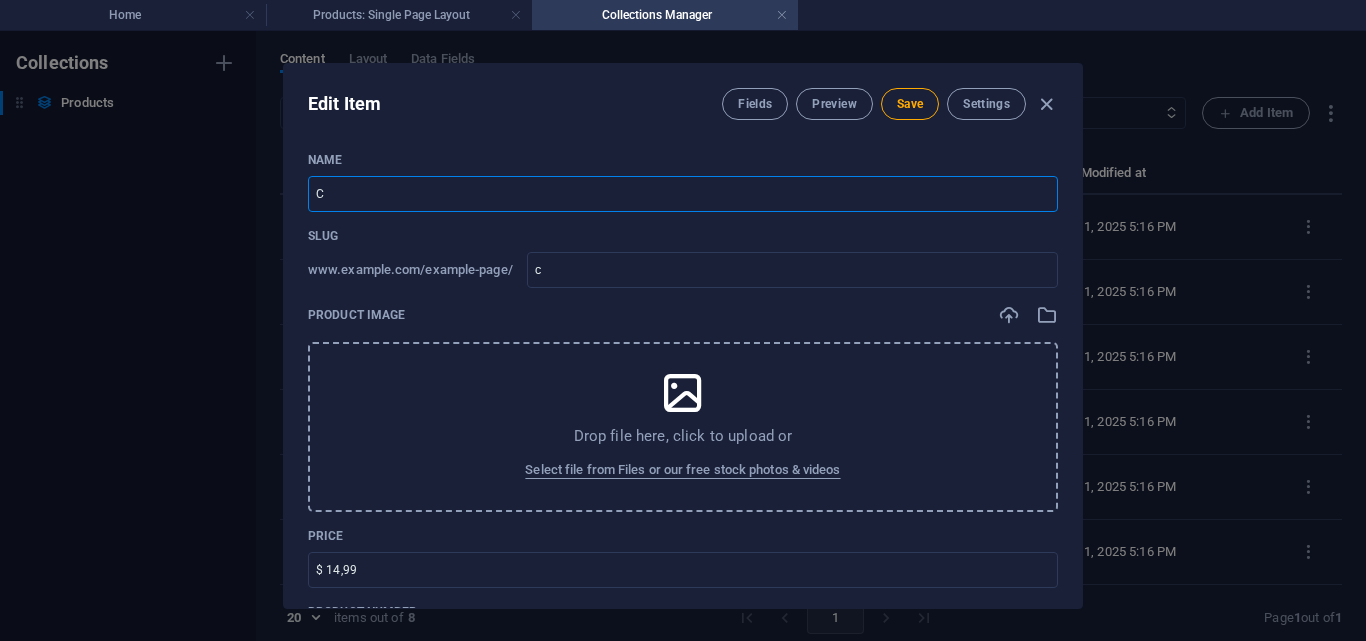 type on "Co" 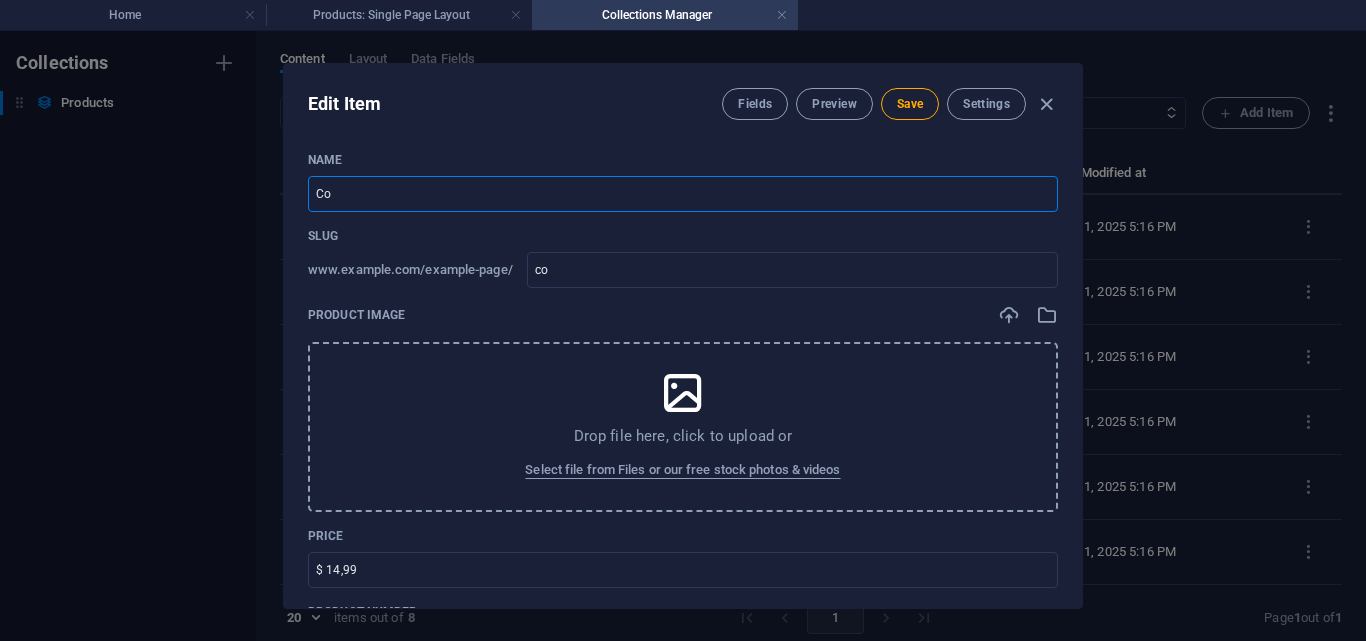 type on "Con" 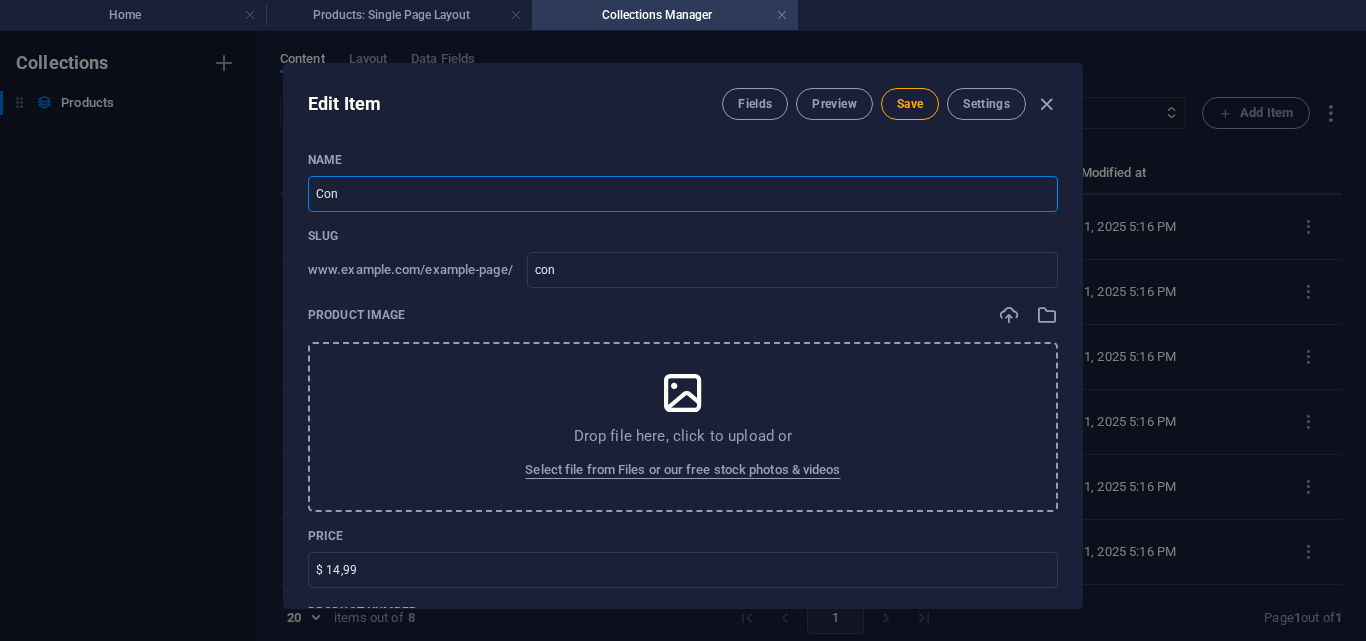 type on "Cont" 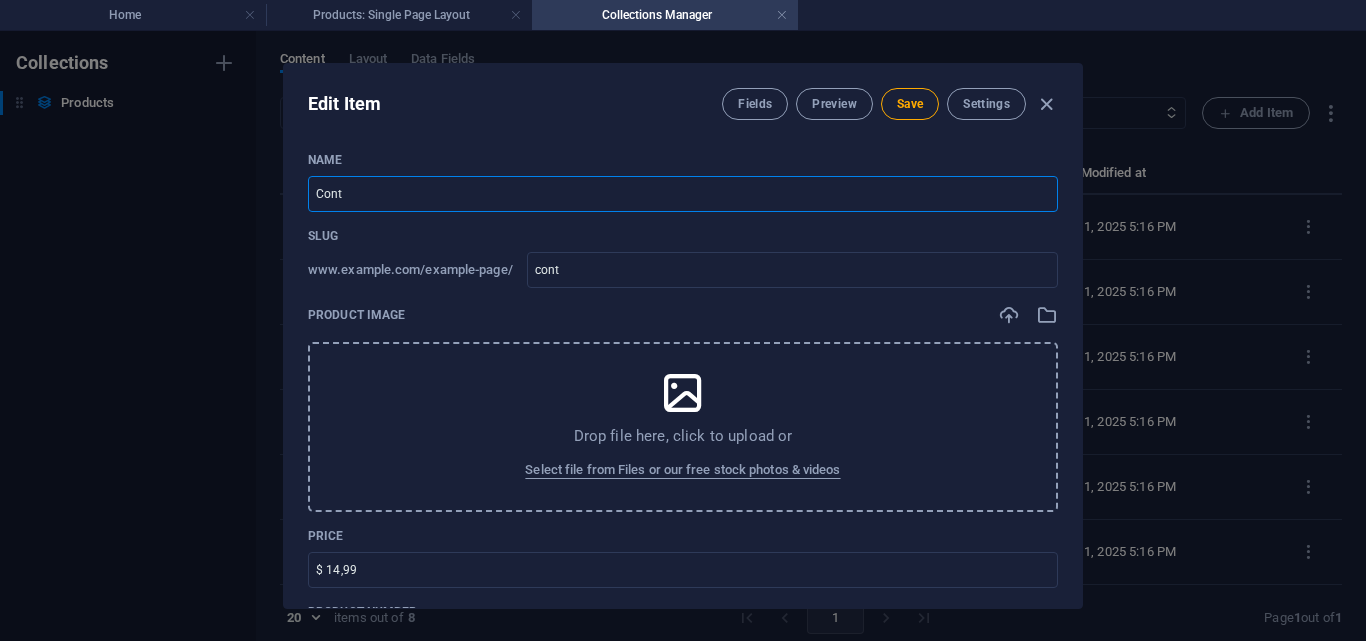 type on "Conti" 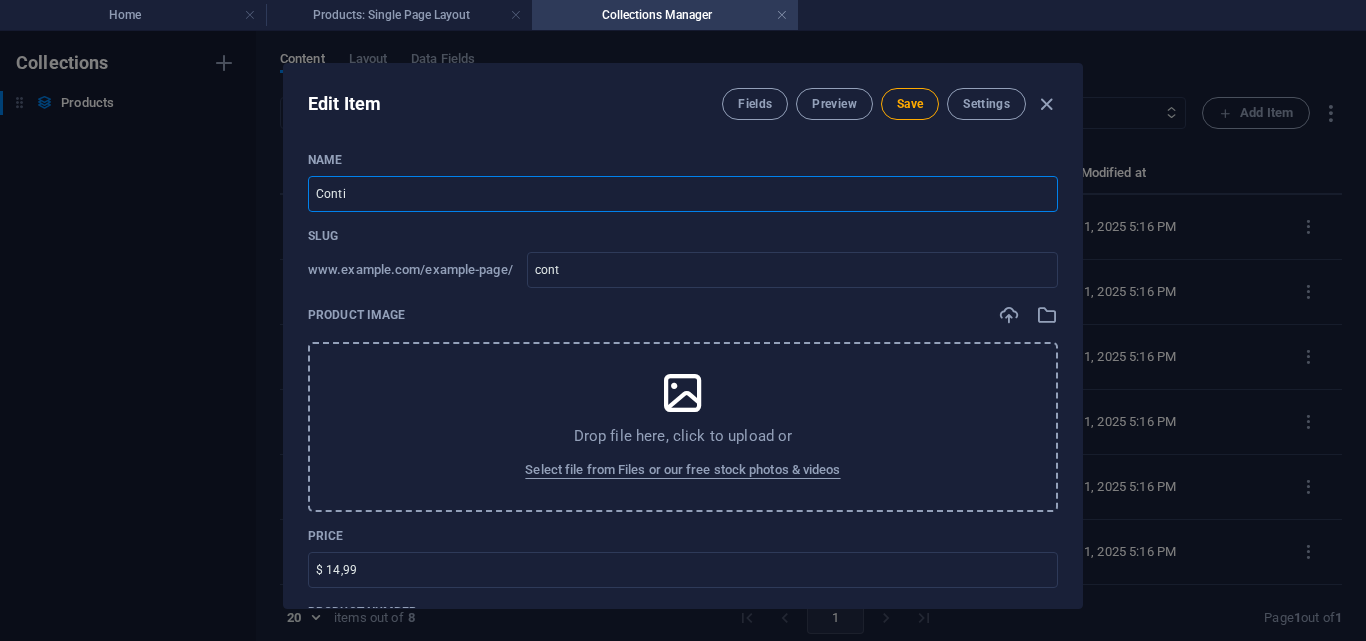 type on "conti" 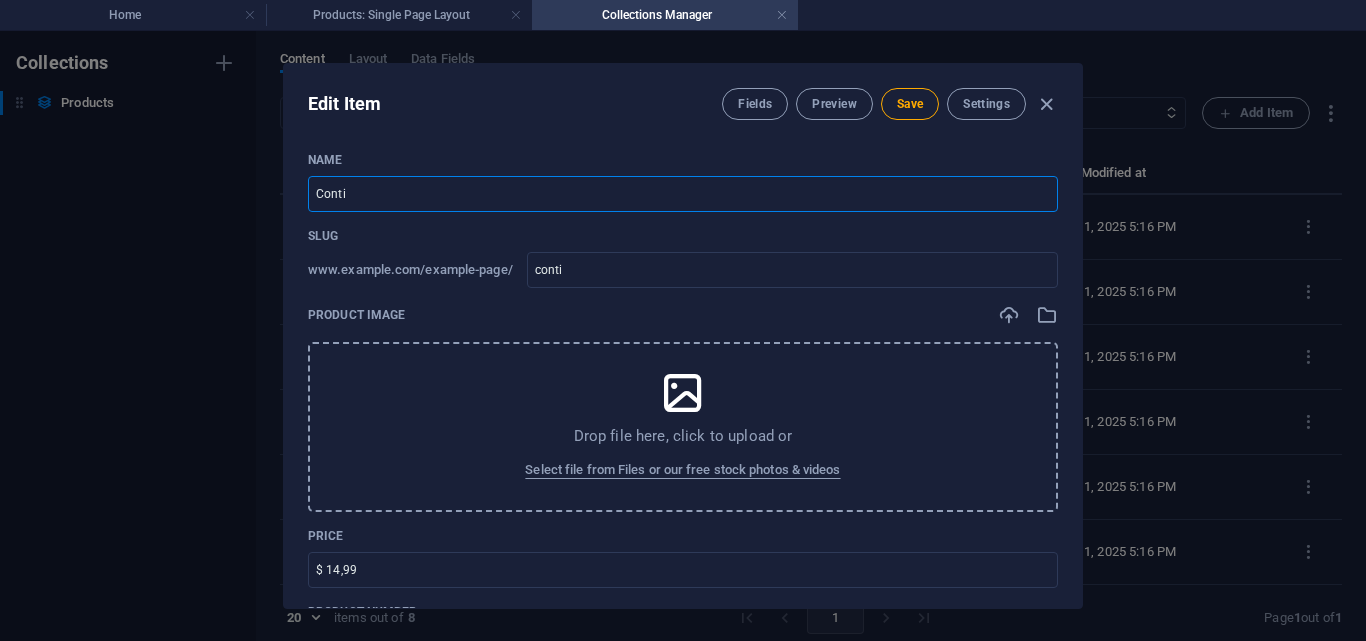 type on "Contin" 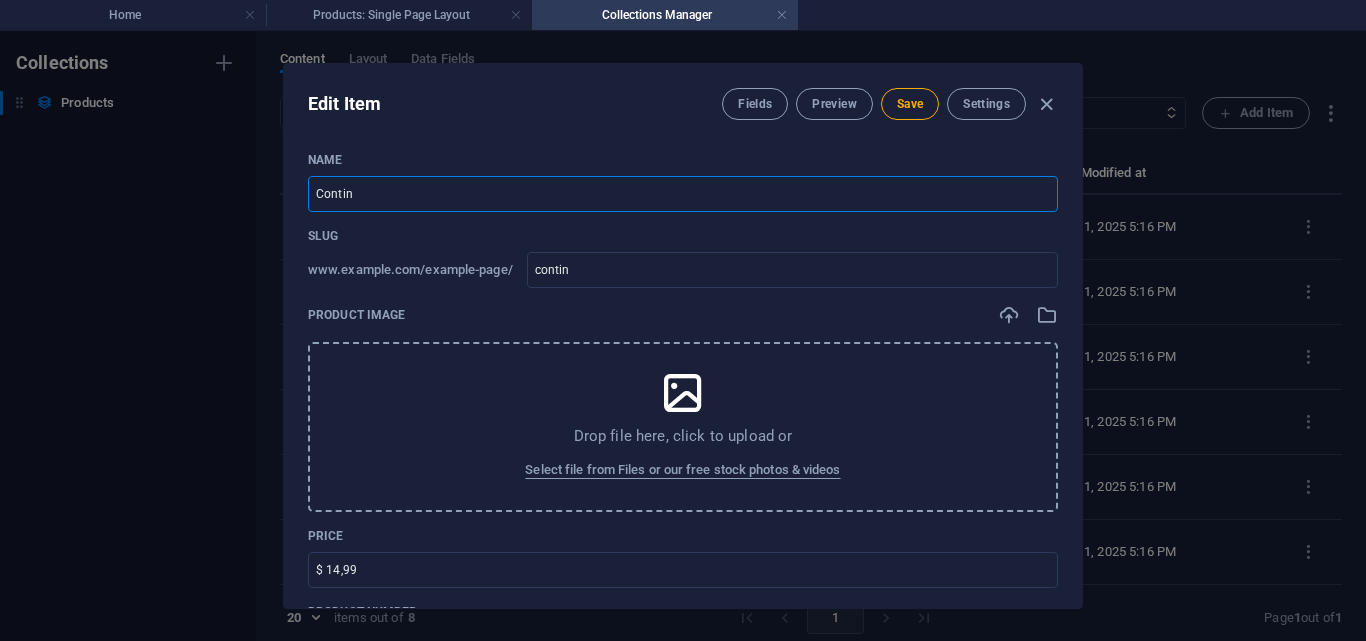 type on "Contine" 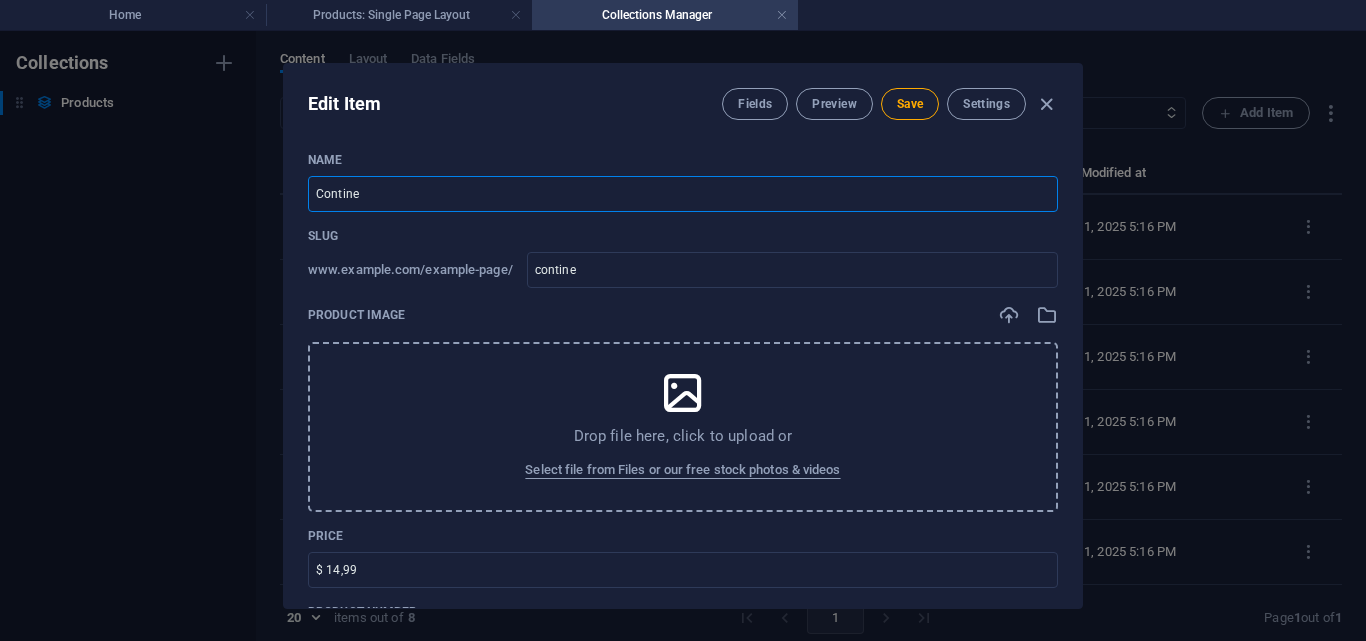 type on "Continet" 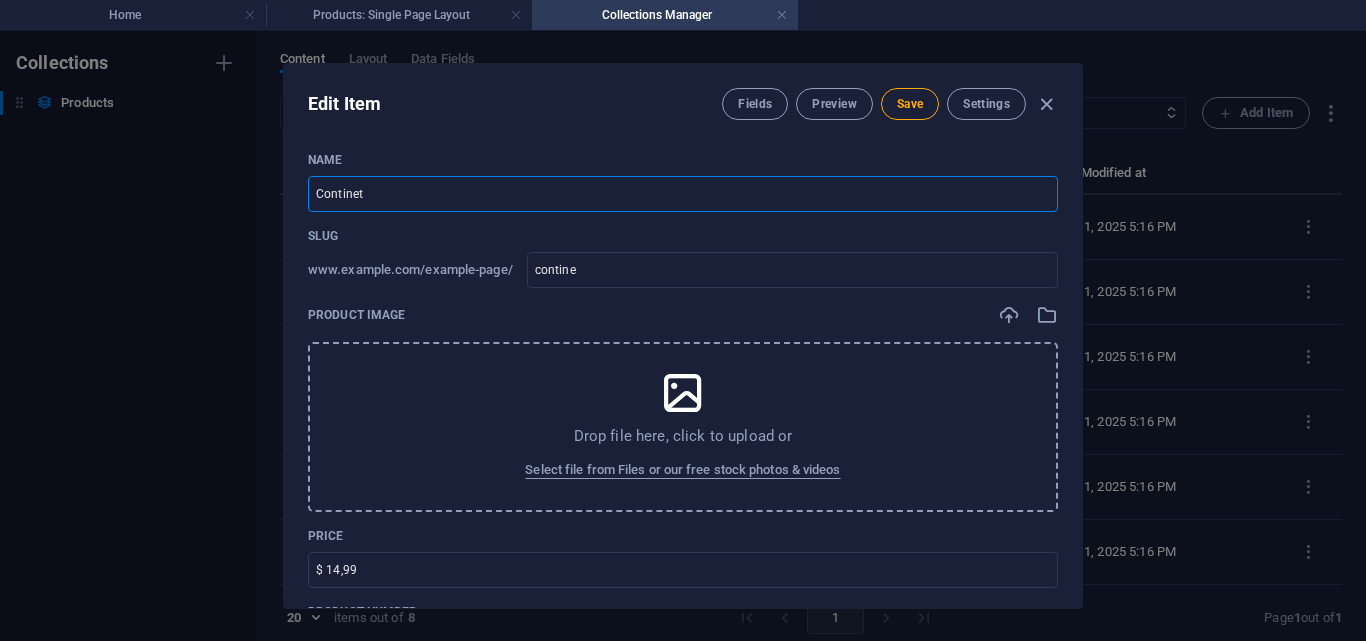 type on "continet" 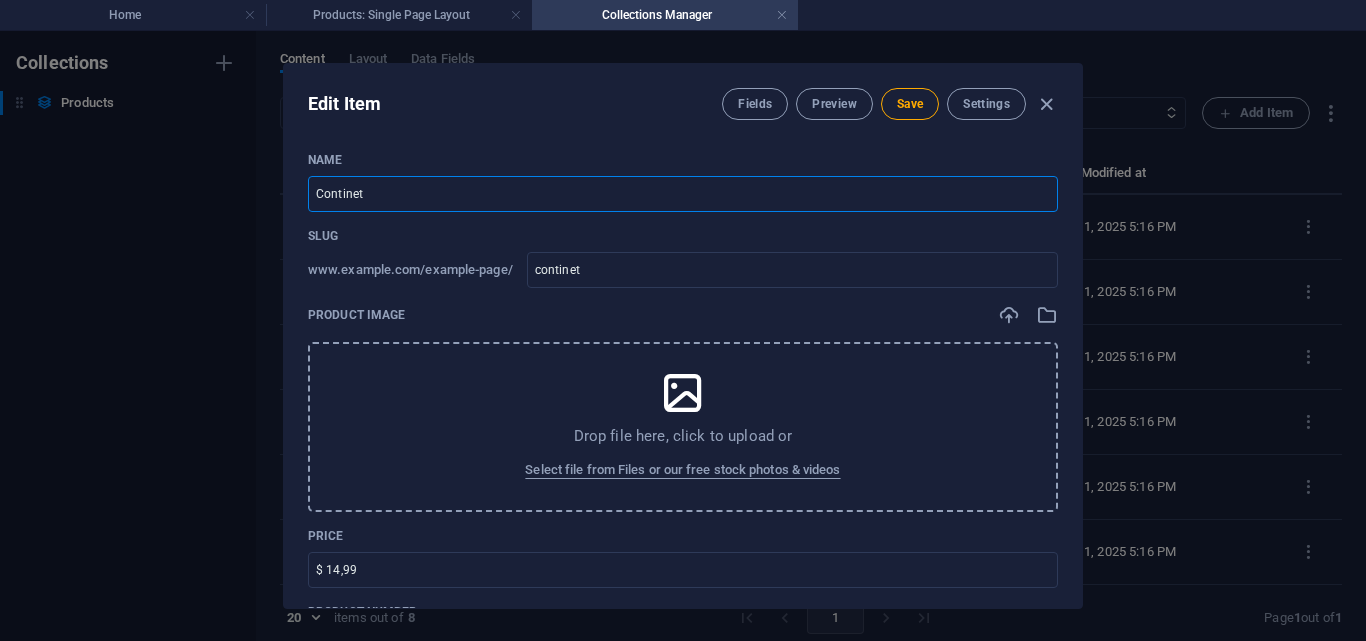 type on "Contineta" 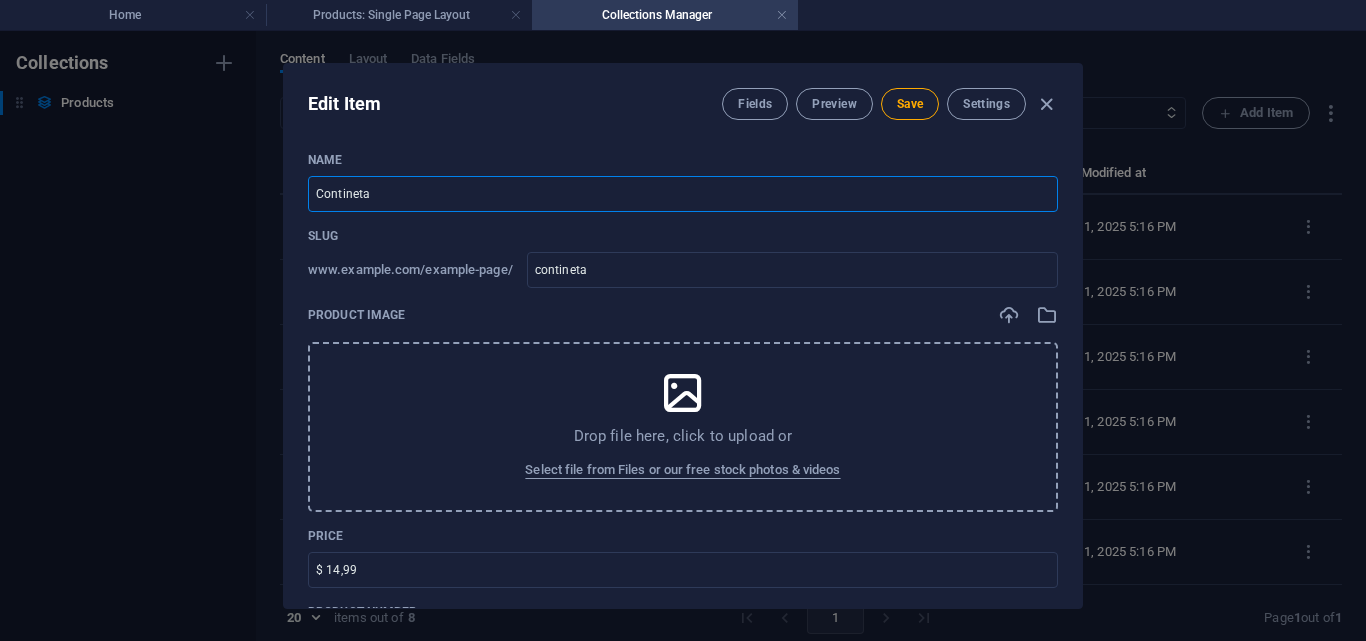 type on "Continetal" 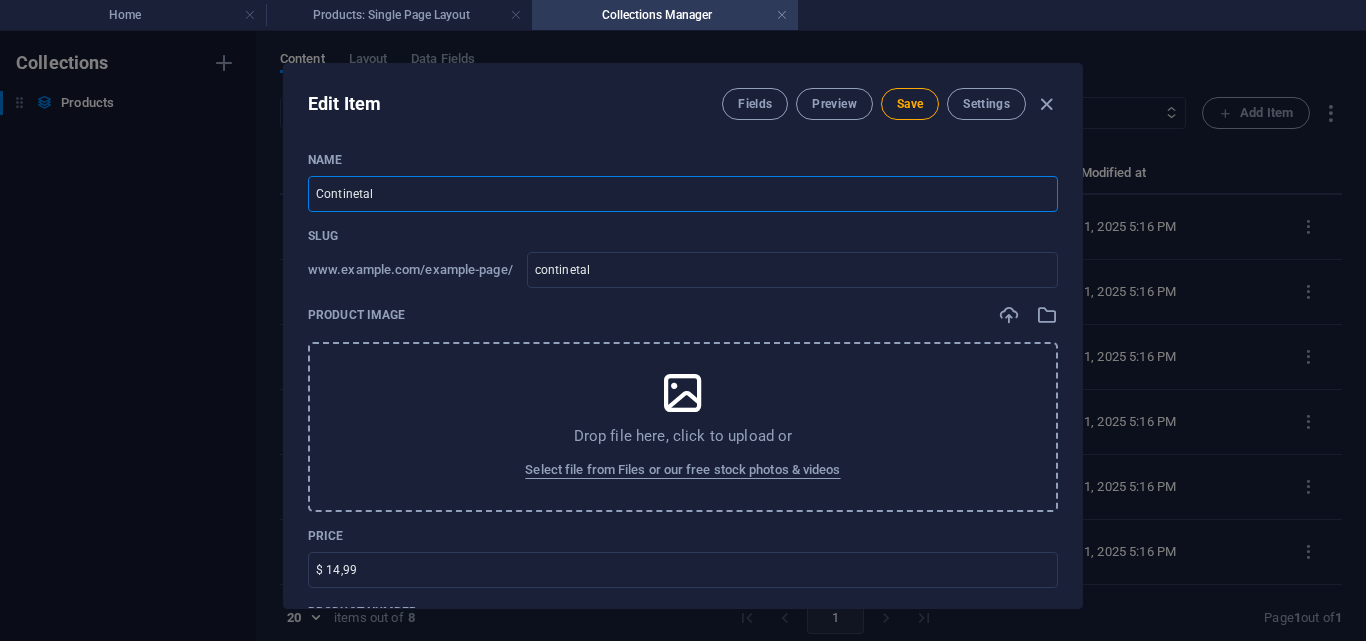type on "Continetal" 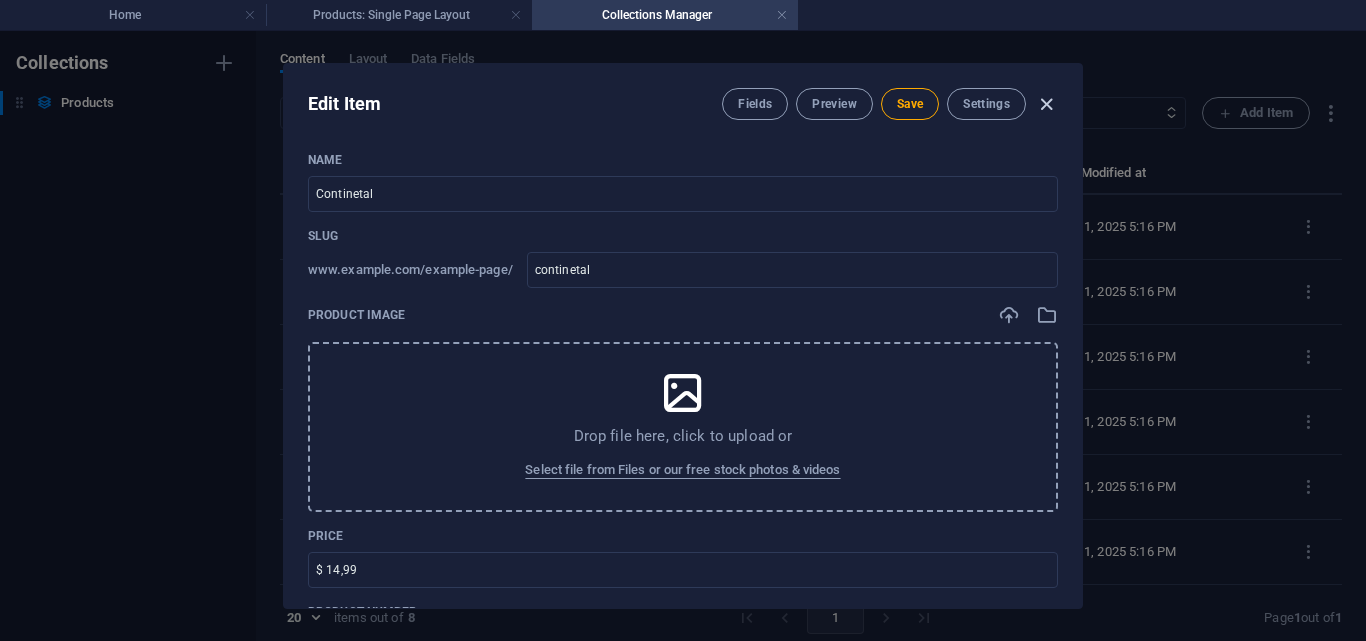 click at bounding box center (1046, 104) 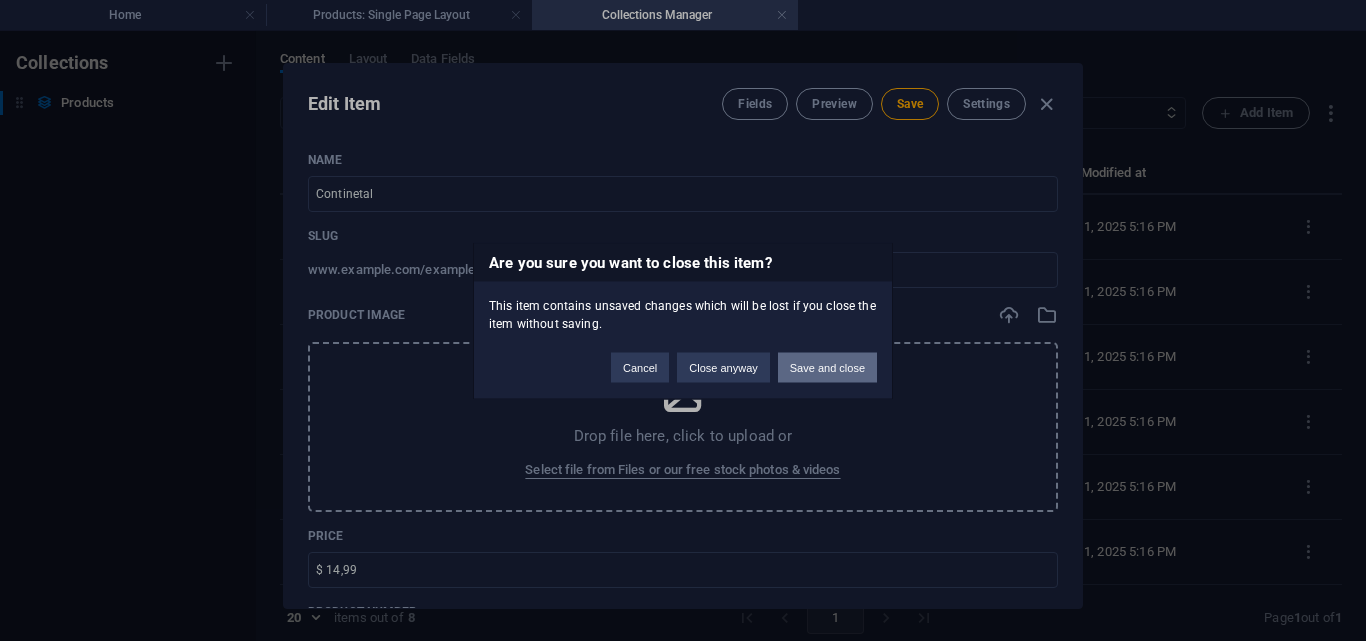click on "Save and close" at bounding box center [827, 367] 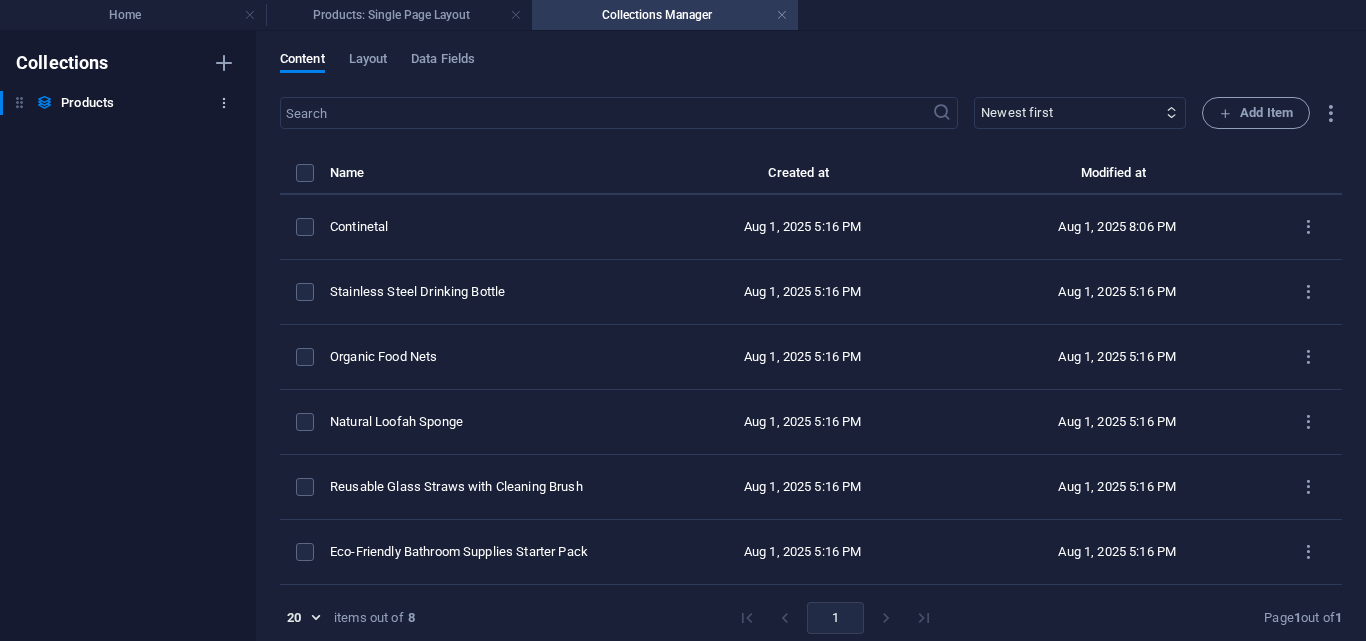 click at bounding box center [224, 103] 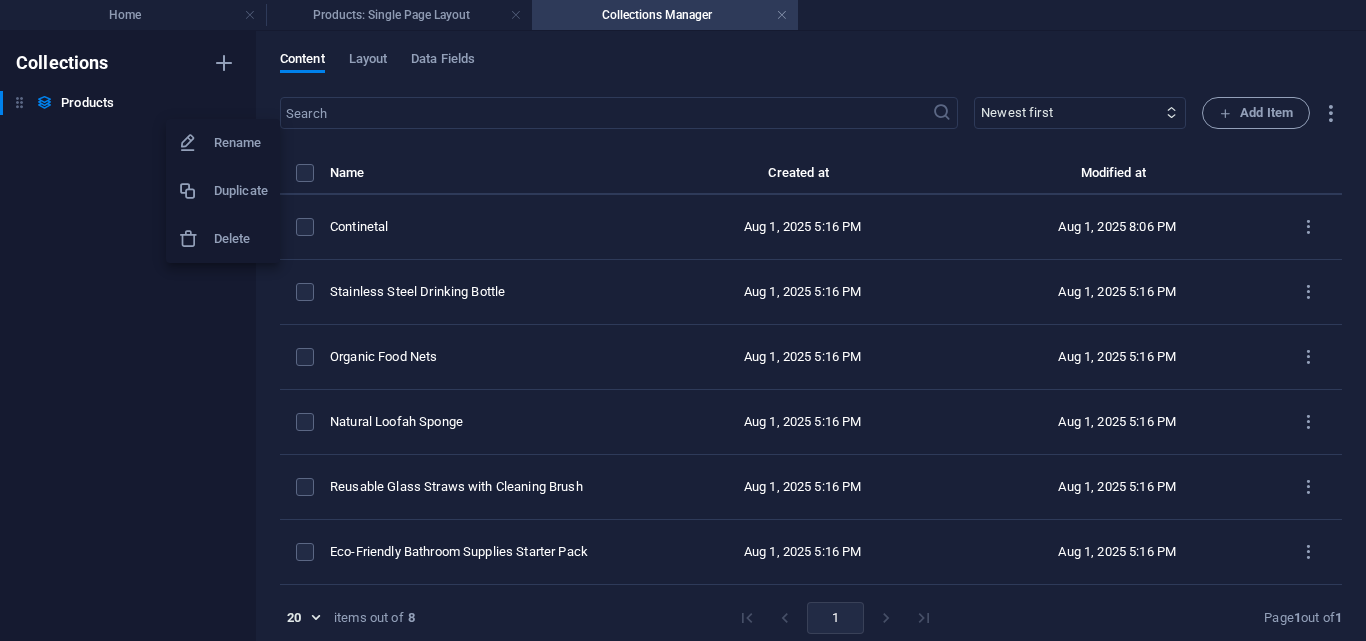 click at bounding box center [683, 320] 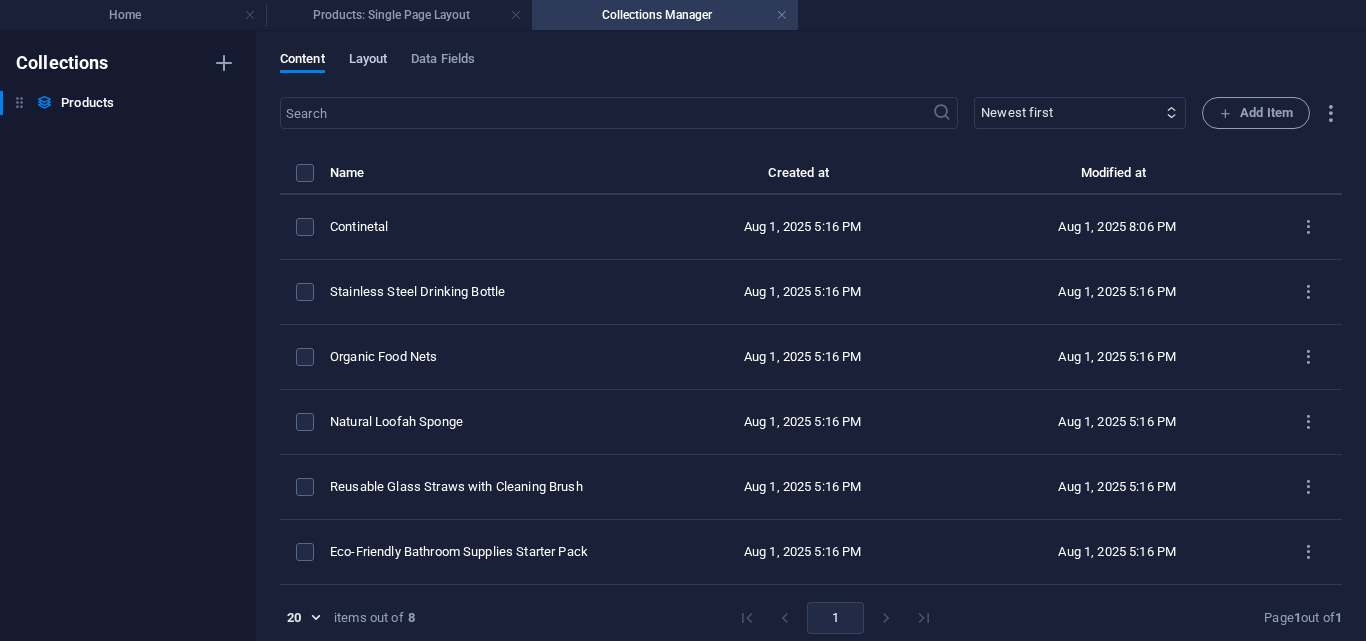 click on "Layout" at bounding box center (368, 61) 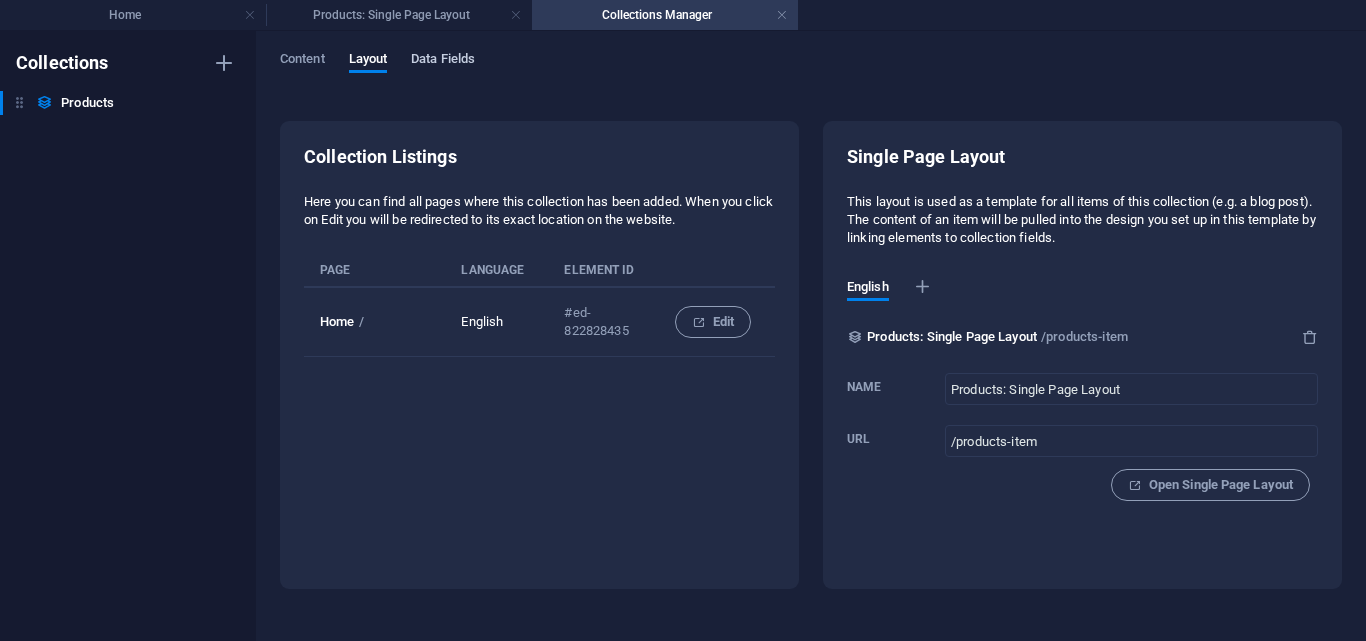 click on "Data Fields" at bounding box center [443, 61] 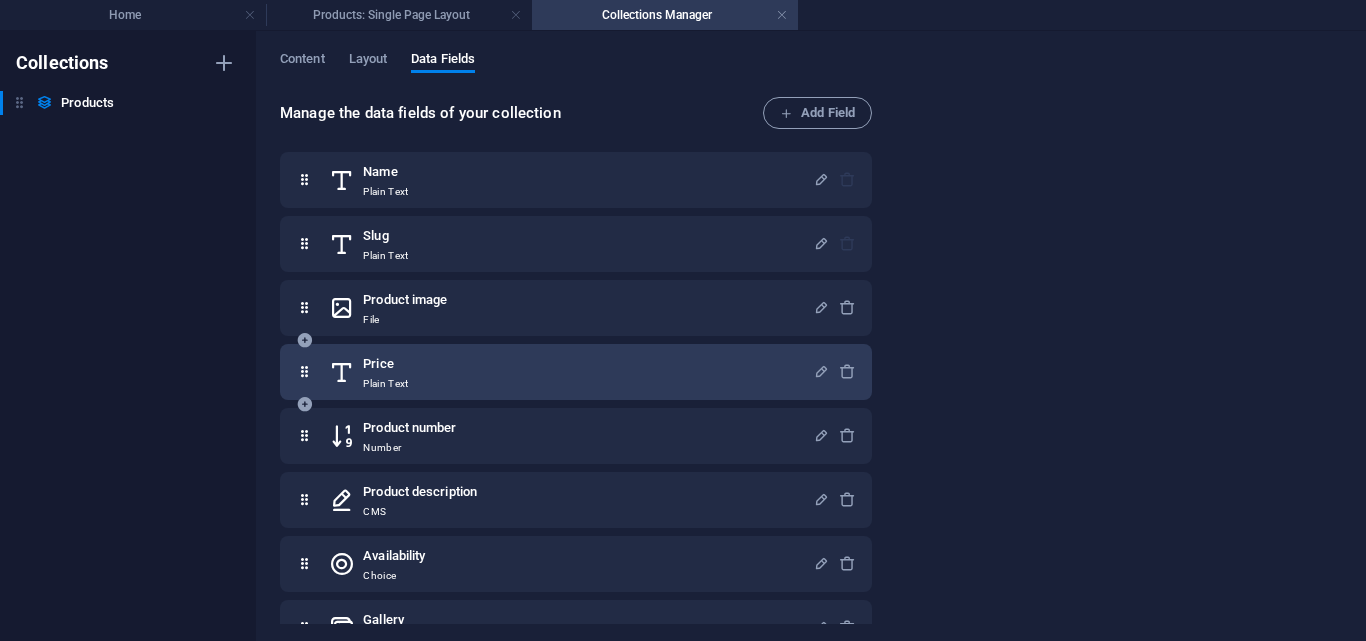 scroll, scrollTop: 0, scrollLeft: 0, axis: both 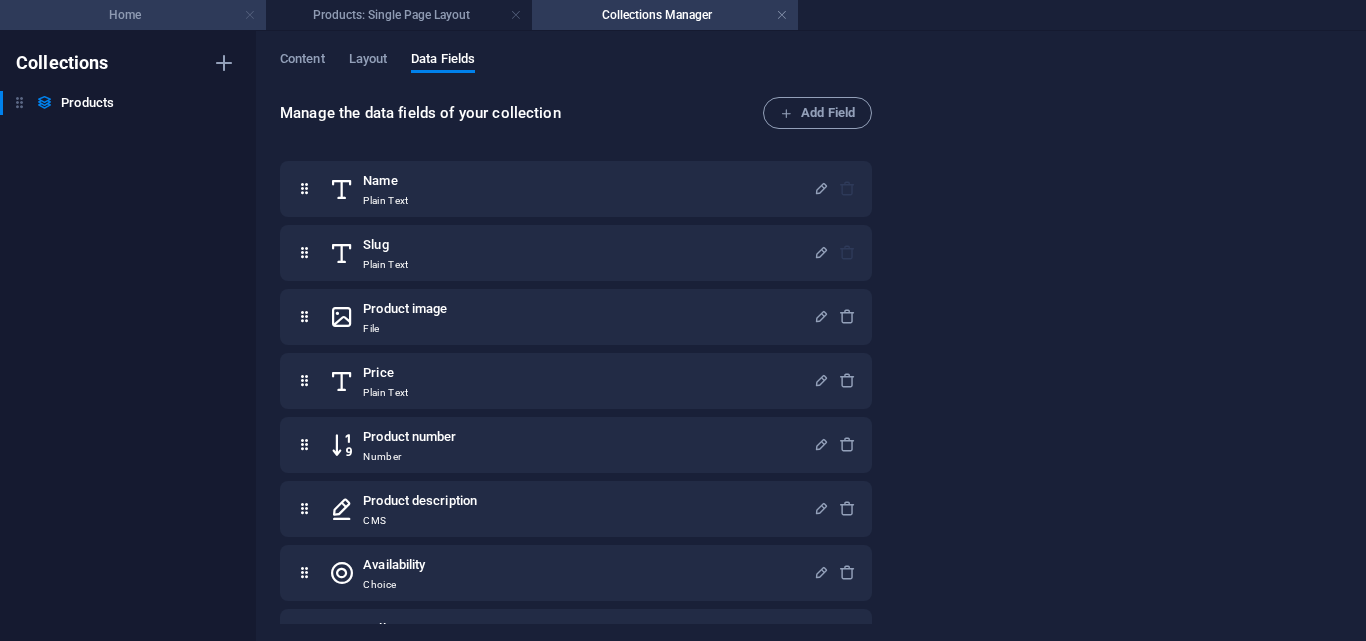 click at bounding box center (250, 15) 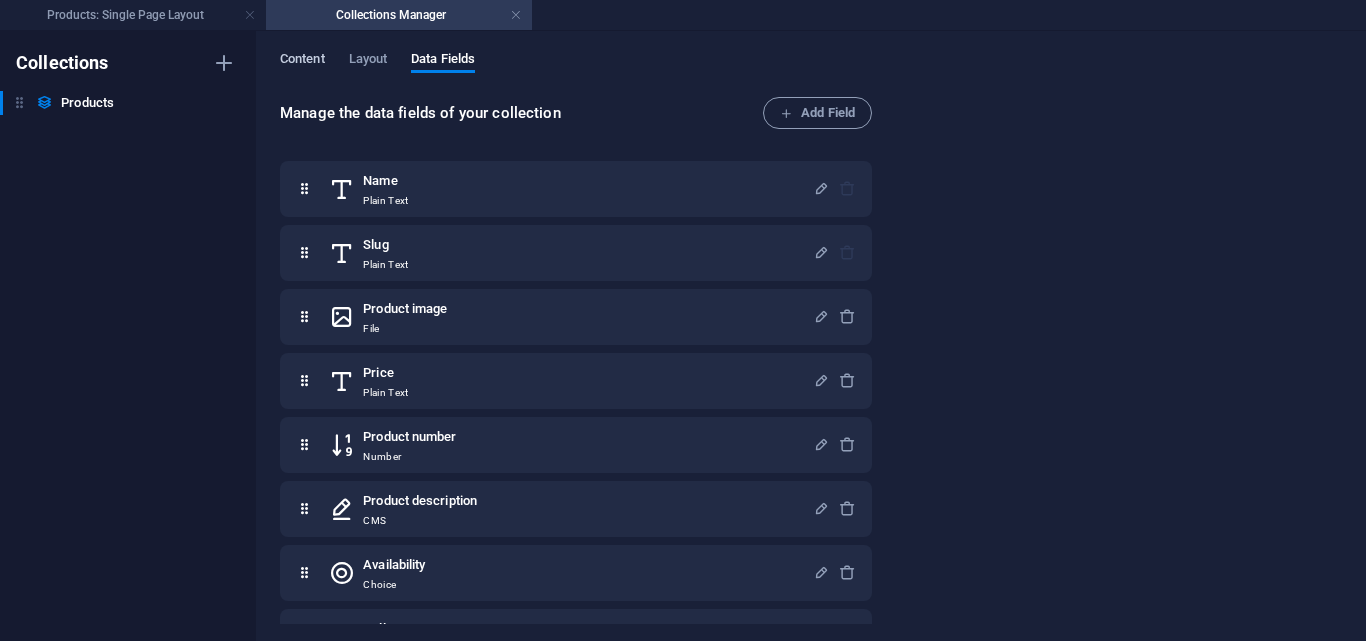 click on "Content" at bounding box center (302, 61) 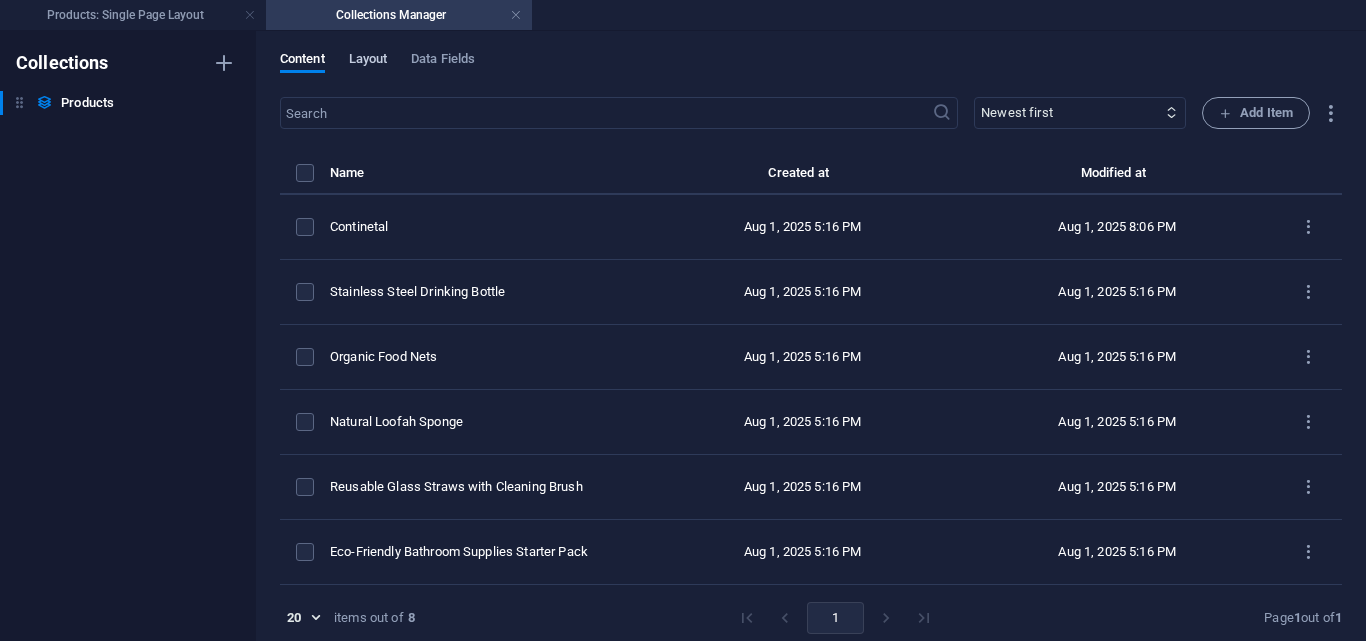 click on "Layout" at bounding box center [368, 61] 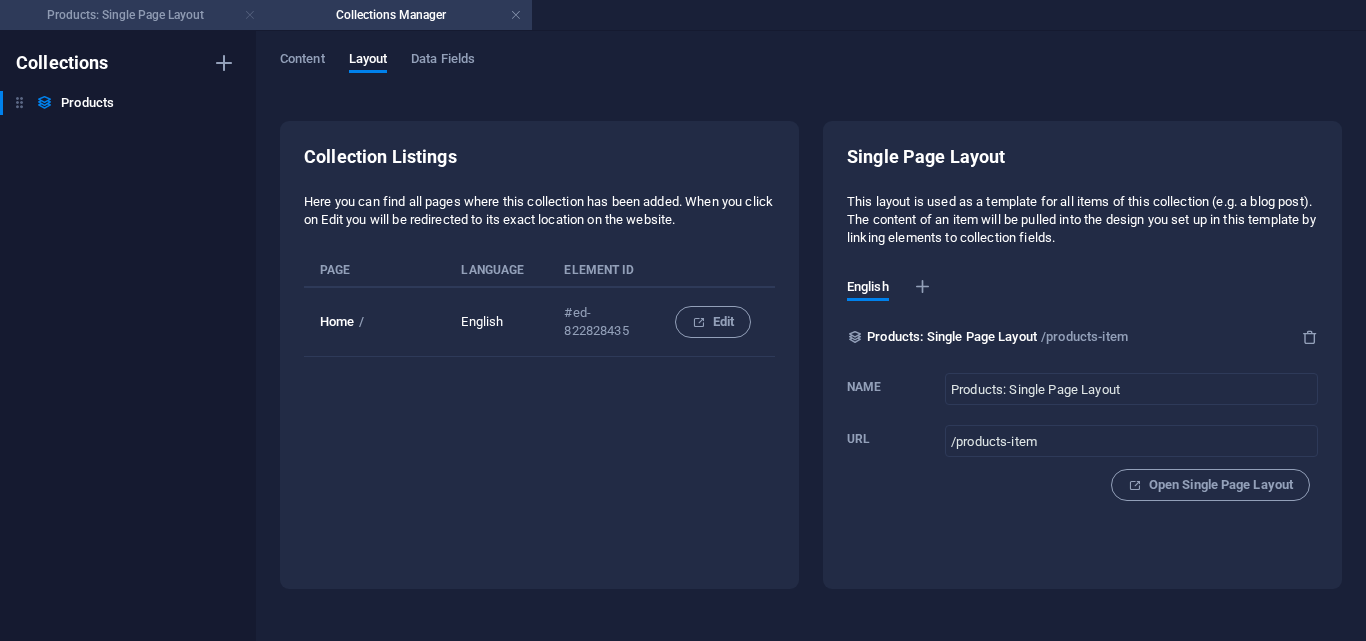 click at bounding box center [250, 15] 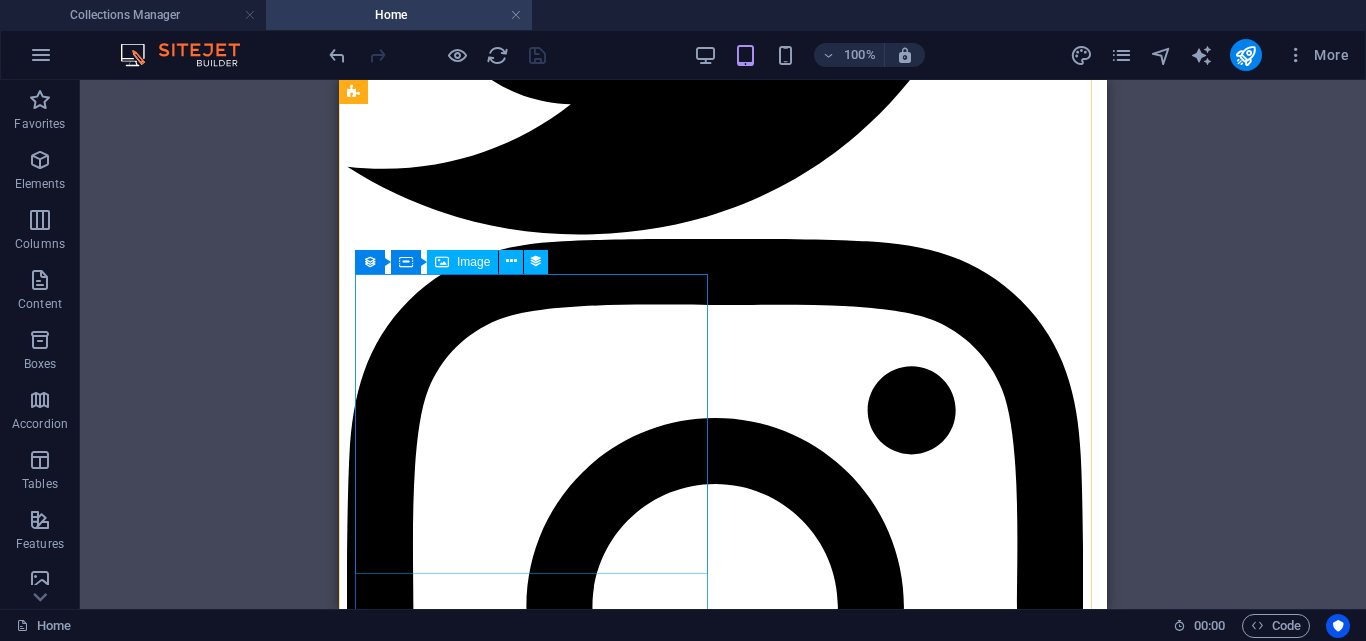 scroll, scrollTop: 1901, scrollLeft: 0, axis: vertical 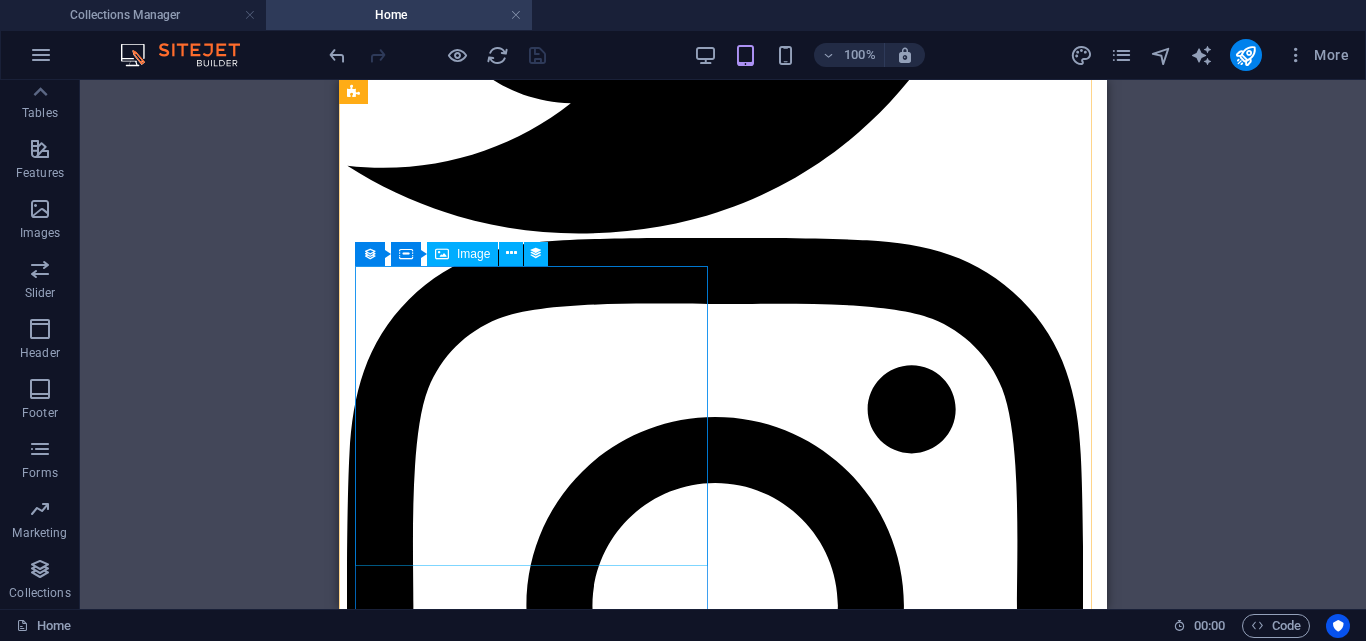 click at bounding box center (723, 8654) 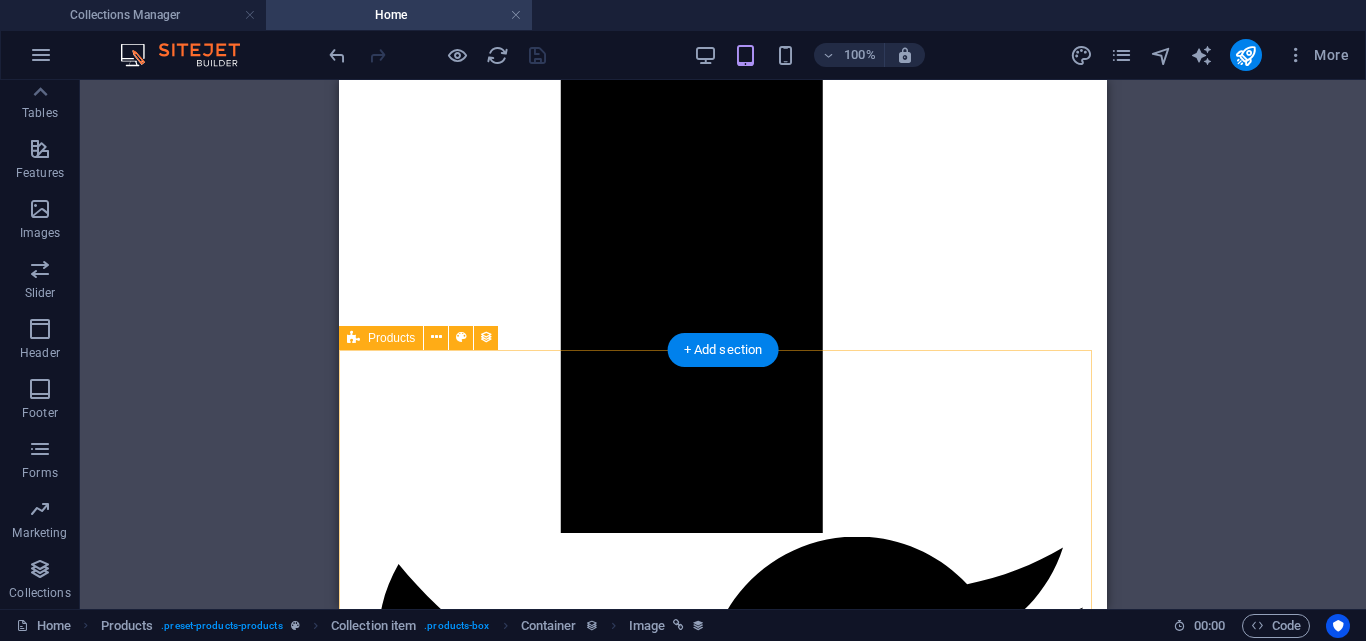 scroll, scrollTop: 1020, scrollLeft: 0, axis: vertical 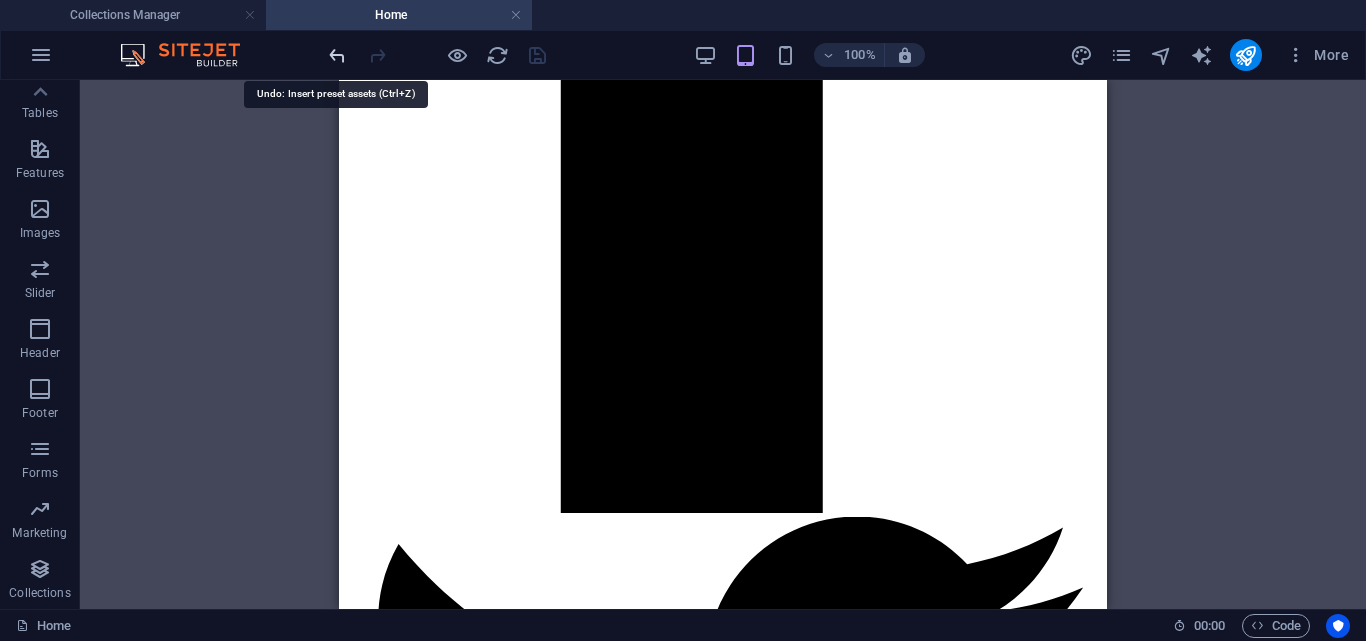 click at bounding box center [337, 55] 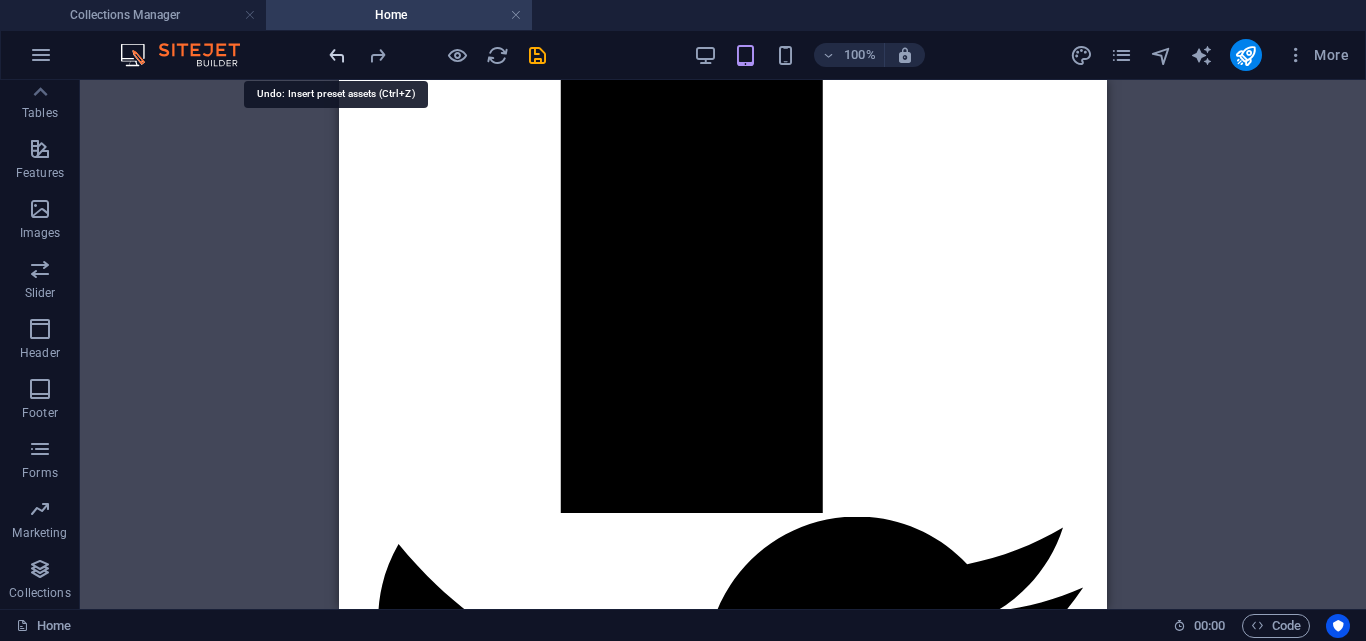 click at bounding box center (337, 55) 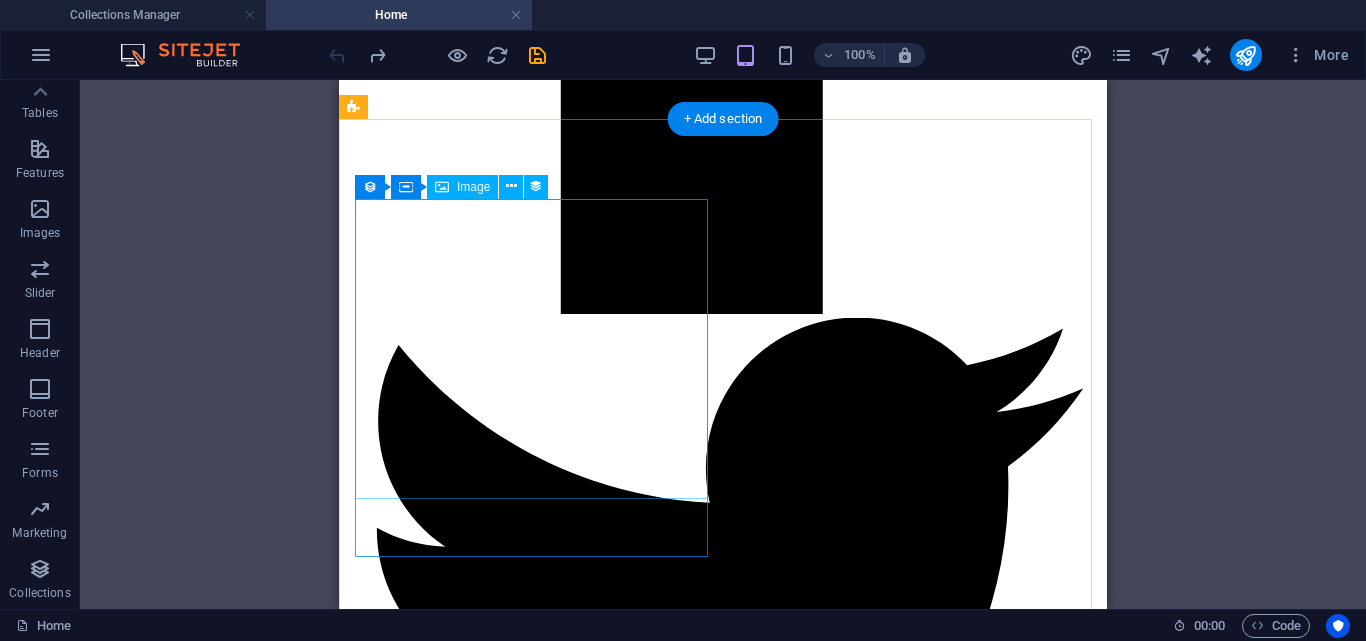scroll, scrollTop: 1220, scrollLeft: 0, axis: vertical 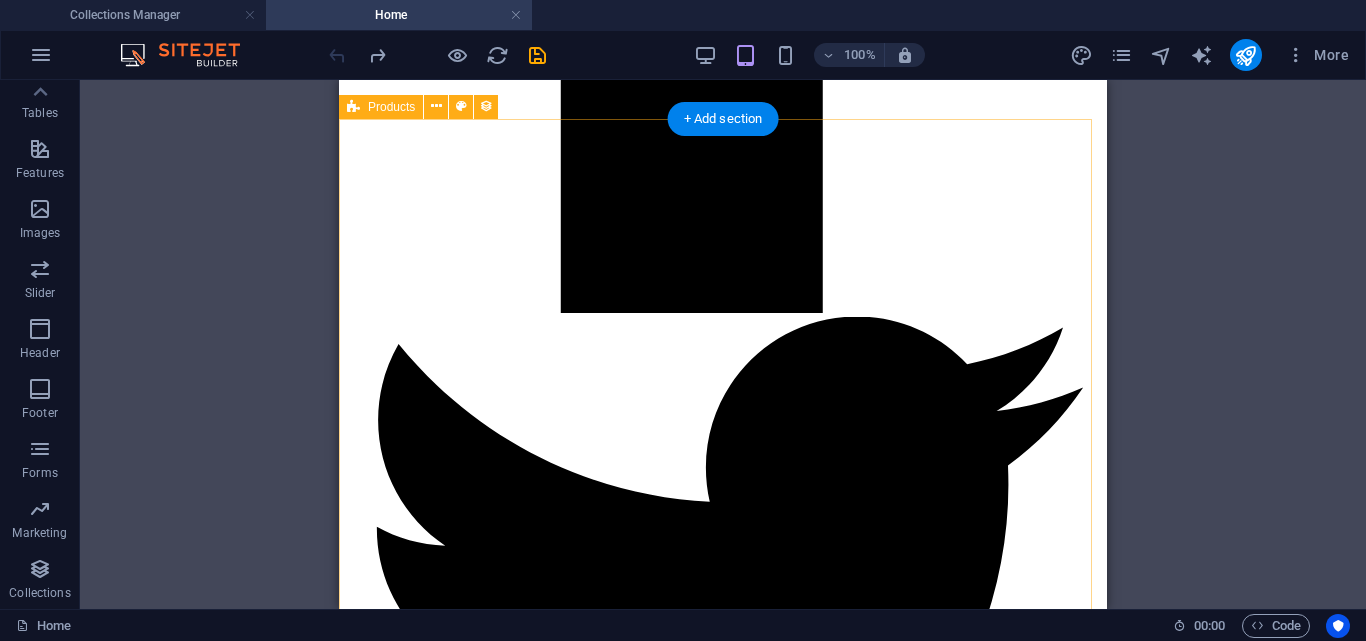 click on "Continetal $ 14,99 Stainless Steel Drinking Bottle $ 19,99 Organic Food Nets $ 19,99 Natural Loofah Sponge $ 8,99 Reusable Glass Straws with Cleaning Brush $ 16,99 Eco-Friendly Bathroom Supplies Starter Pack $ 34,99 Bamboo Toothbrush $ 28,99 Handcrafted Natural Soap Bar $ 8,99 Previous Next" at bounding box center [723, 9201] 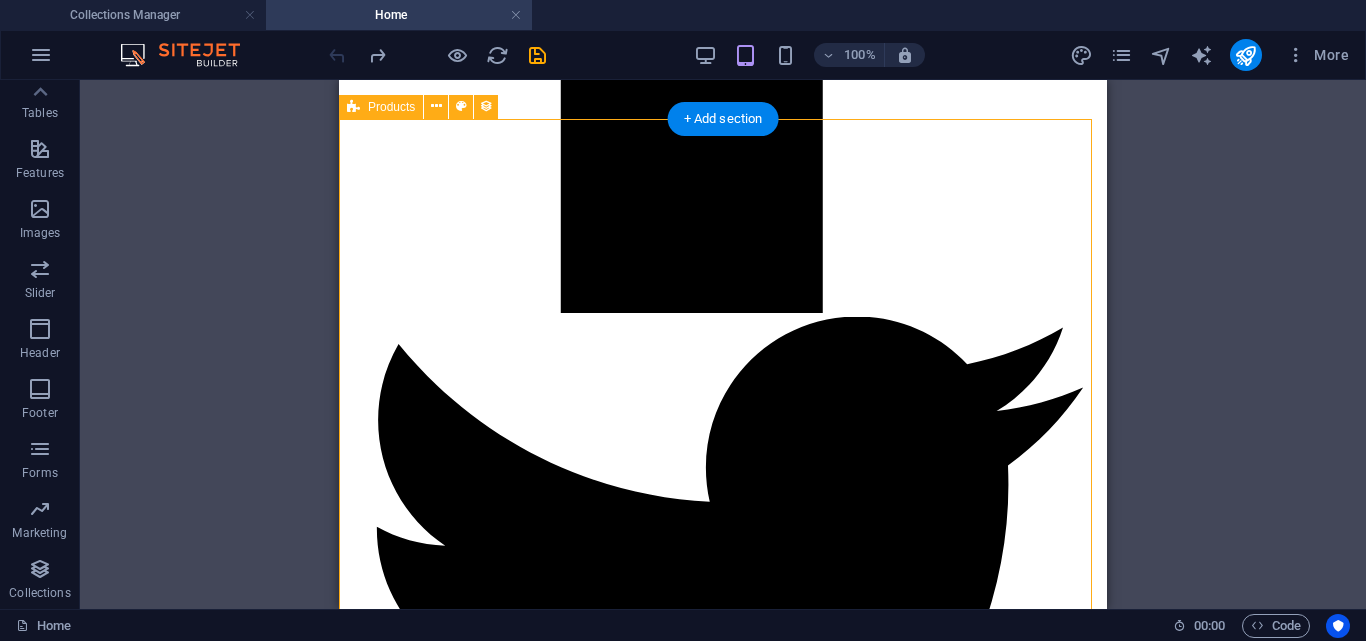 click on "Continetal $ 14,99 Stainless Steel Drinking Bottle $ 19,99 Organic Food Nets $ 19,99 Natural Loofah Sponge $ 8,99 Reusable Glass Straws with Cleaning Brush $ 16,99 Eco-Friendly Bathroom Supplies Starter Pack $ 34,99 Bamboo Toothbrush $ 28,99 Handcrafted Natural Soap Bar $ 8,99 Previous Next" at bounding box center [723, 9201] 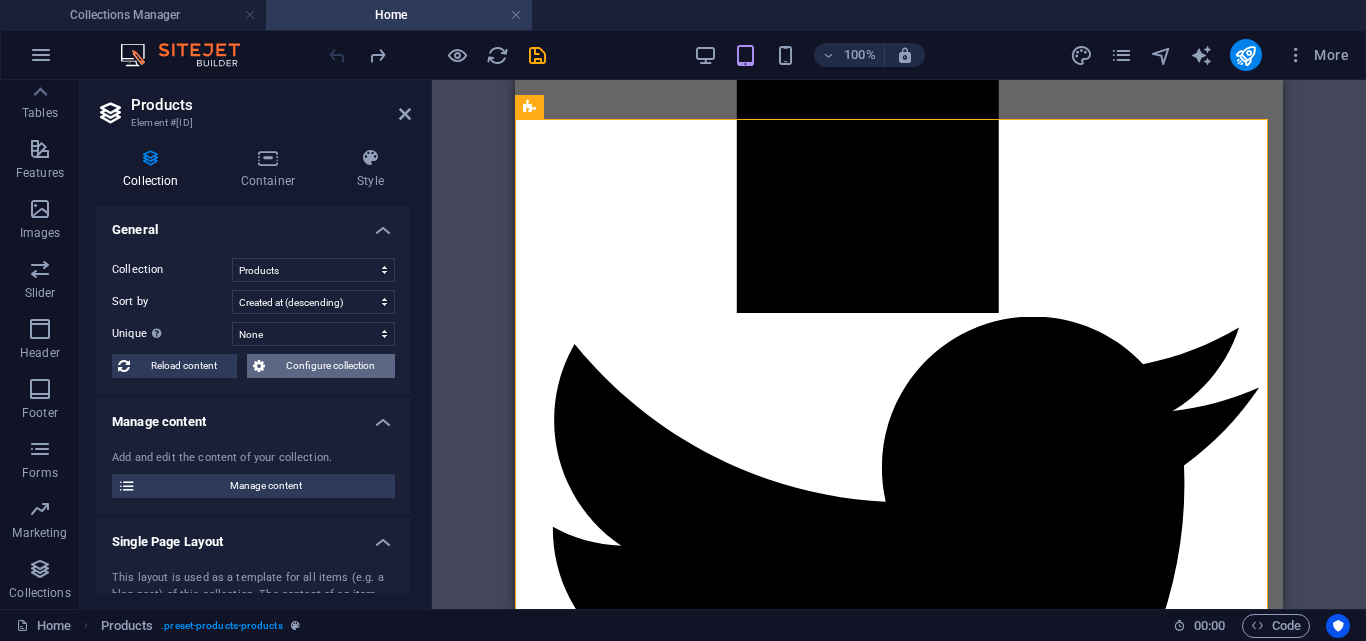 click on "Configure collection" at bounding box center (330, 366) 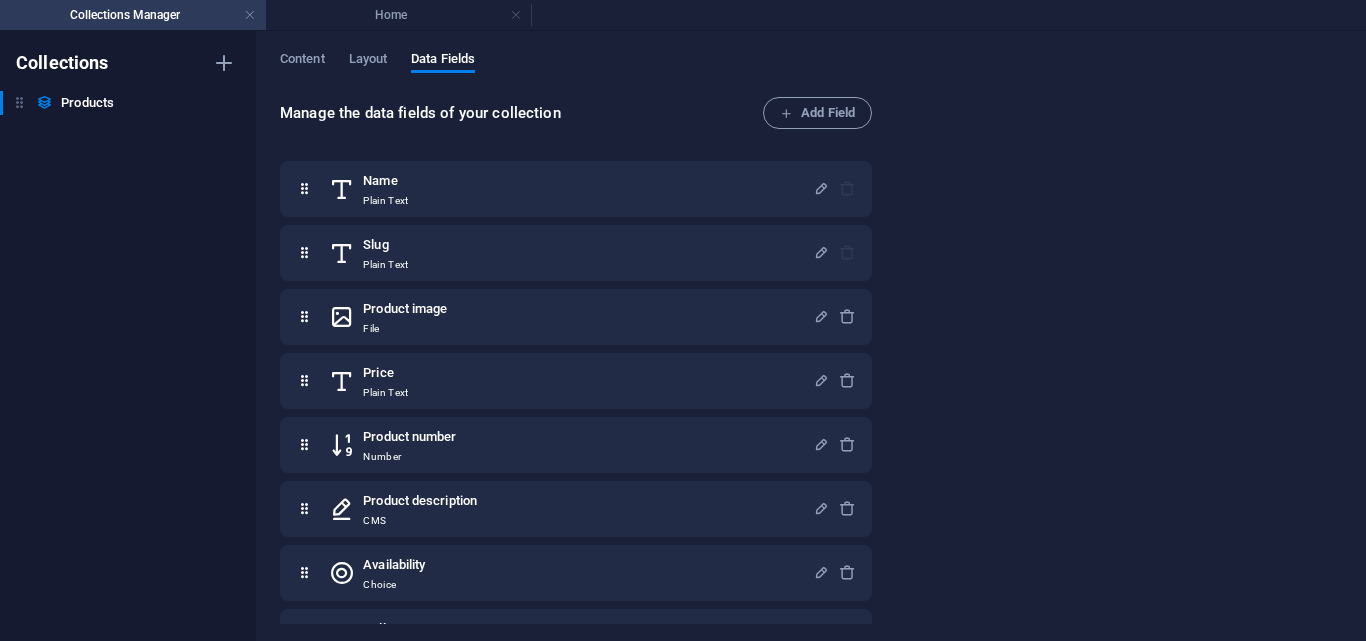 scroll, scrollTop: 0, scrollLeft: 0, axis: both 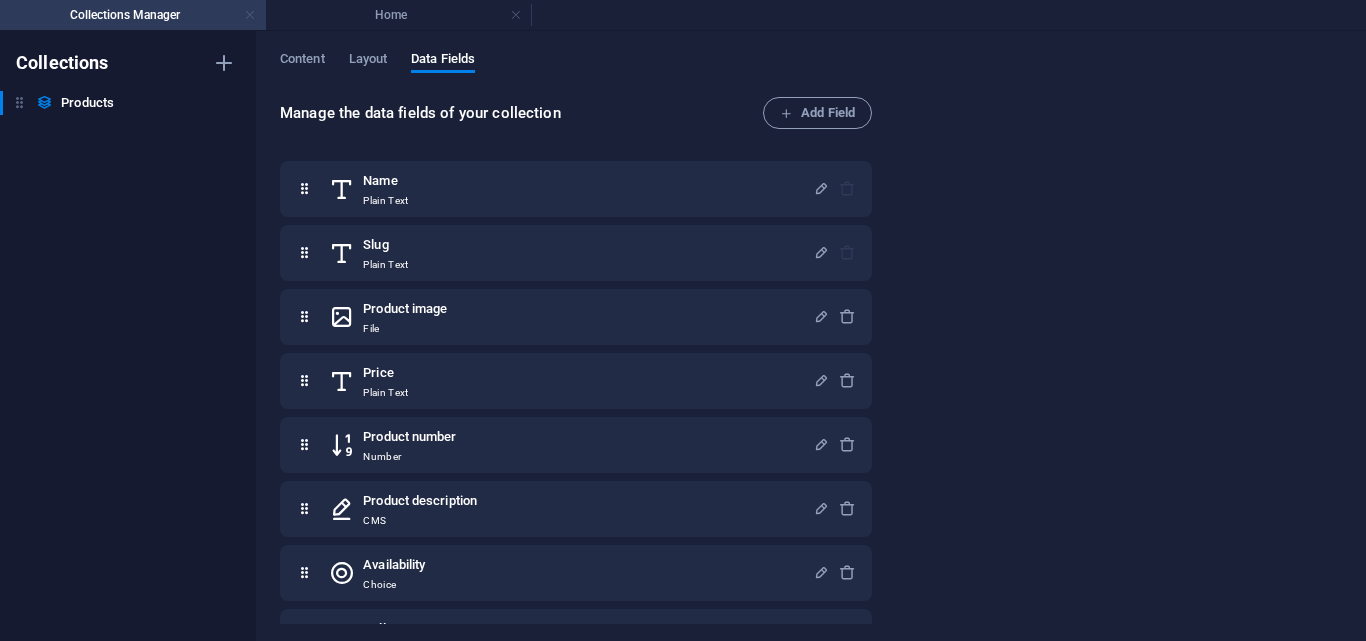 click at bounding box center (250, 15) 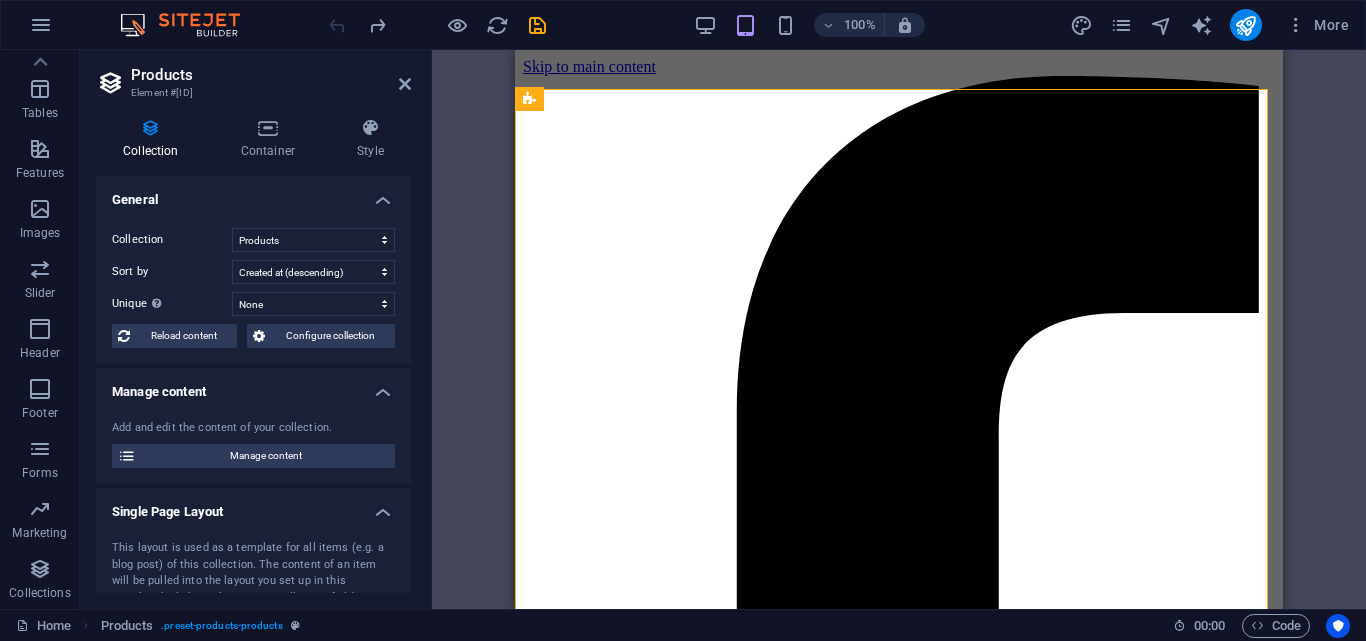 scroll, scrollTop: 341, scrollLeft: 0, axis: vertical 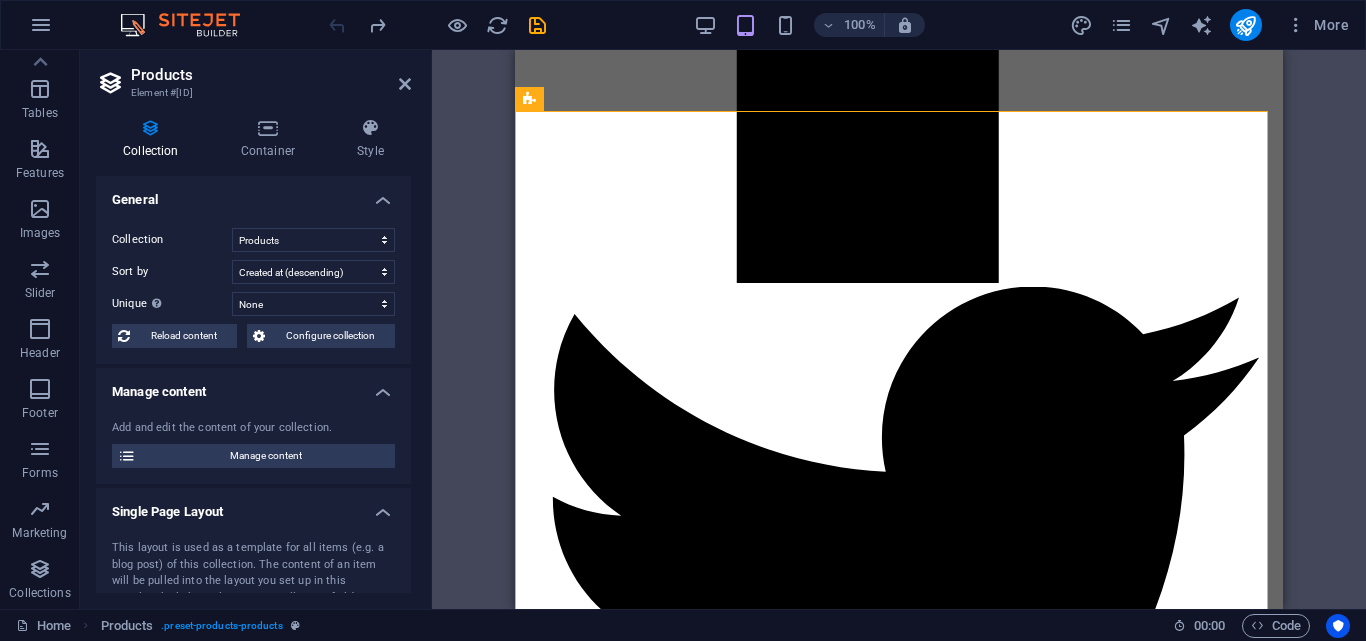 click on "Drag here to replace the existing content. Press “Ctrl” if you want to create a new element.
H1   Banner   Banner   Container   Info Bar   Logo   Menu Bar   Container   Container   H3   Container   H4   Boxes   Boxes   Container   Container   Collection item   Container   Image   Products   Collection item   Collection item   Container   Button   Collection item   Container   Image   Products   Collection item   Collection item   Products   Container   Button   Collection item   Container   Image   Collection item   Collection item   Container   Text   Text   Menu Bar   Icon" at bounding box center (899, 329) 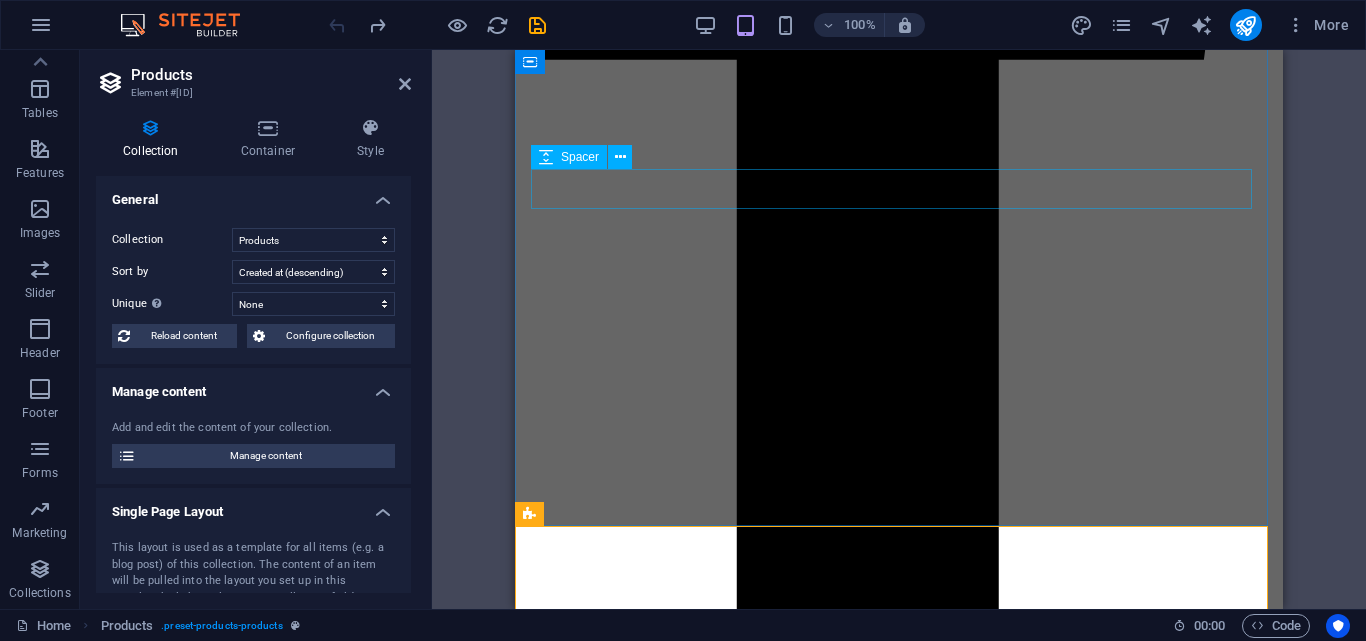 scroll, scrollTop: 806, scrollLeft: 0, axis: vertical 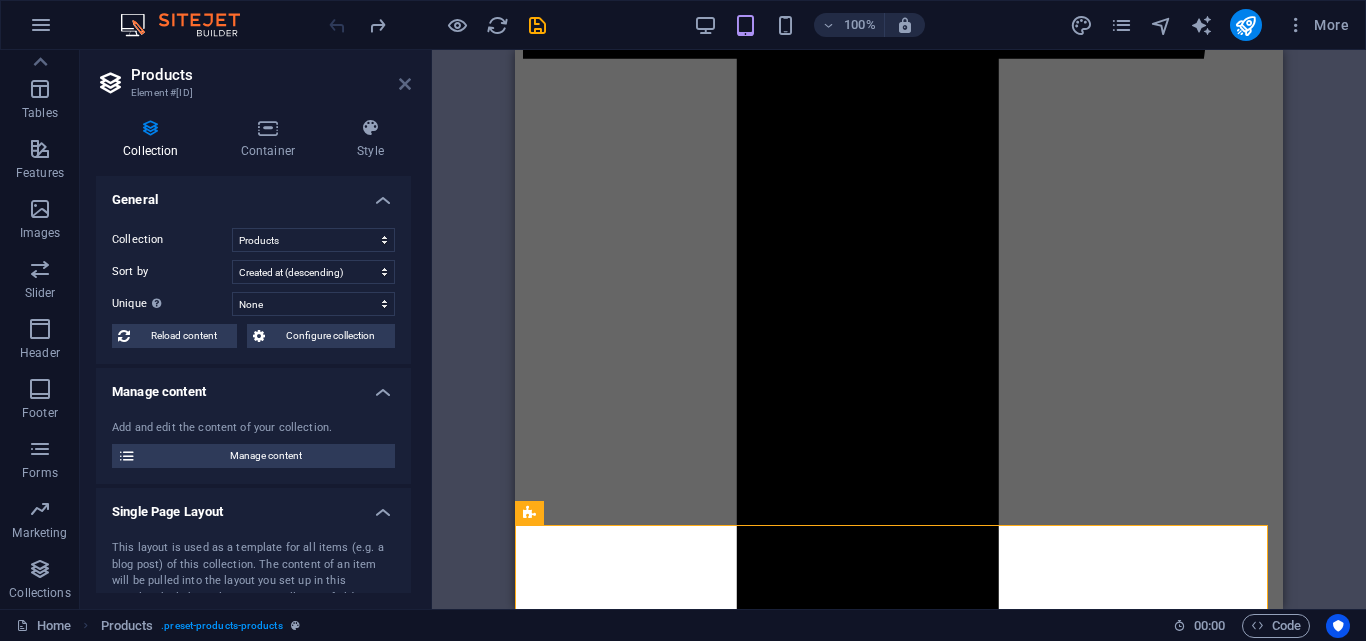 click at bounding box center (405, 84) 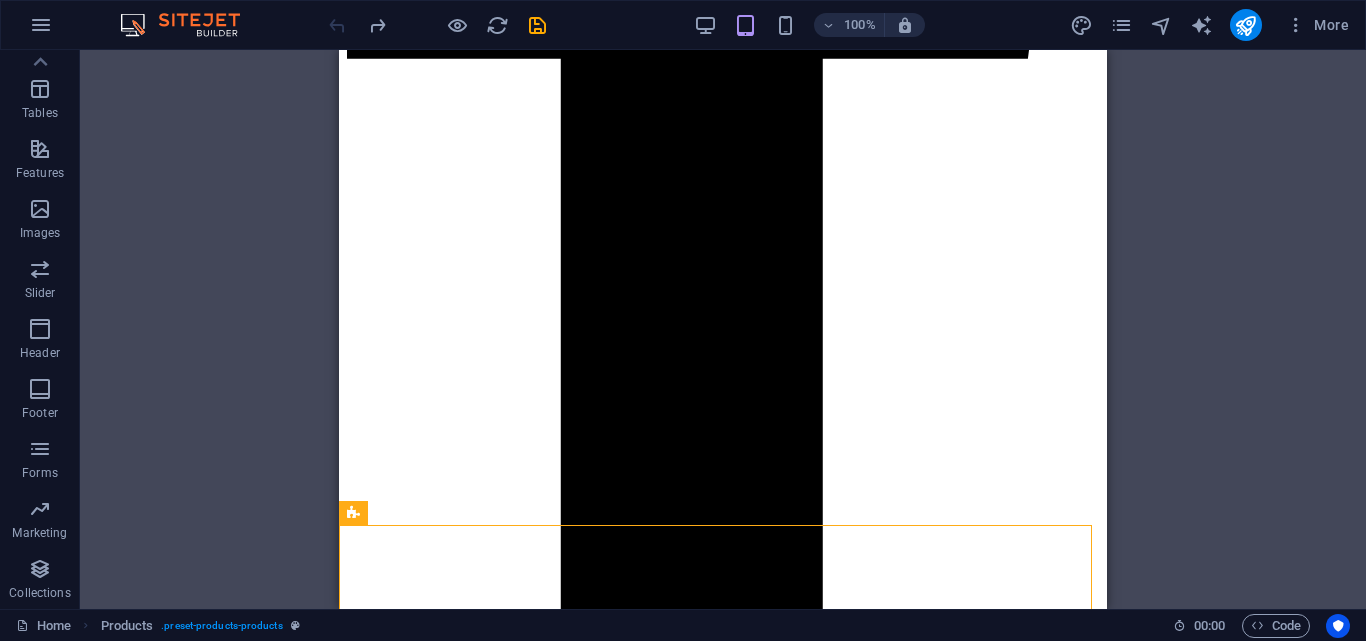 click on "Drag here to replace the existing content. Press “Ctrl” if you want to create a new element.
H1   Banner   Banner   Container   Info Bar   Logo   Menu Bar   Container   Container   H3   Container   H4   Boxes   Container   Container   Collection item   Container   Image   Products   Collection item   Collection item   Container   Button   Collection item   Container   Image   Products   Collection item   Collection item   Products   Container   Button   Collection item   Container   Image   Collection item   Collection item   Container   Text   Text   Menu Bar   Icon   Text   Container   Container   H4   Button   Spacer   H2   Spacer   Container   Container" at bounding box center [723, 329] 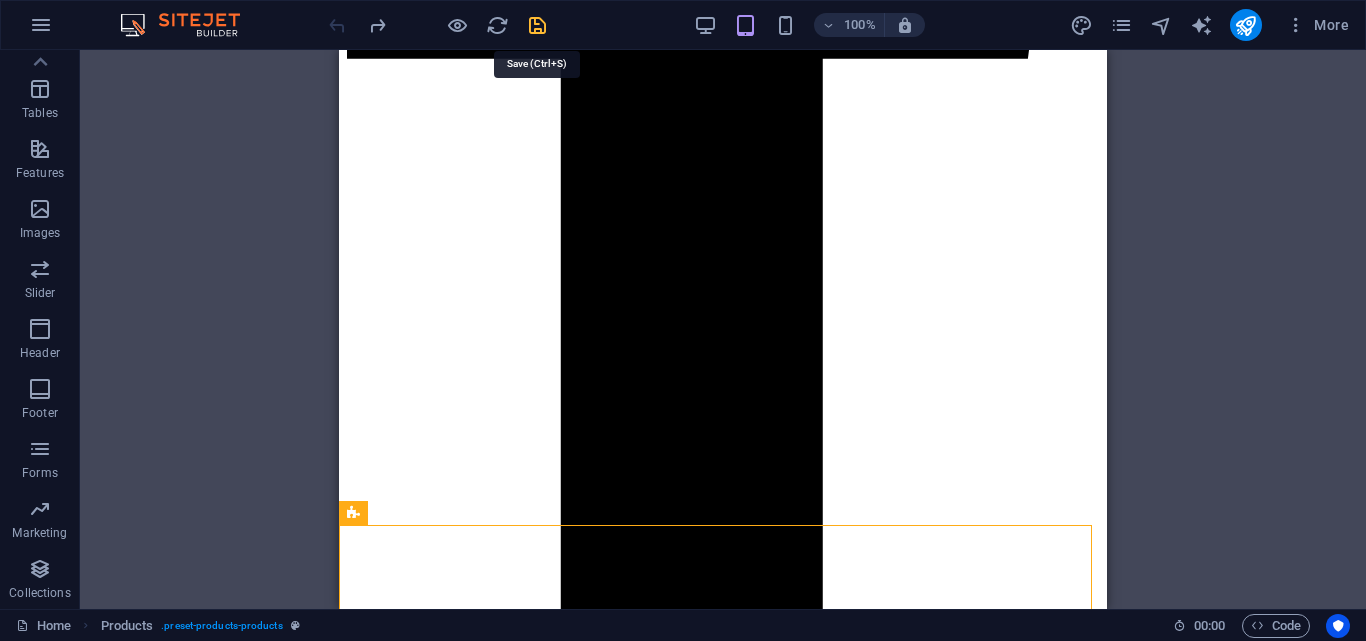 click at bounding box center (537, 25) 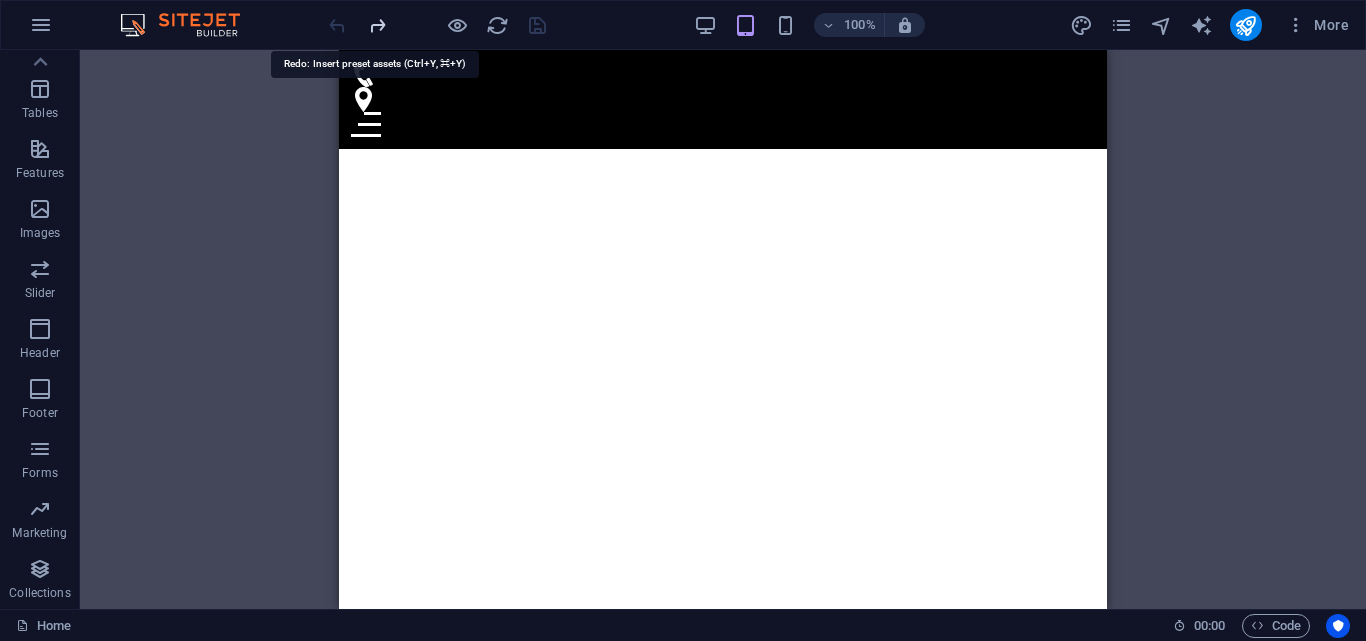 click at bounding box center (377, 25) 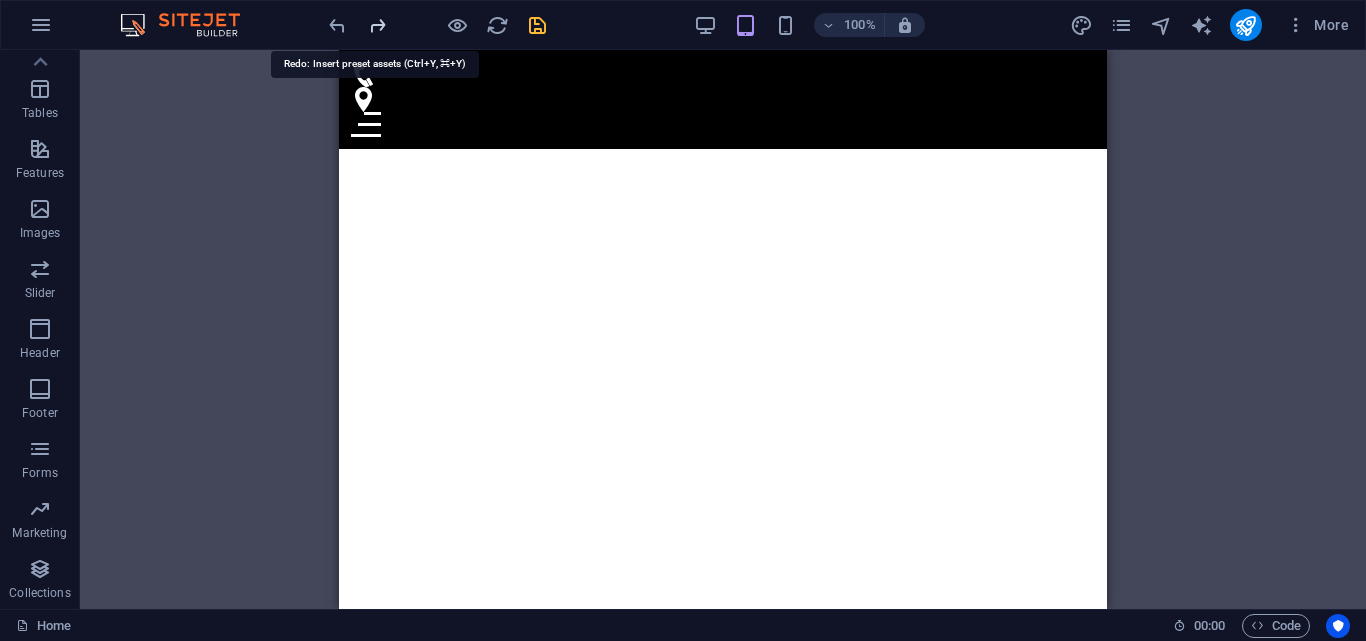 click at bounding box center (377, 25) 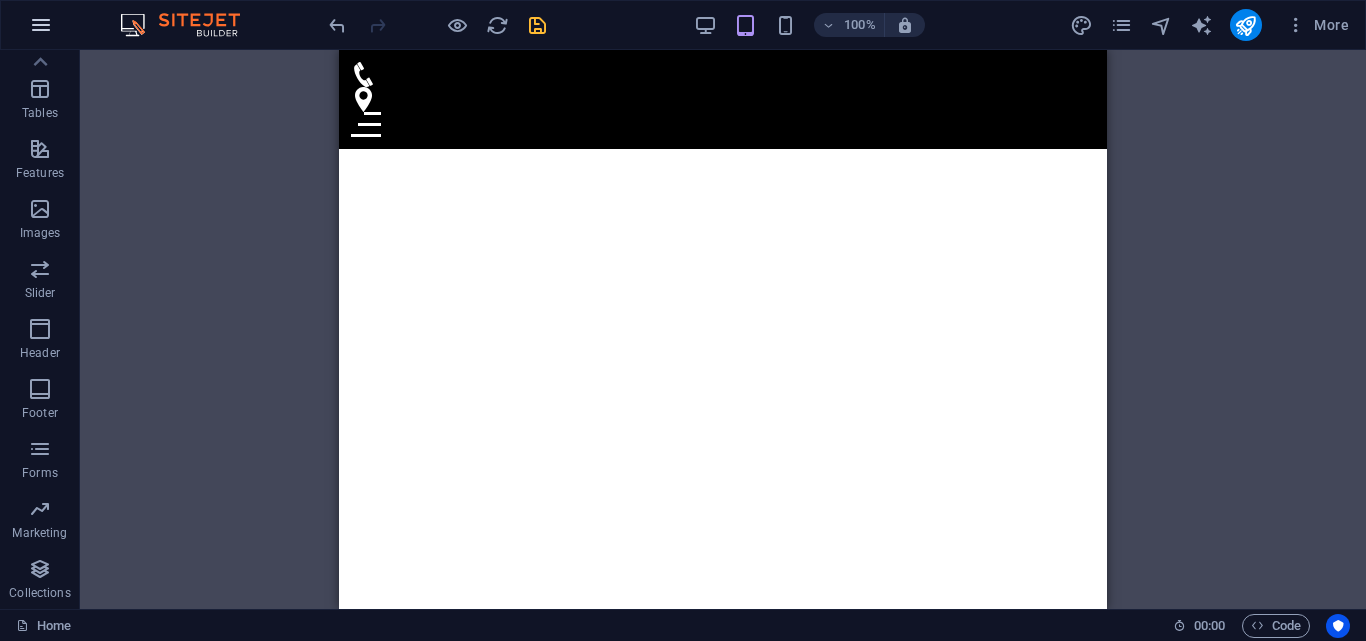 click at bounding box center [41, 25] 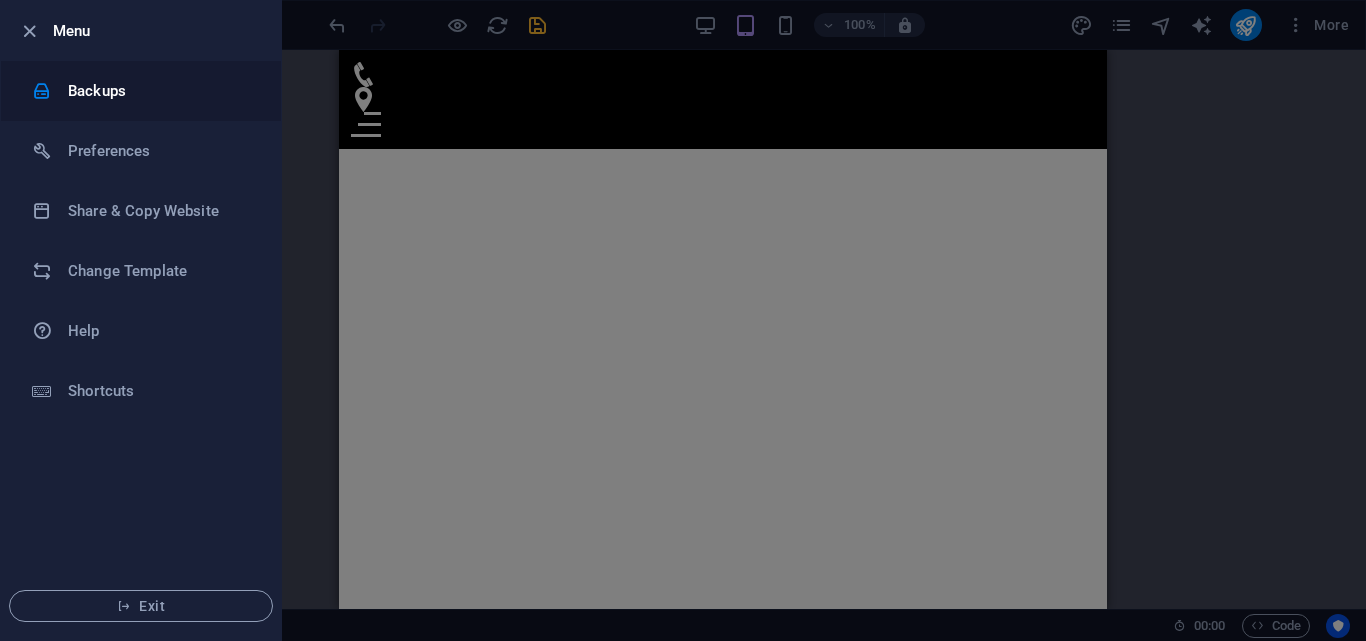 click on "Backups" at bounding box center [141, 91] 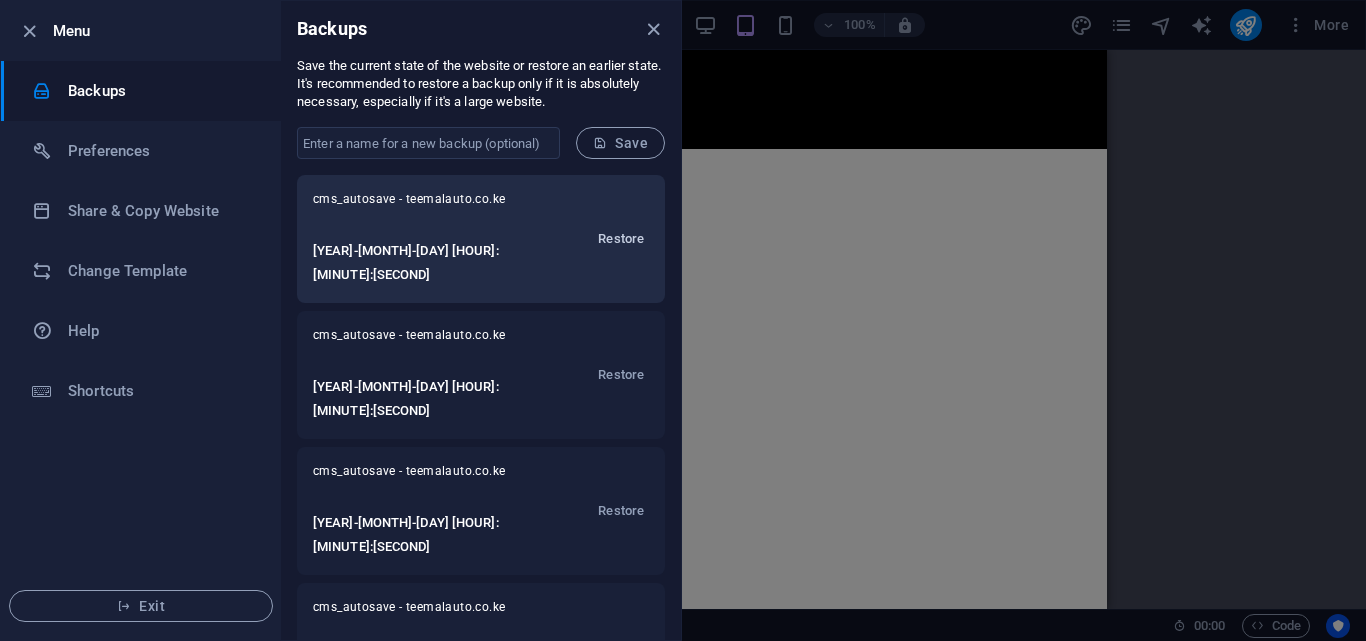 click on "Restore" at bounding box center (621, 239) 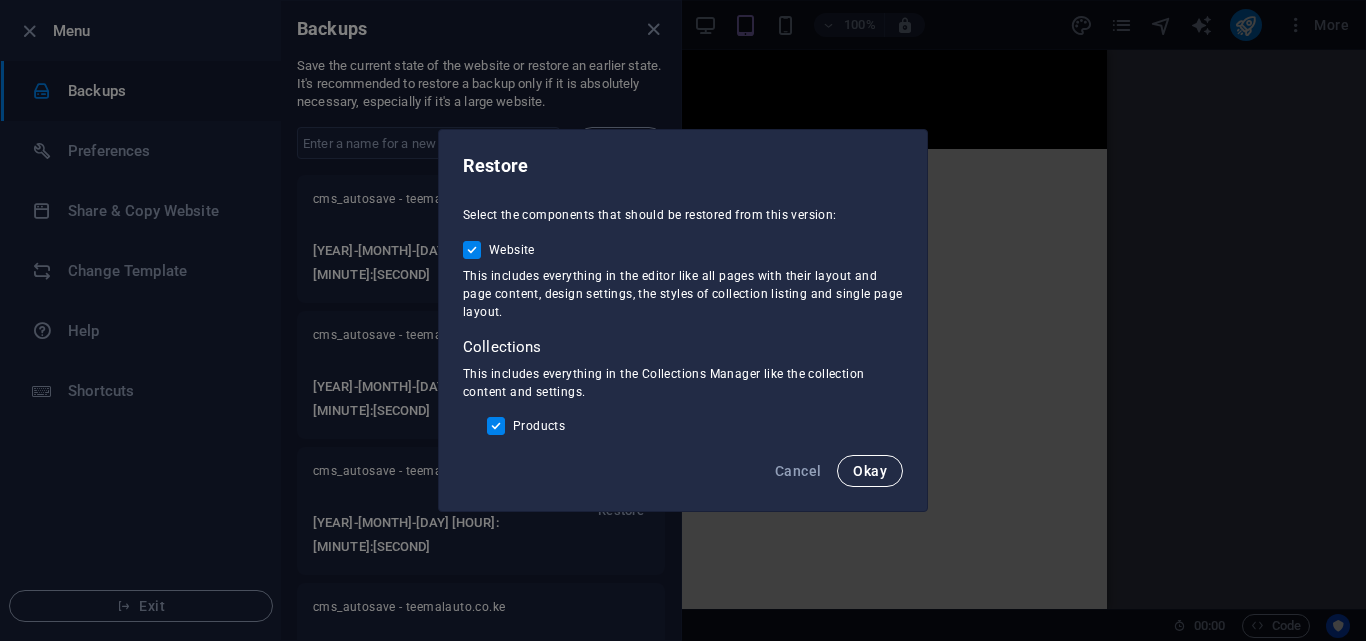 click on "Okay" at bounding box center (870, 471) 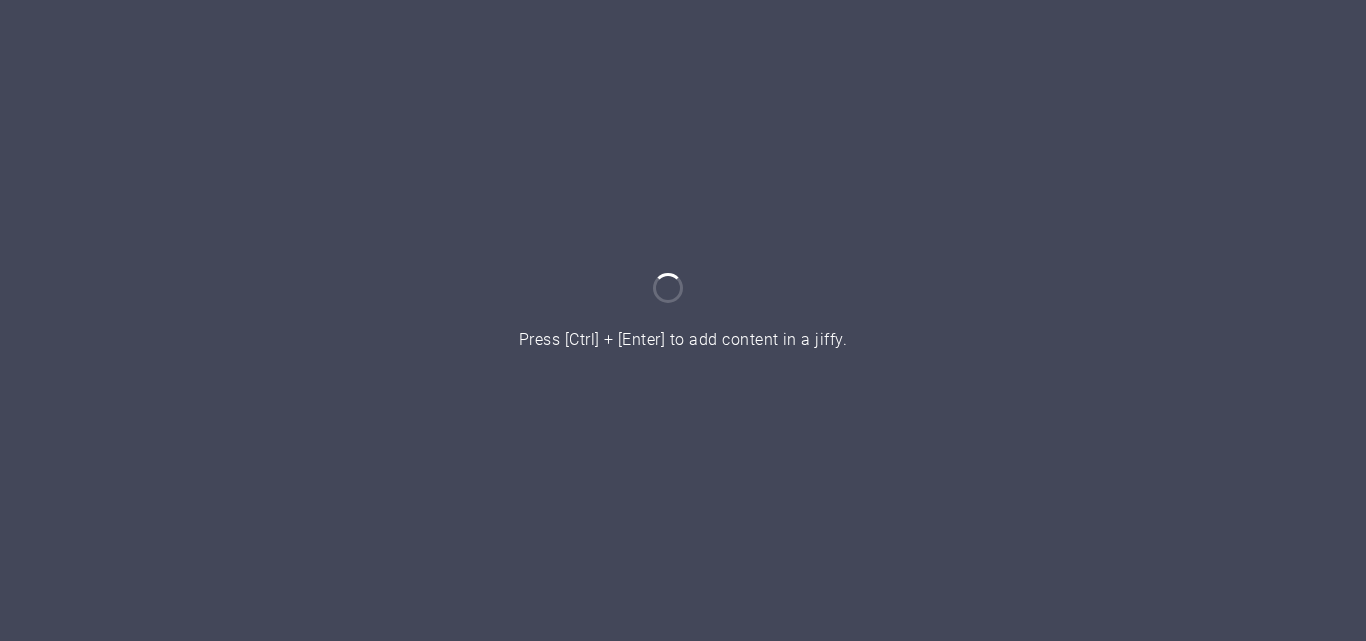 scroll, scrollTop: 0, scrollLeft: 0, axis: both 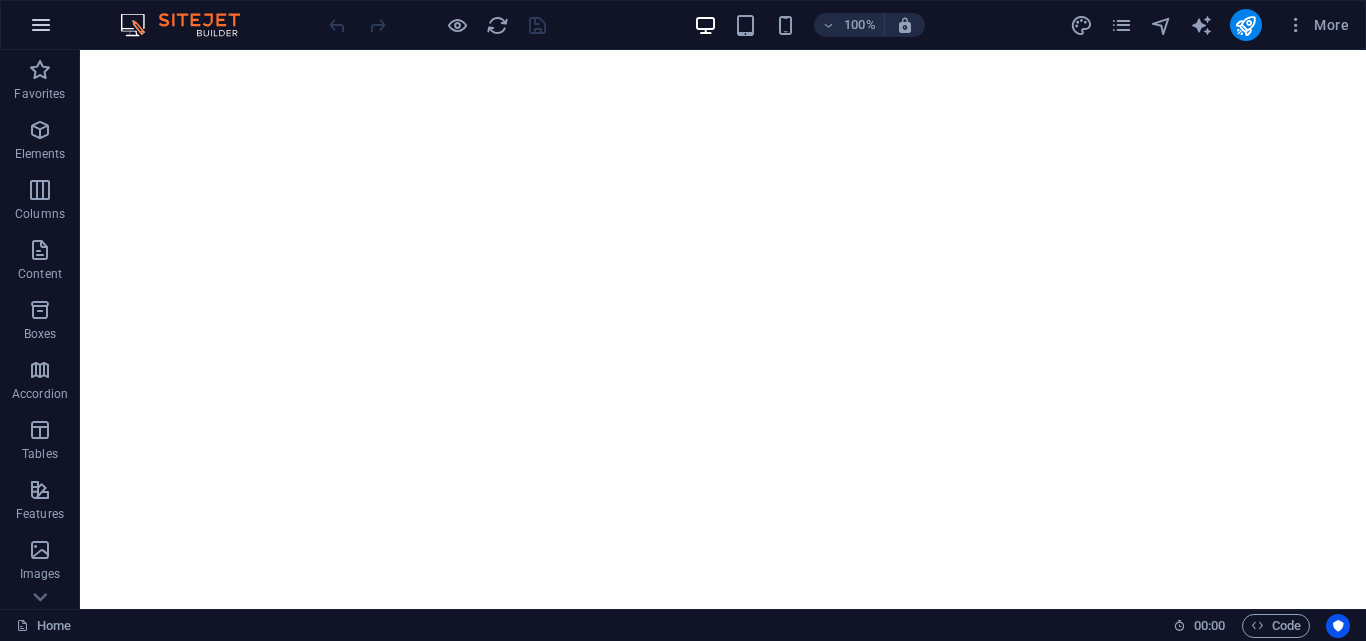 click at bounding box center [41, 25] 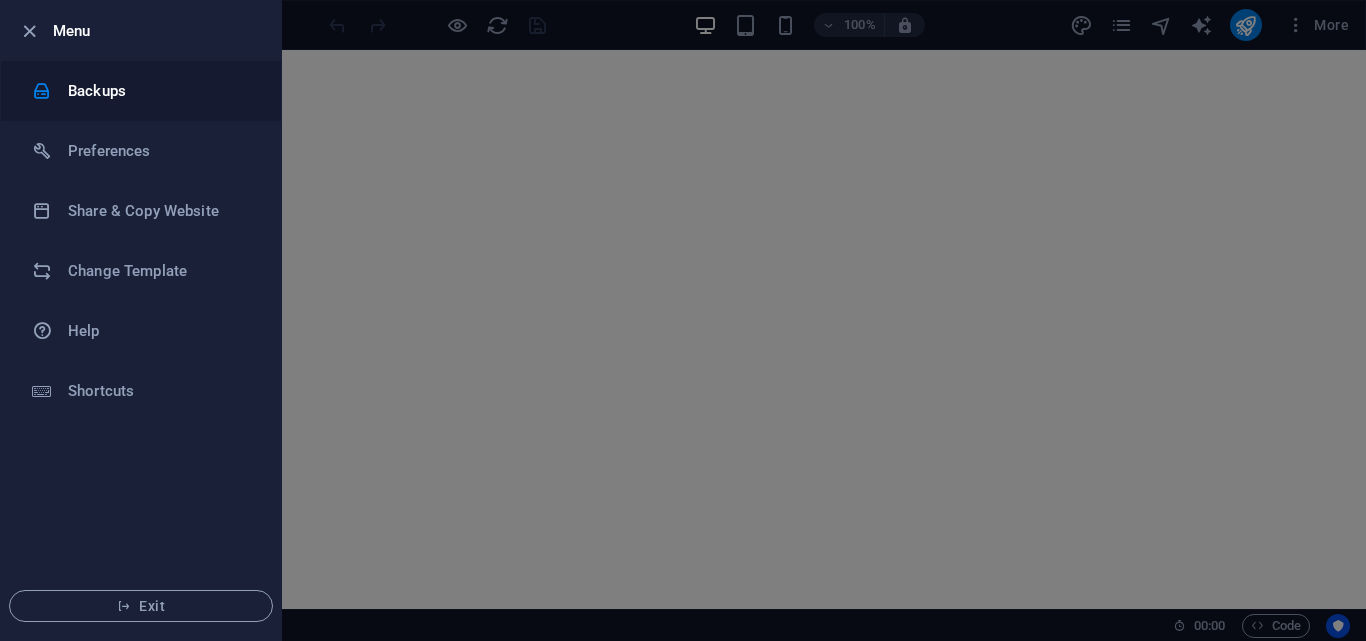 click on "Backups" at bounding box center [160, 91] 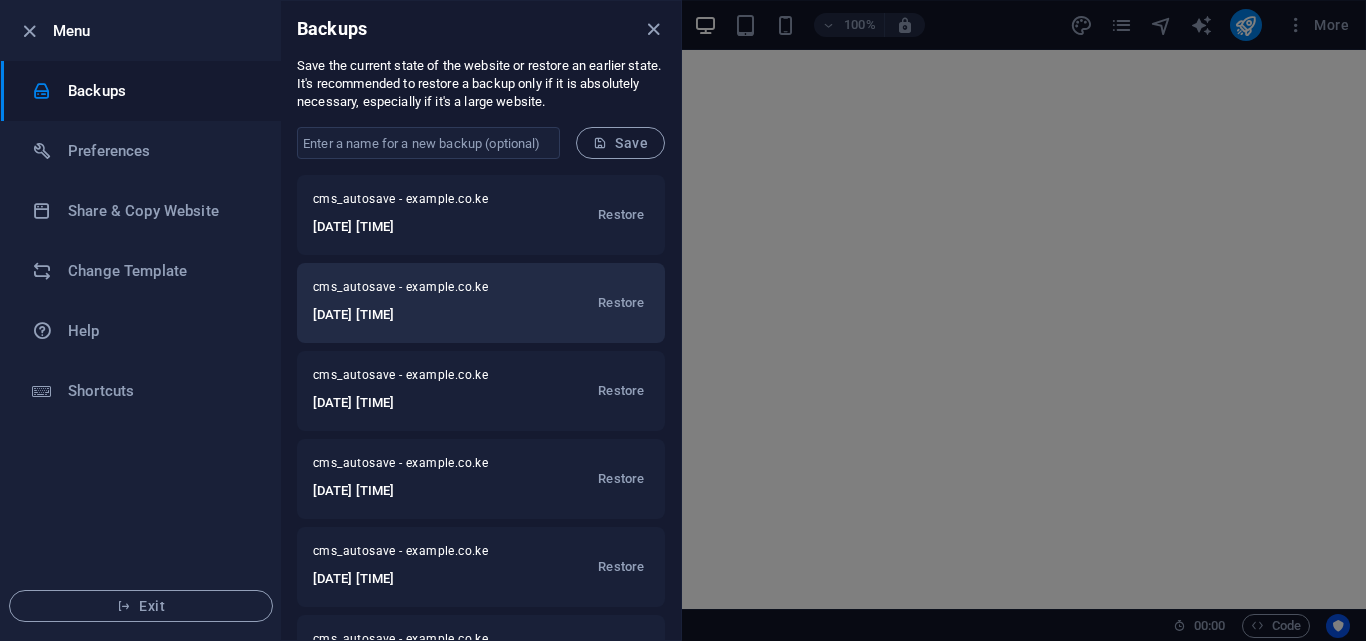 click on "[YEAR]-[MONTH]-[DAY] [HOUR]:[MINUTE]:[SECOND]" at bounding box center [417, 315] 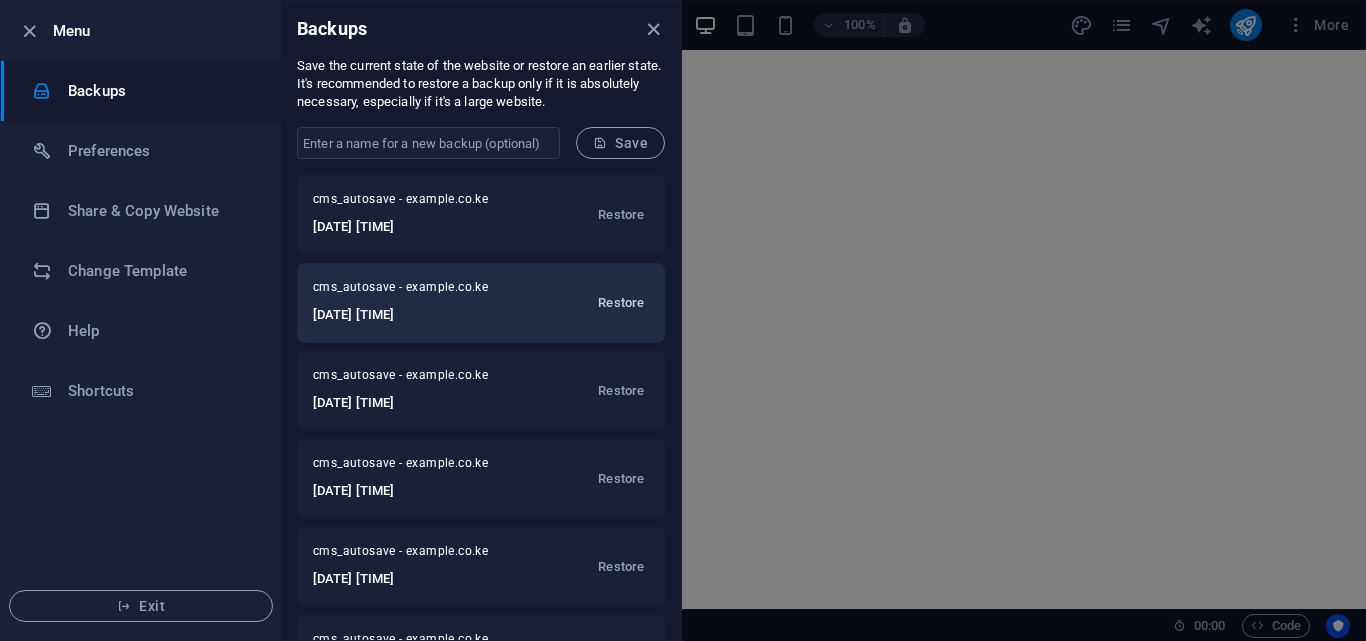 click on "Restore" at bounding box center (621, 303) 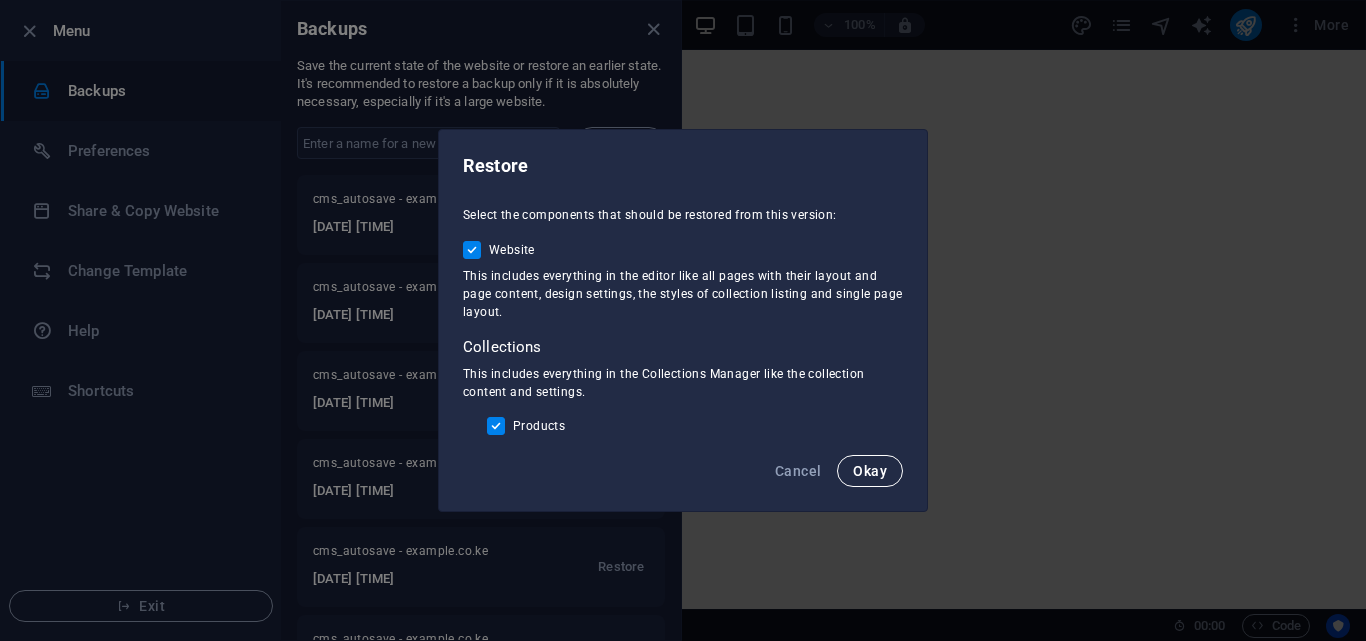 click on "Okay" at bounding box center [870, 471] 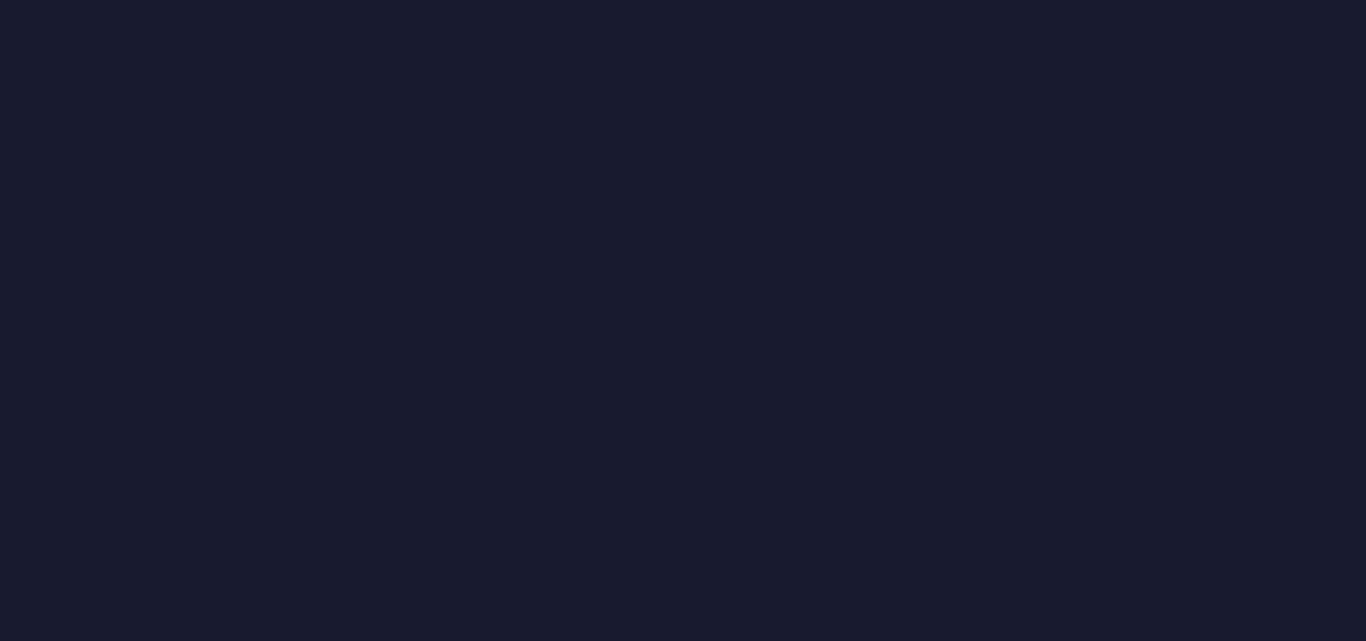 scroll, scrollTop: 0, scrollLeft: 0, axis: both 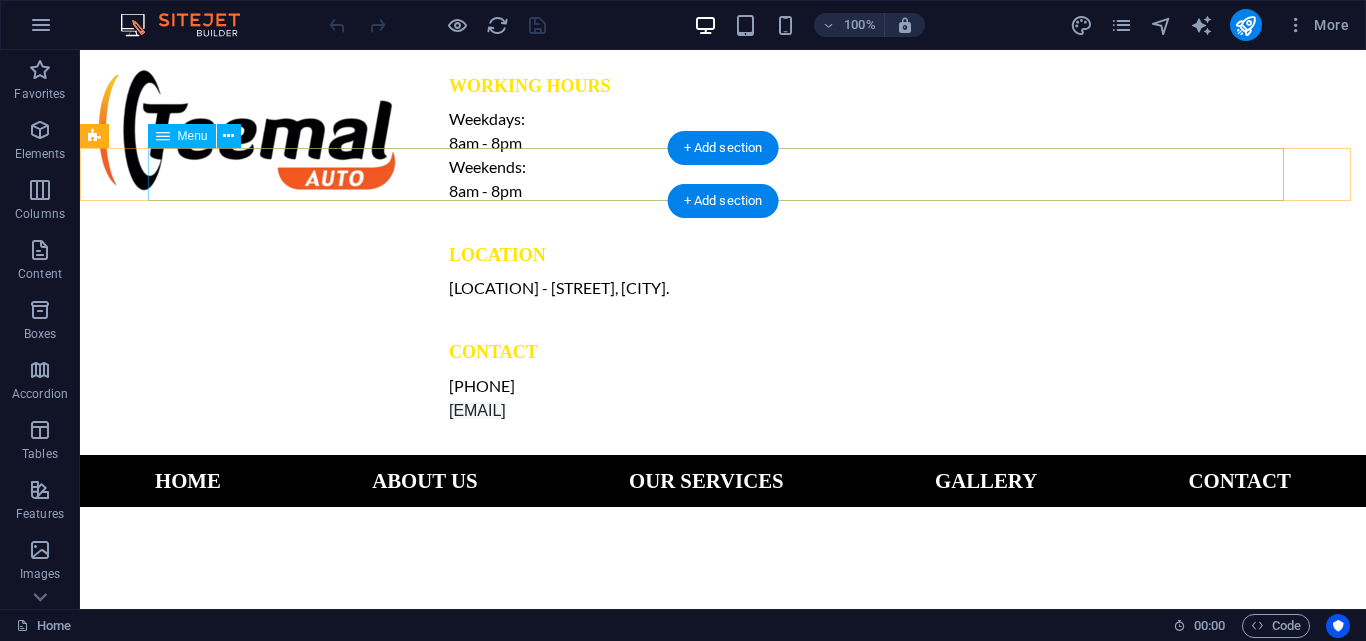 click on "Home About us Our services Gallery Contact" at bounding box center (723, 481) 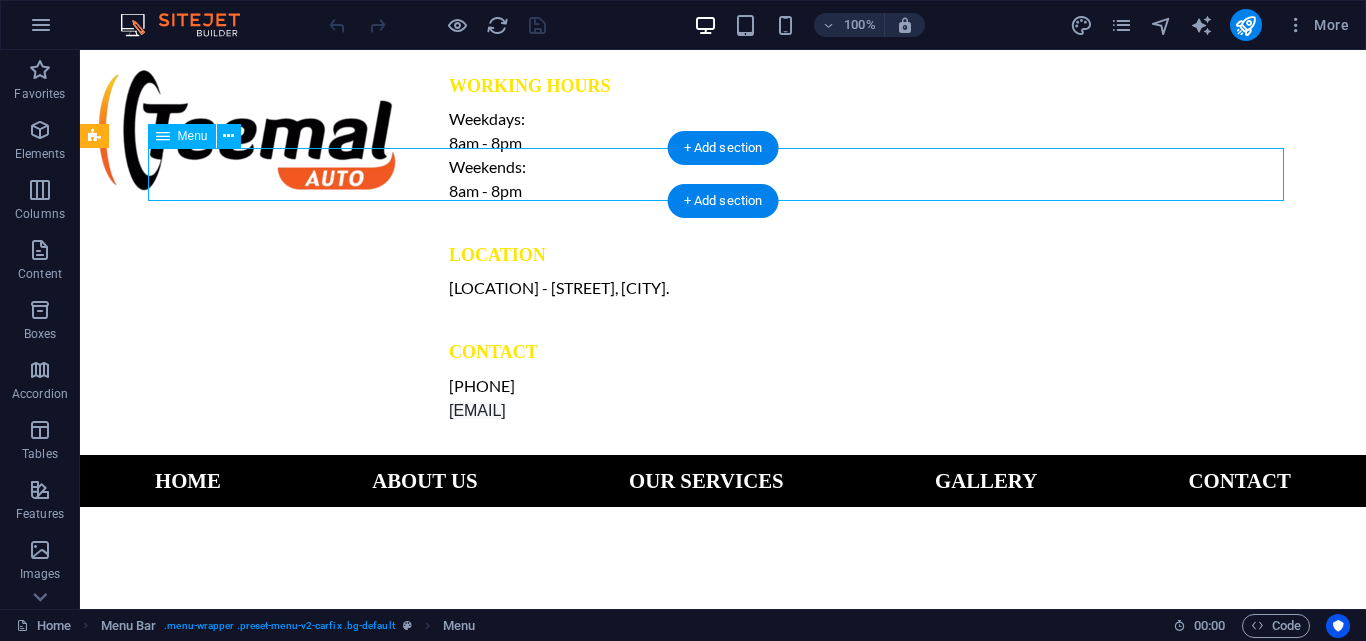 click on "Home About us Our services Gallery Contact" at bounding box center (723, 481) 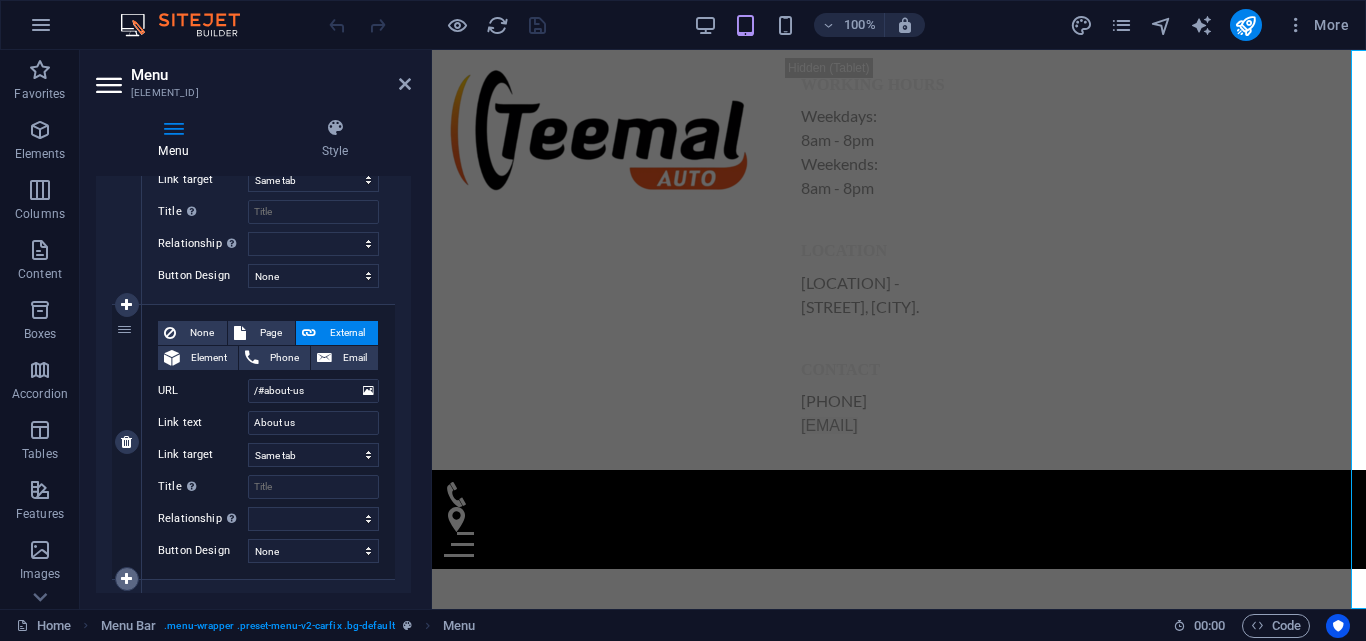scroll, scrollTop: 315, scrollLeft: 0, axis: vertical 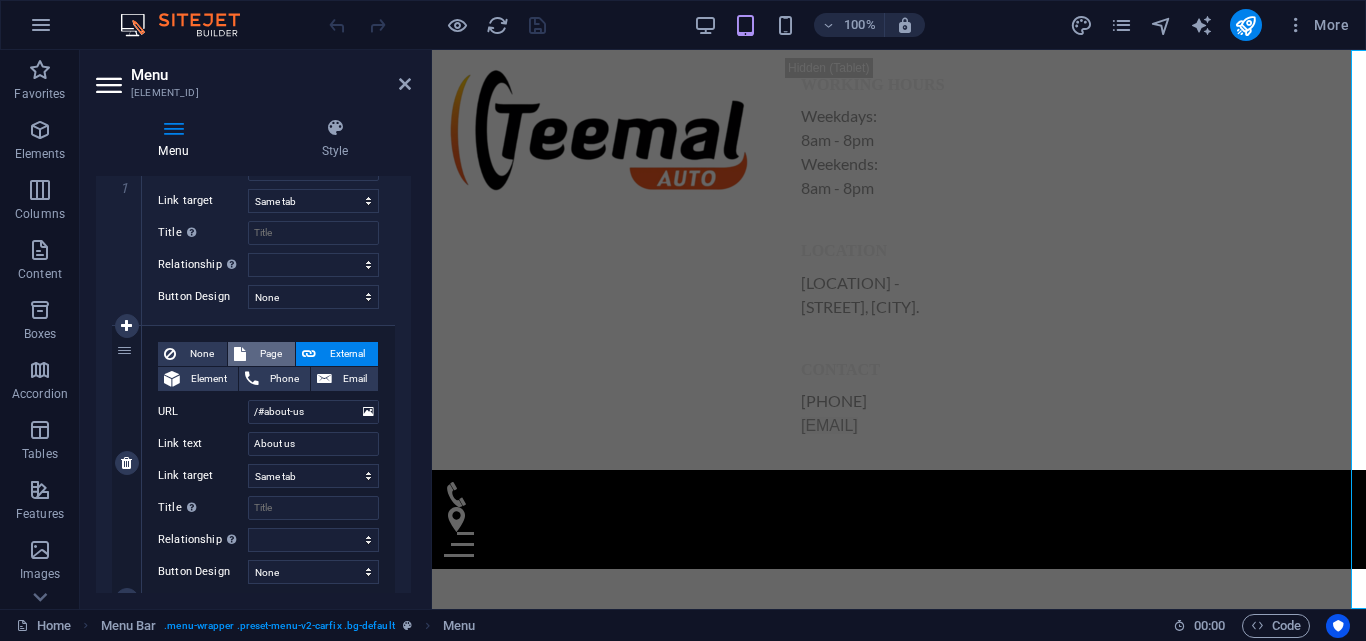 click on "Page" at bounding box center [270, 354] 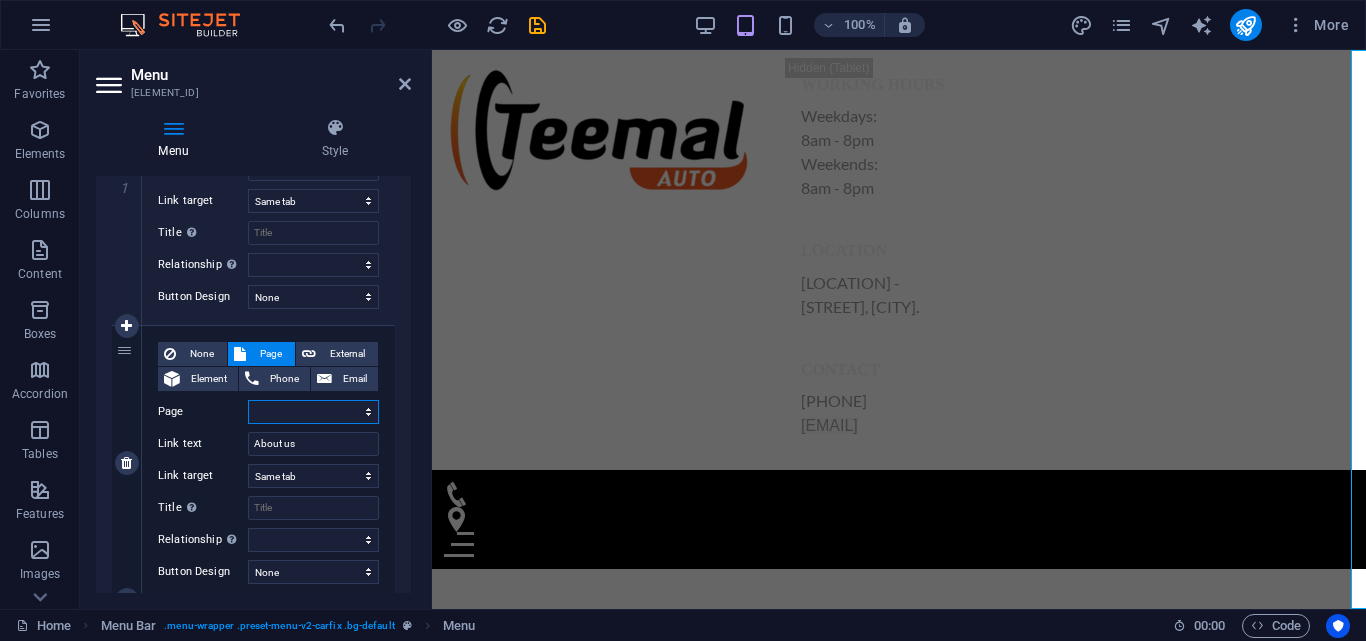 click on "Home Subpage Legal Notice Privacy" at bounding box center [313, 412] 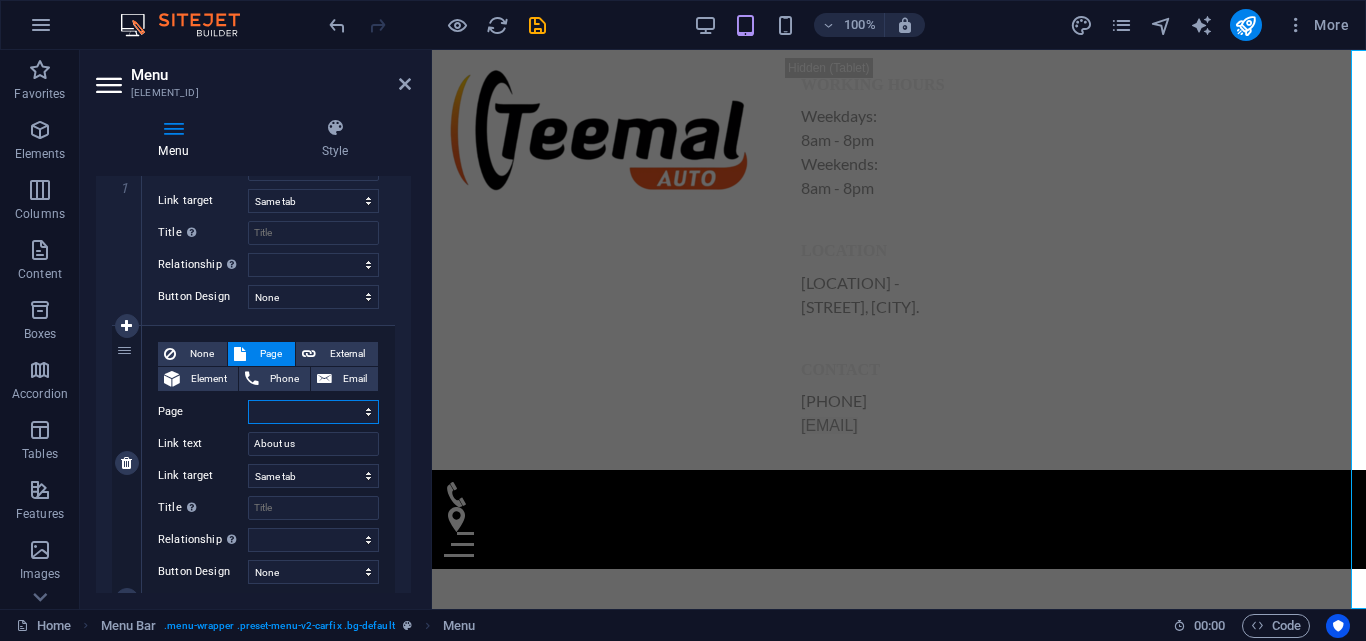 select on "1" 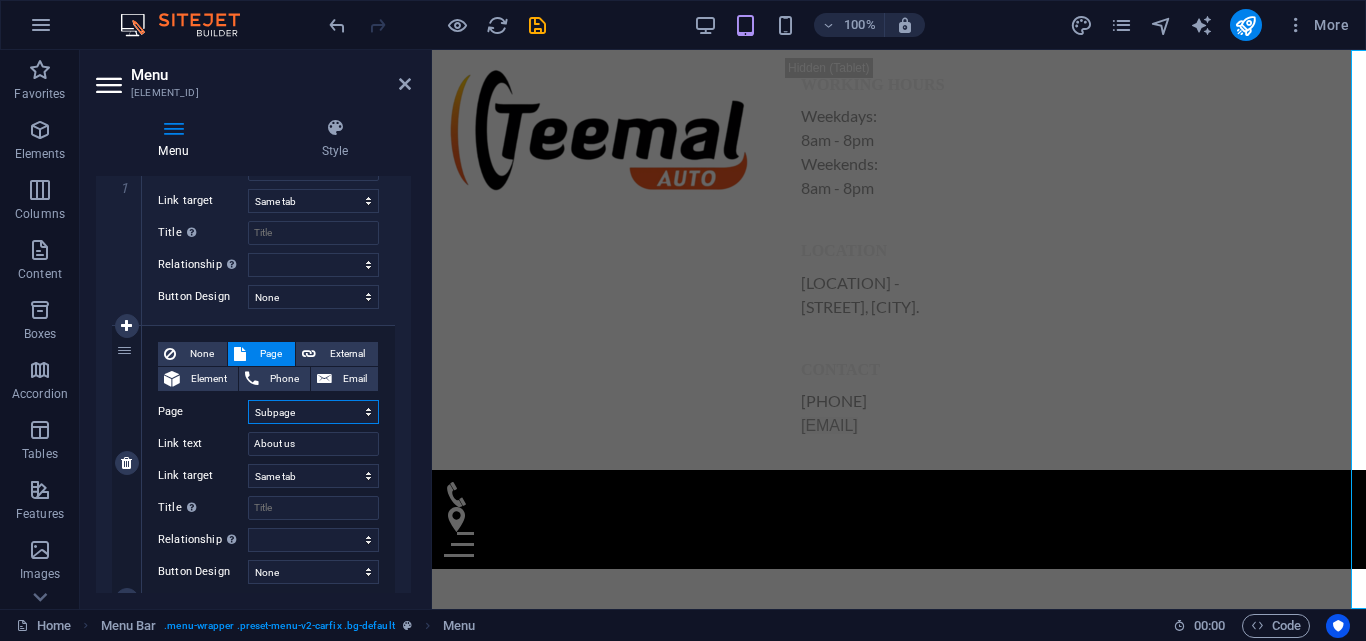click on "Home Subpage Legal Notice Privacy" at bounding box center [313, 412] 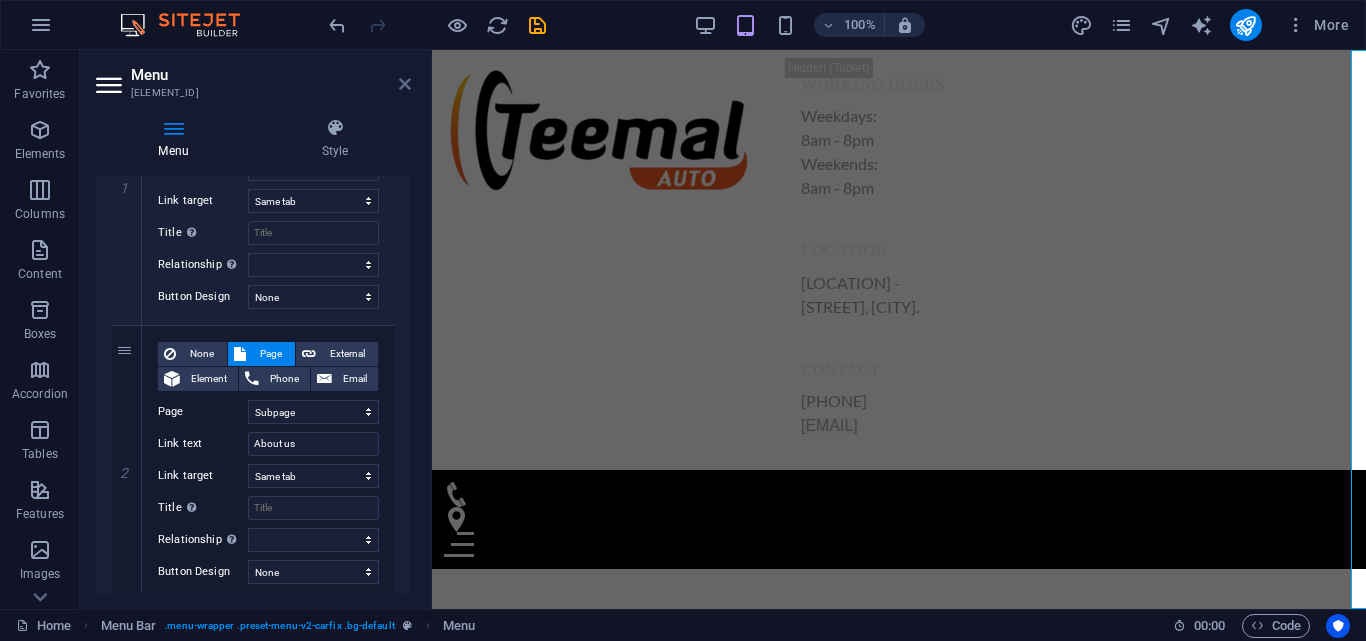 click at bounding box center [405, 84] 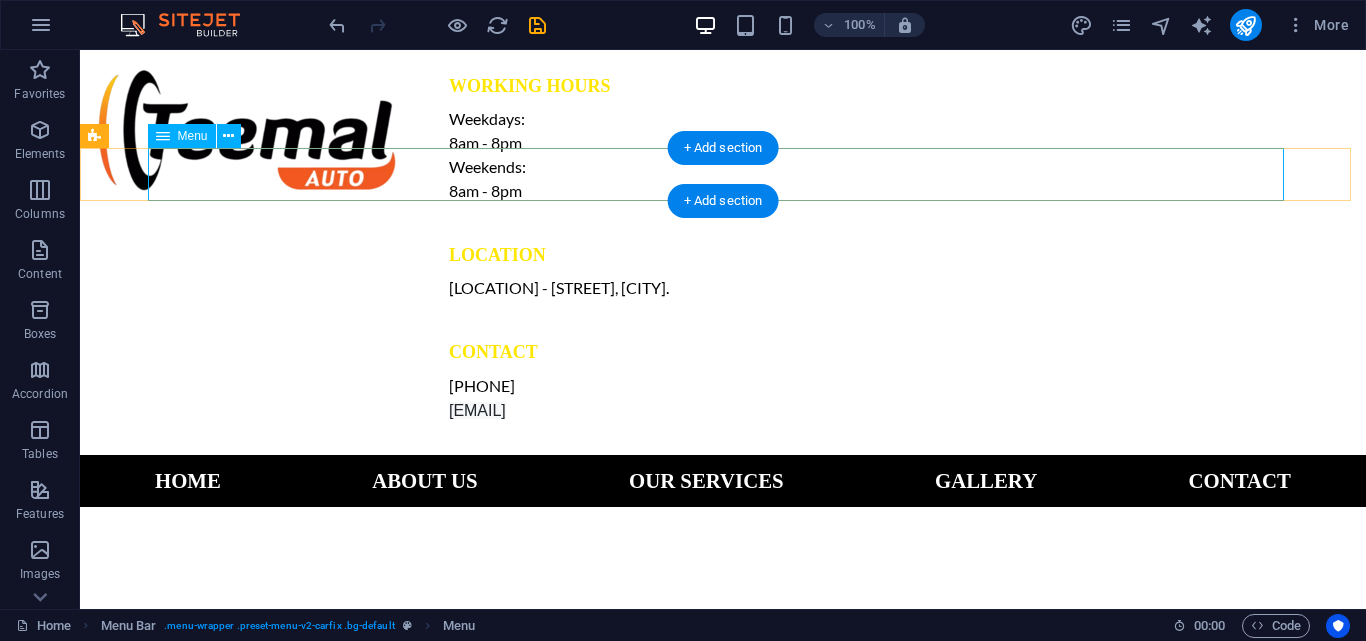 click on "Home About us Our services Gallery Contact" at bounding box center [723, 481] 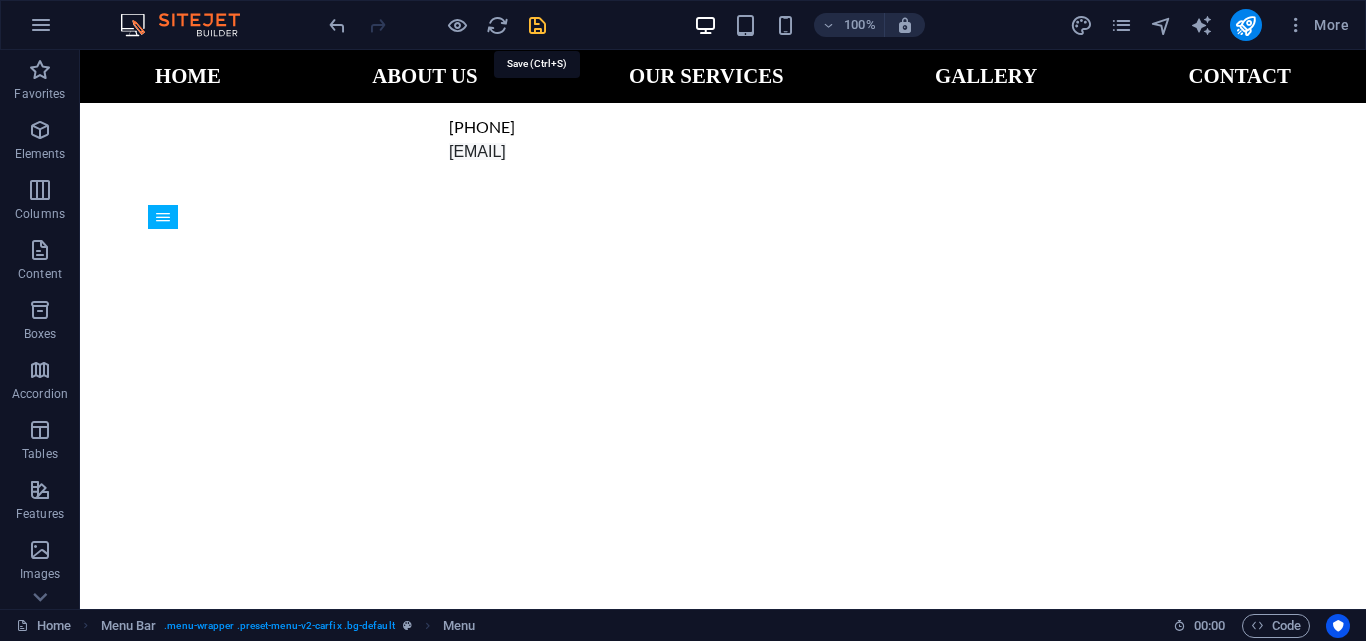 click at bounding box center [537, 25] 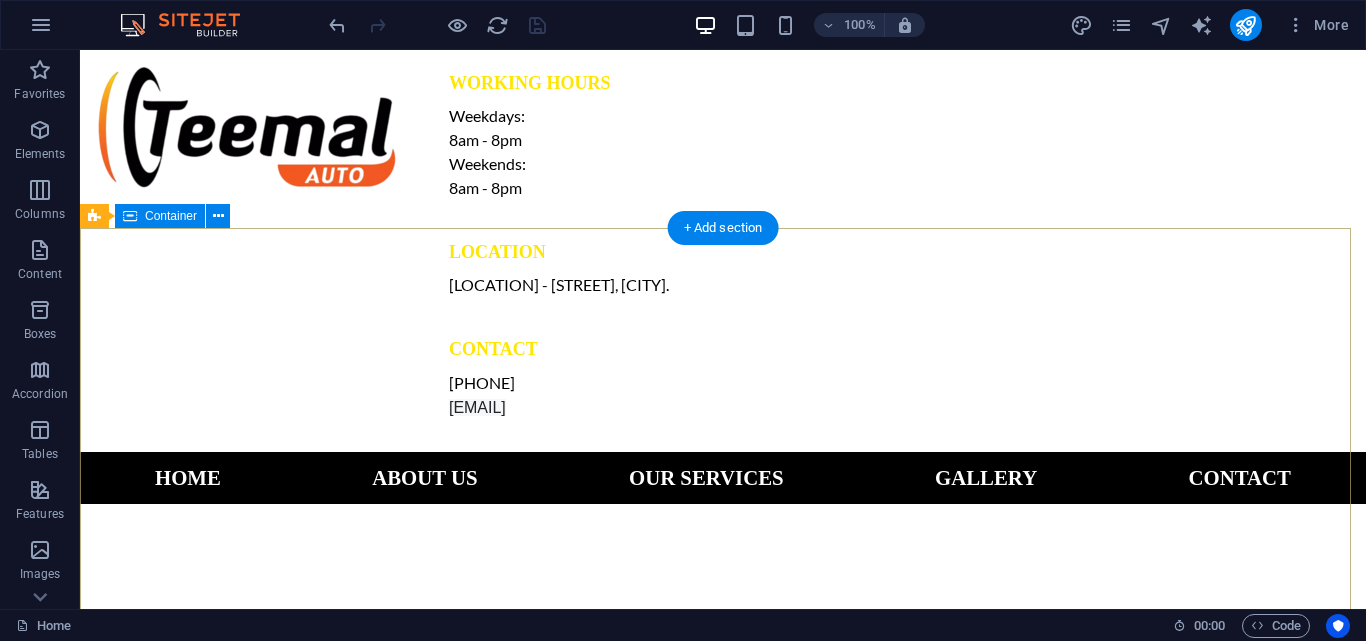 scroll, scrollTop: 236, scrollLeft: 0, axis: vertical 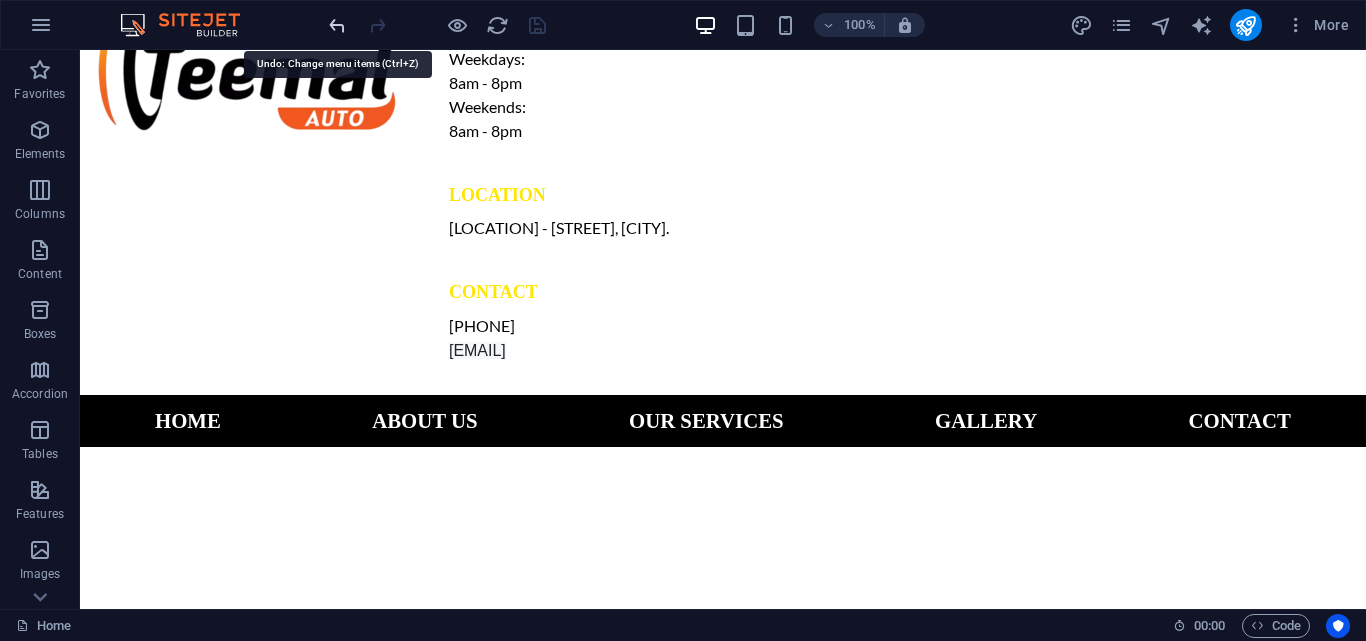 click at bounding box center (337, 25) 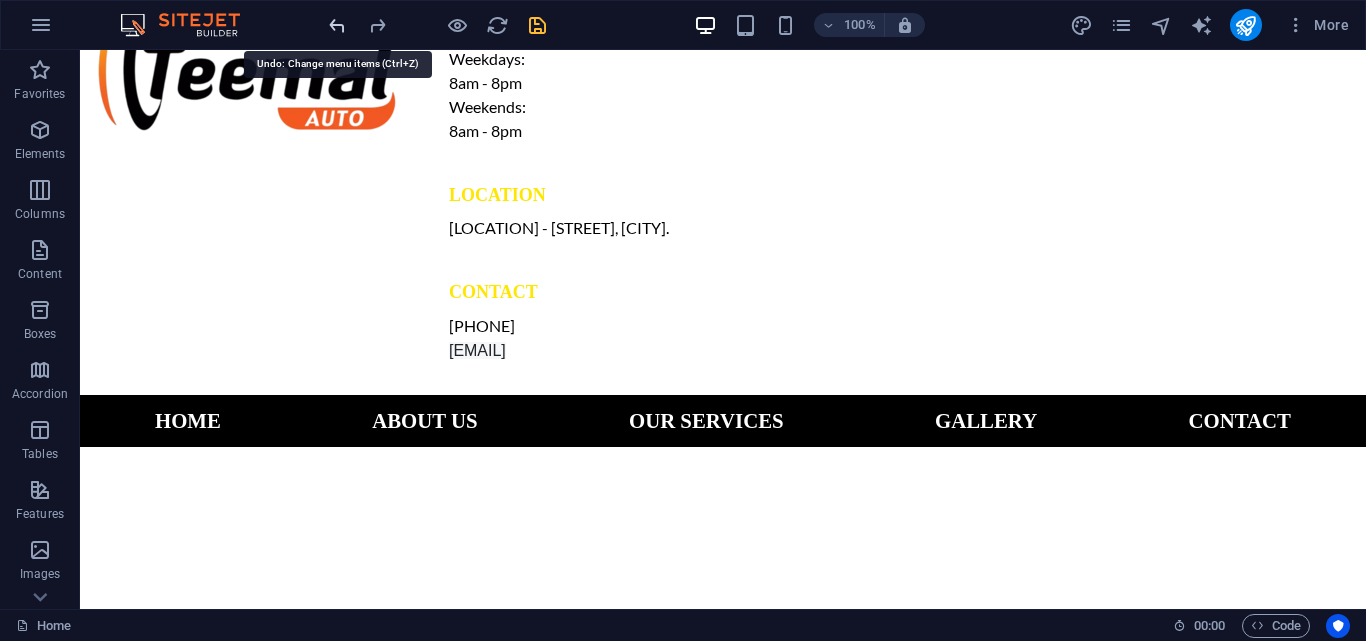 click at bounding box center (337, 25) 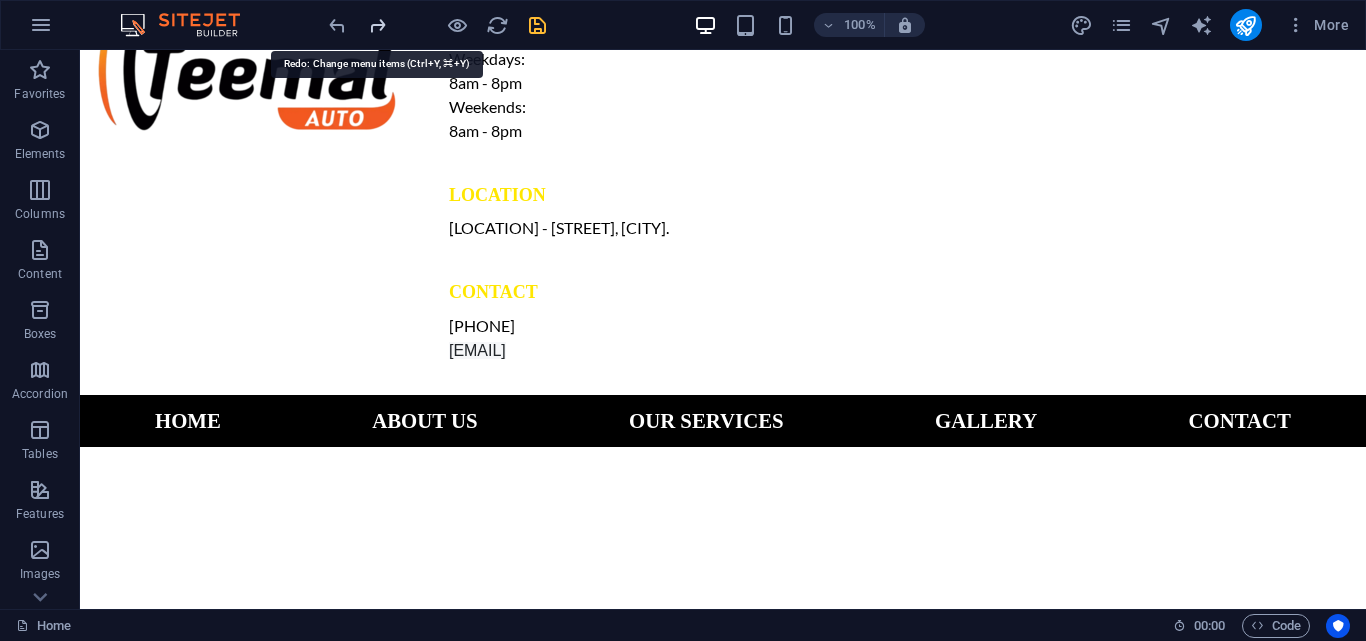 click at bounding box center (377, 25) 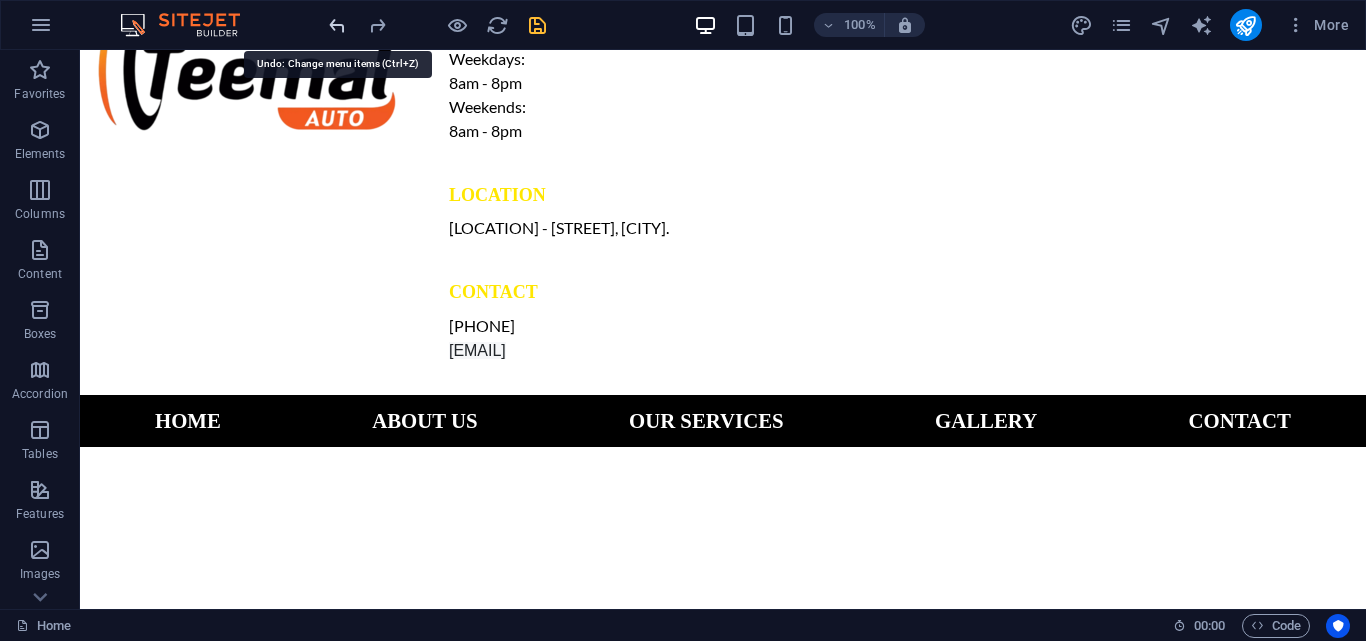click at bounding box center (337, 25) 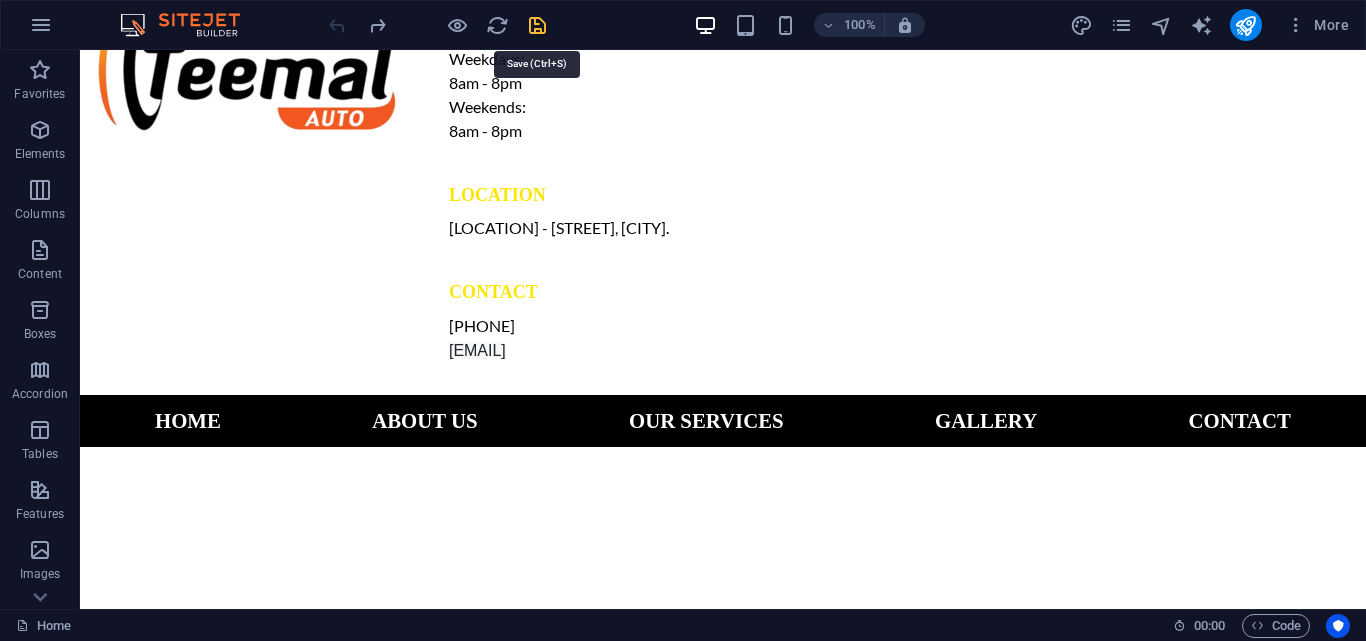 click at bounding box center [537, 25] 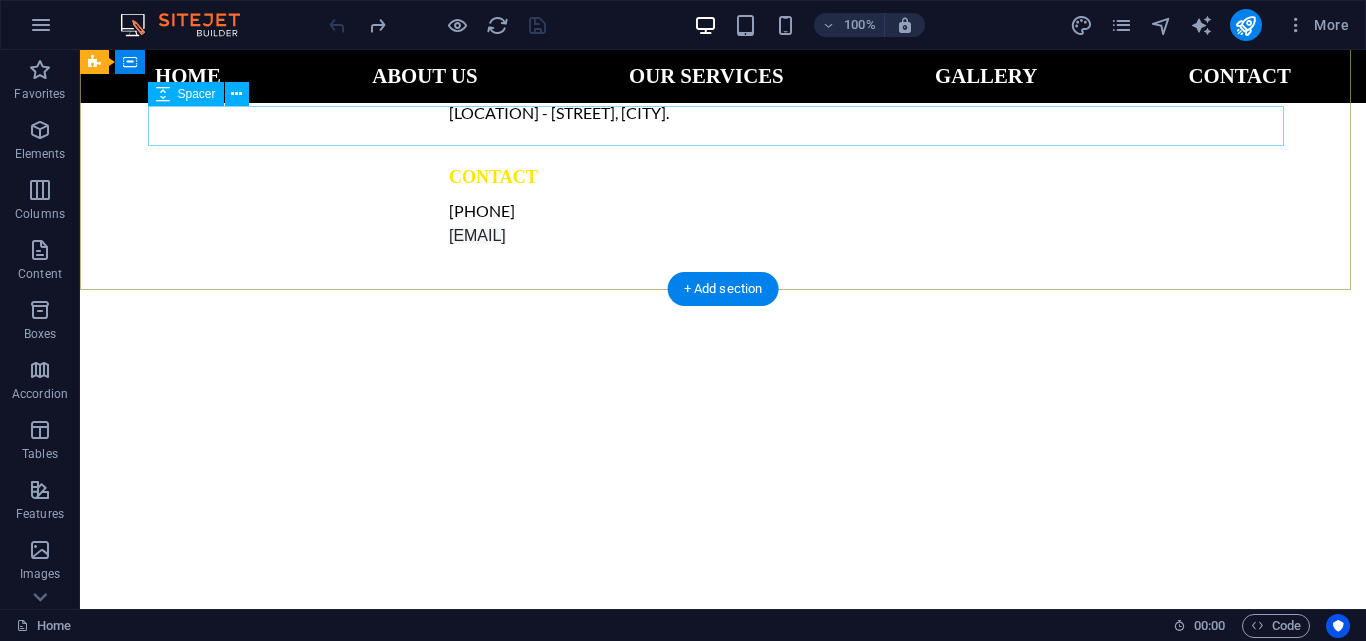 scroll, scrollTop: 0, scrollLeft: 0, axis: both 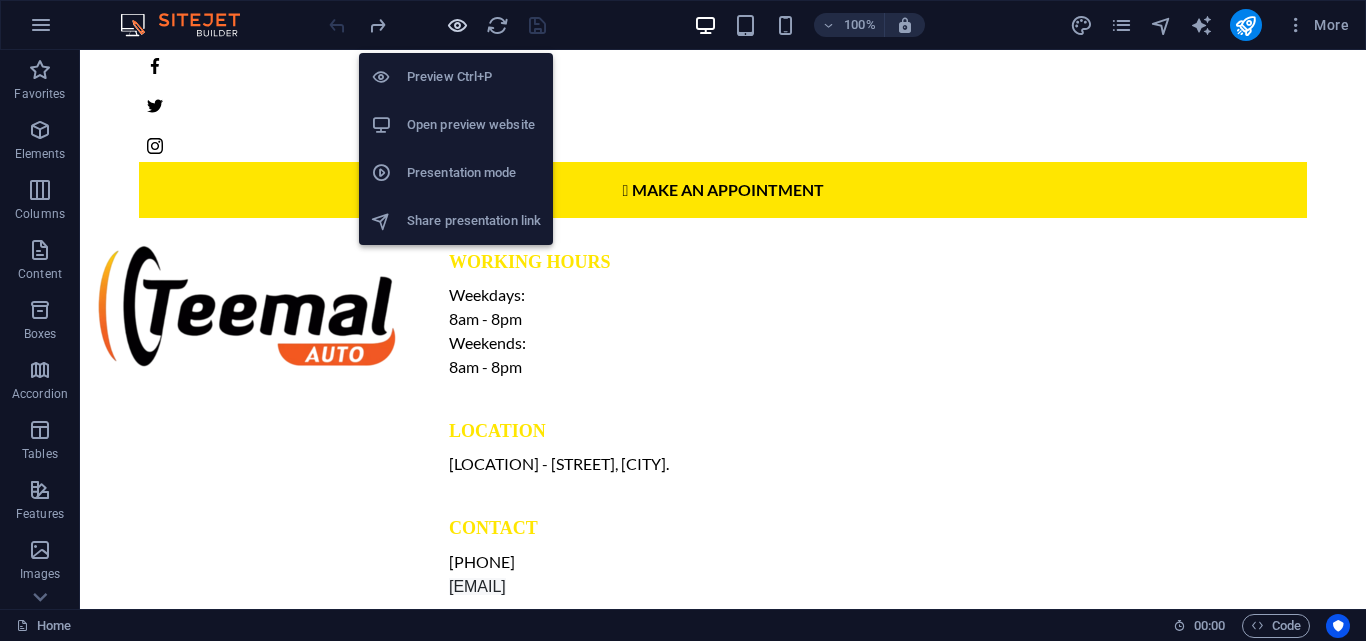 click at bounding box center (457, 25) 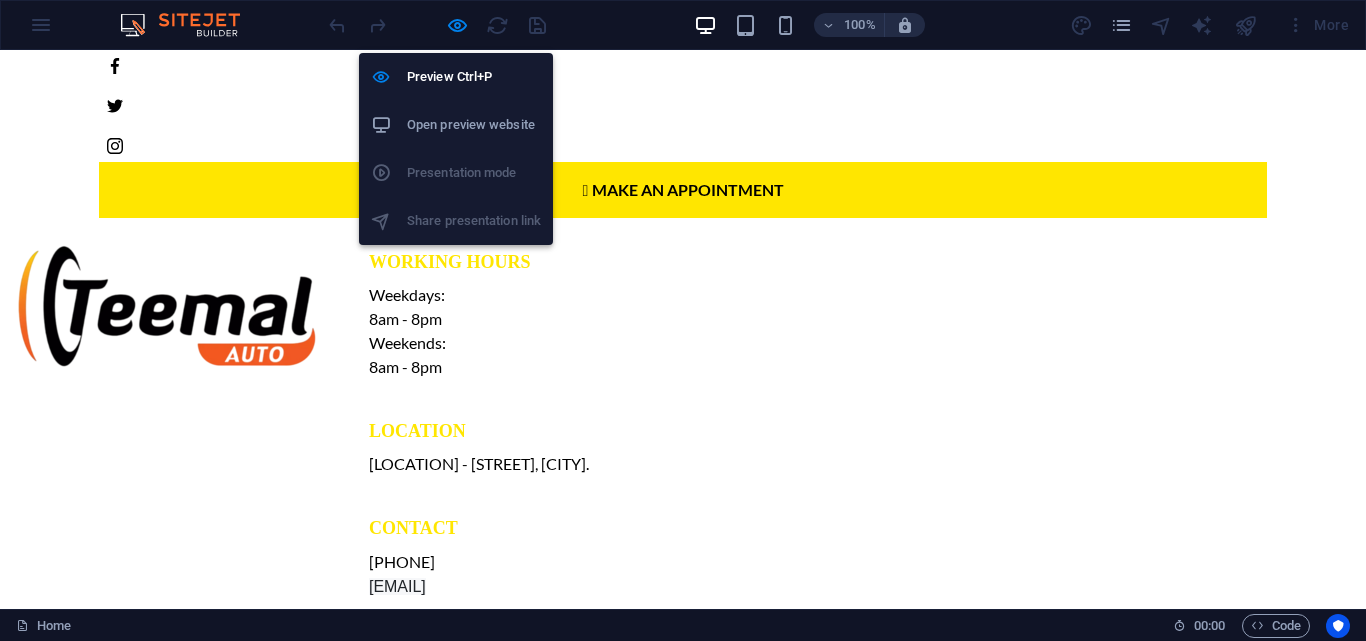 click on "Open preview website" at bounding box center [474, 125] 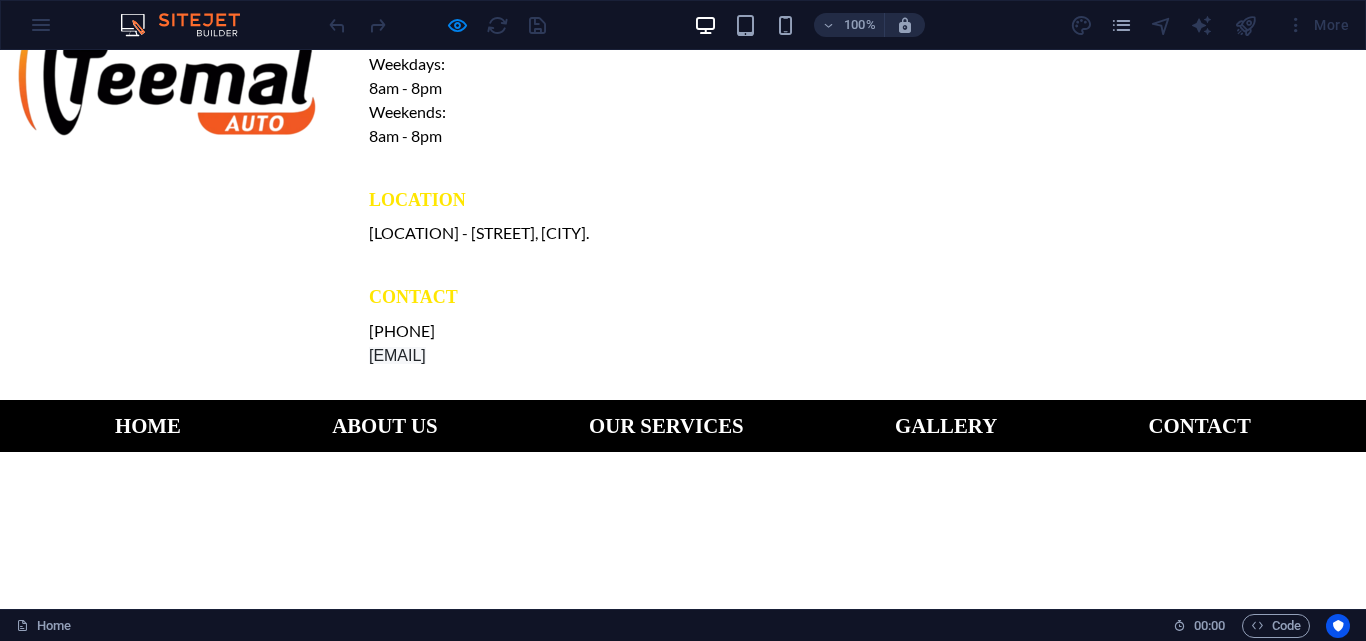 scroll, scrollTop: 236, scrollLeft: 0, axis: vertical 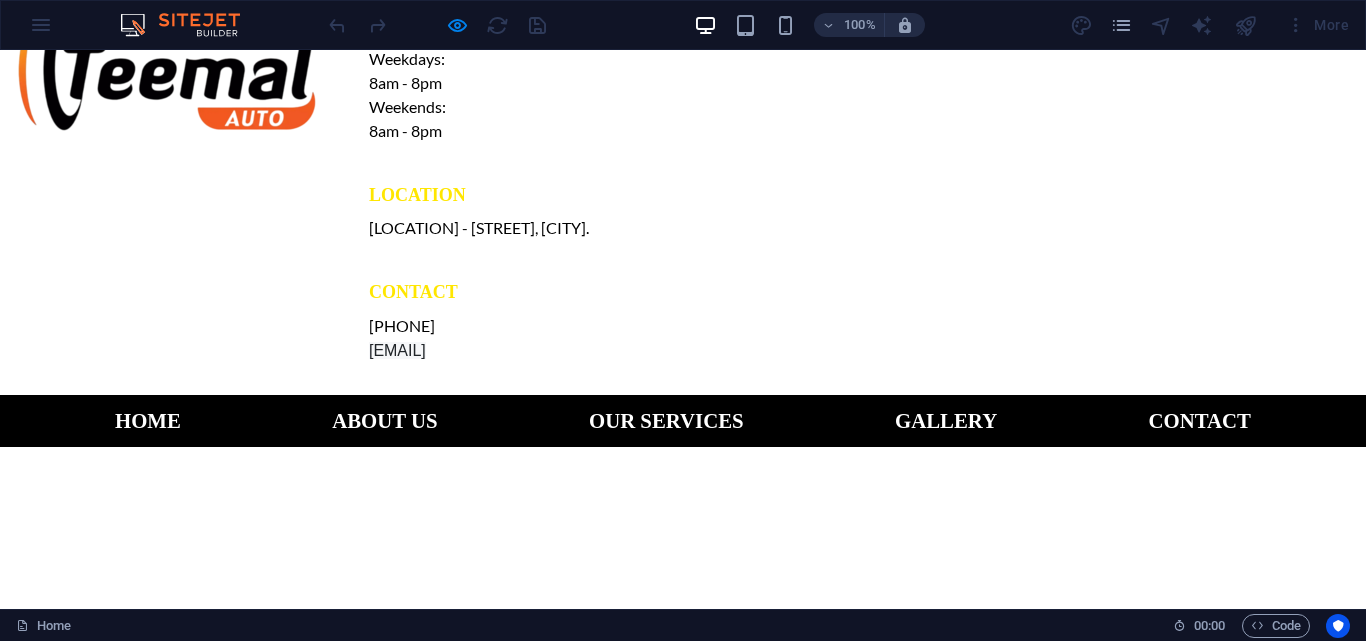 click on "Welcome to TEEMAL auto" at bounding box center [683, 1023] 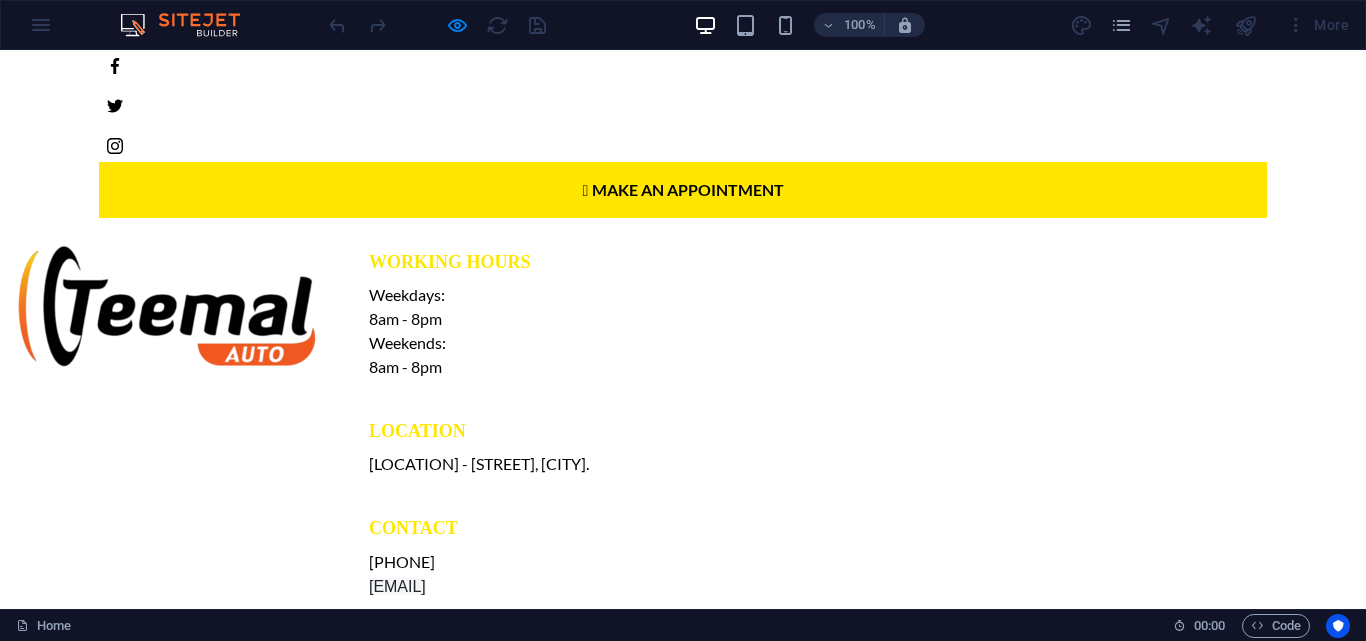 click on "100% More" at bounding box center (683, 25) 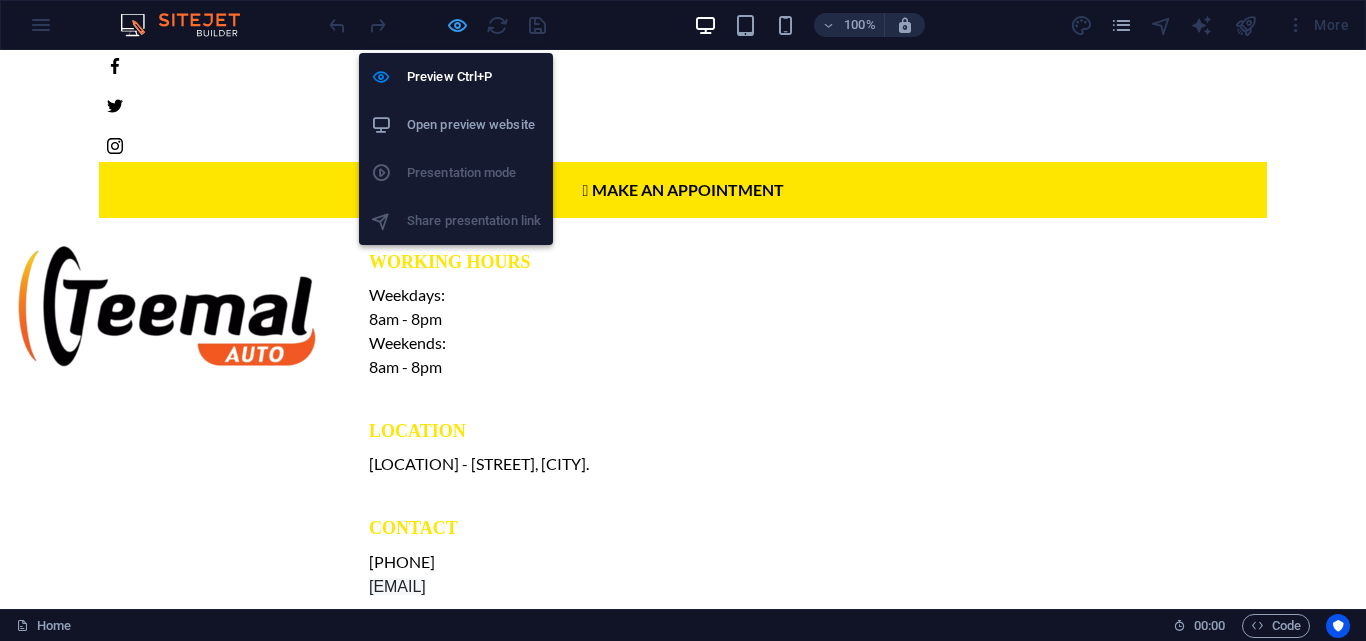 click at bounding box center (457, 25) 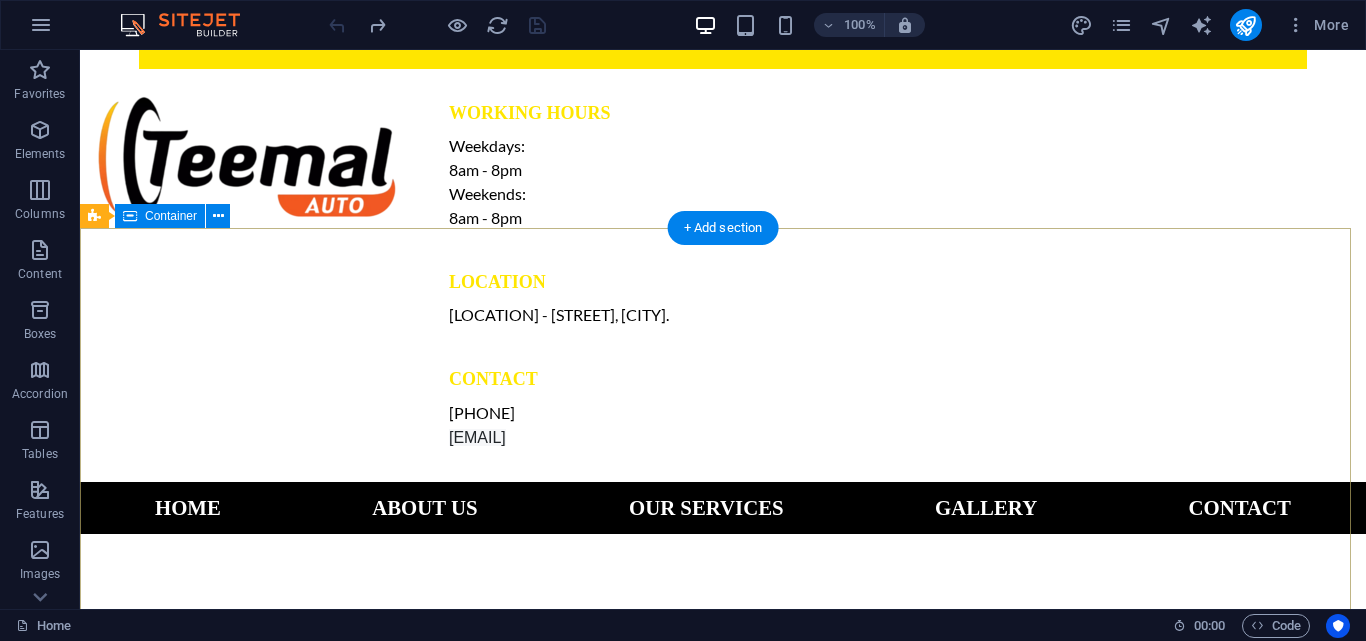 scroll, scrollTop: 150, scrollLeft: 0, axis: vertical 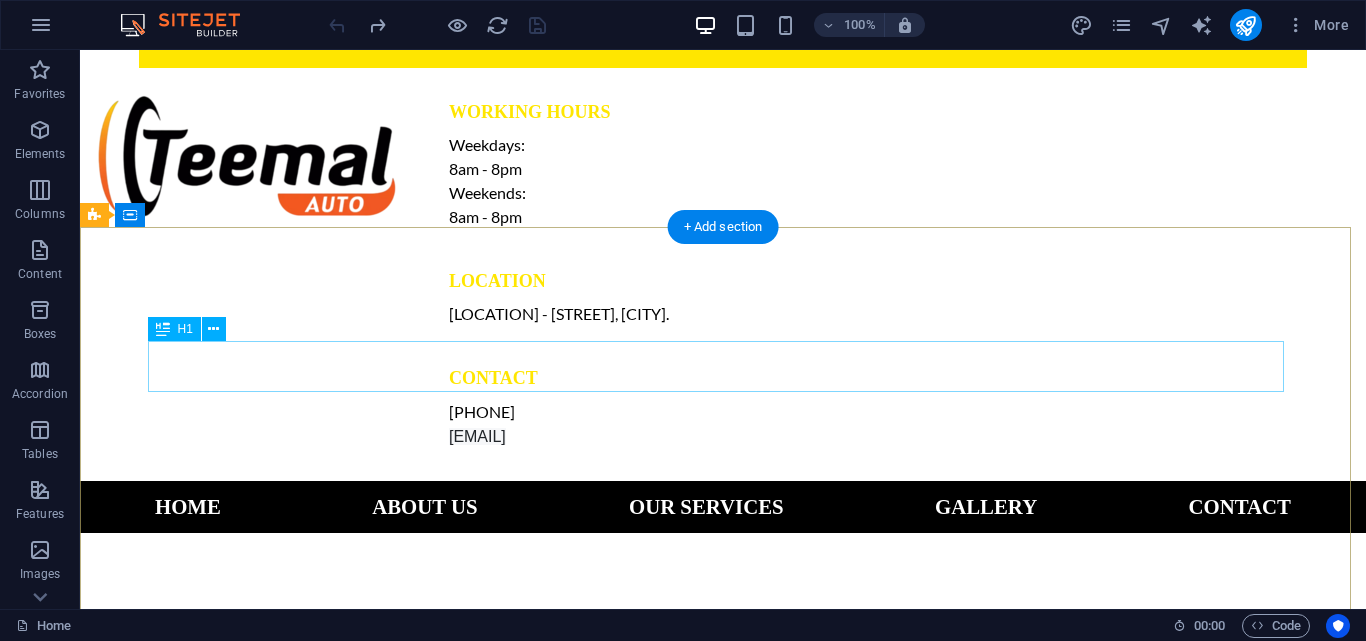 click on "Welcome to TEEMAL auto" at bounding box center (723, 1109) 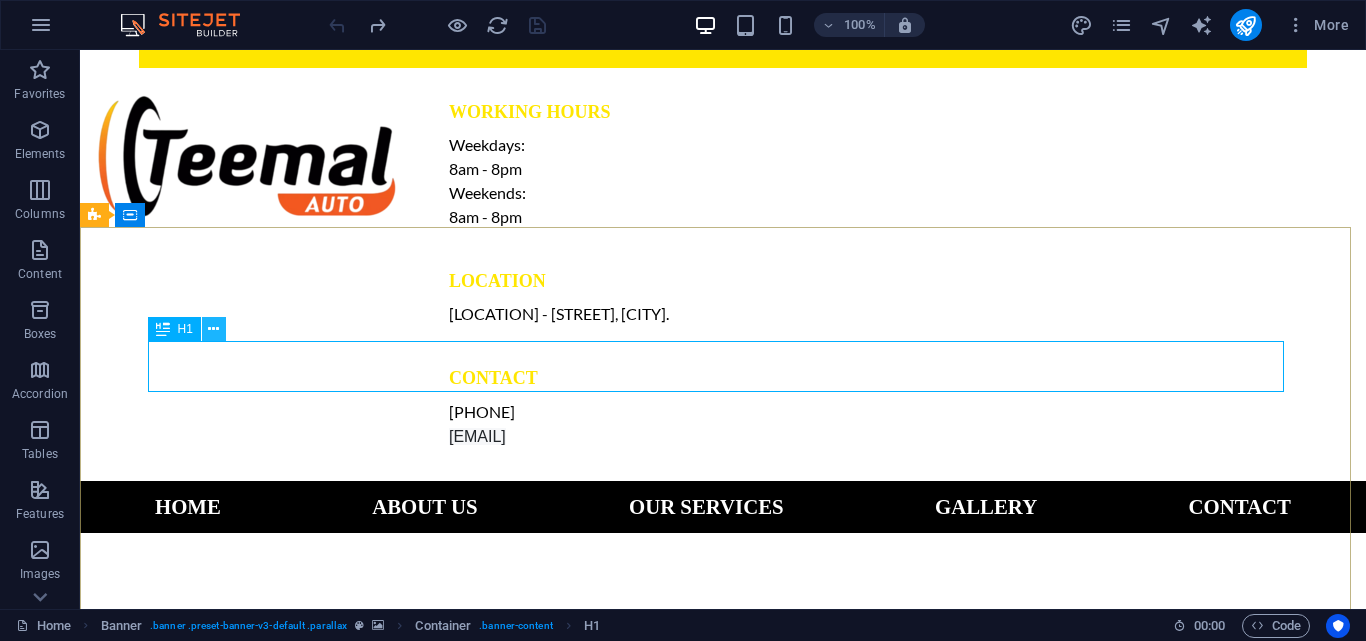 click at bounding box center (213, 329) 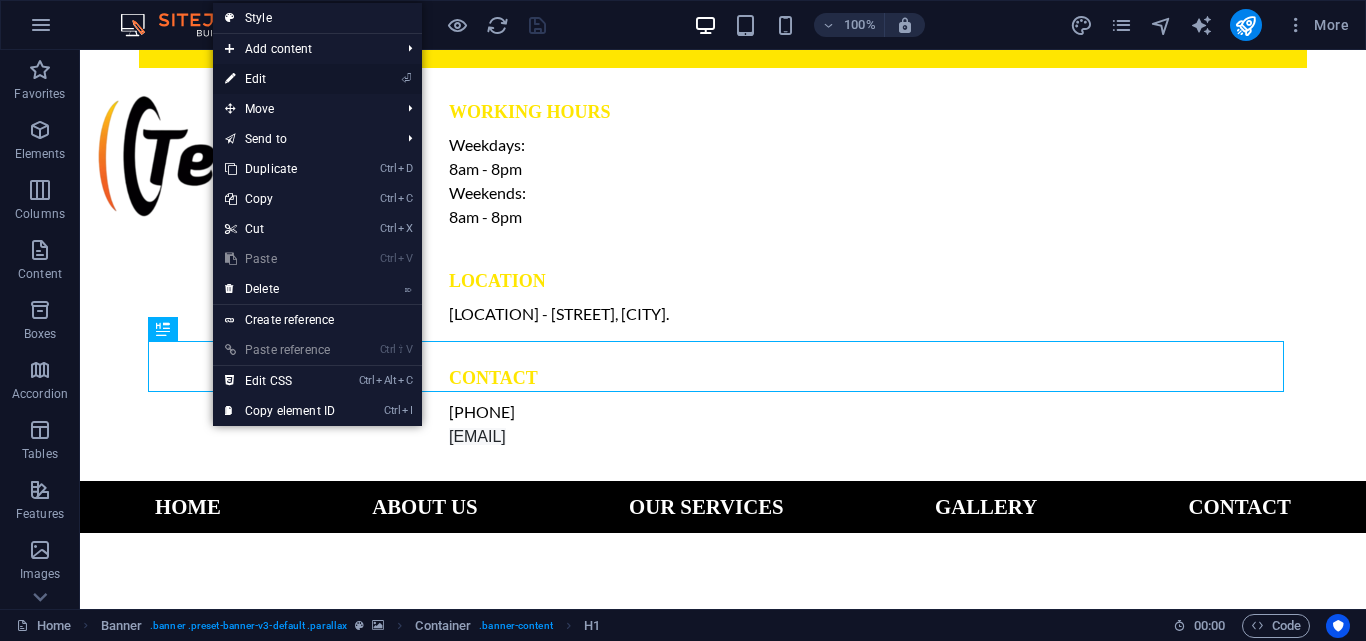 click on "⏎  Edit" at bounding box center [280, 79] 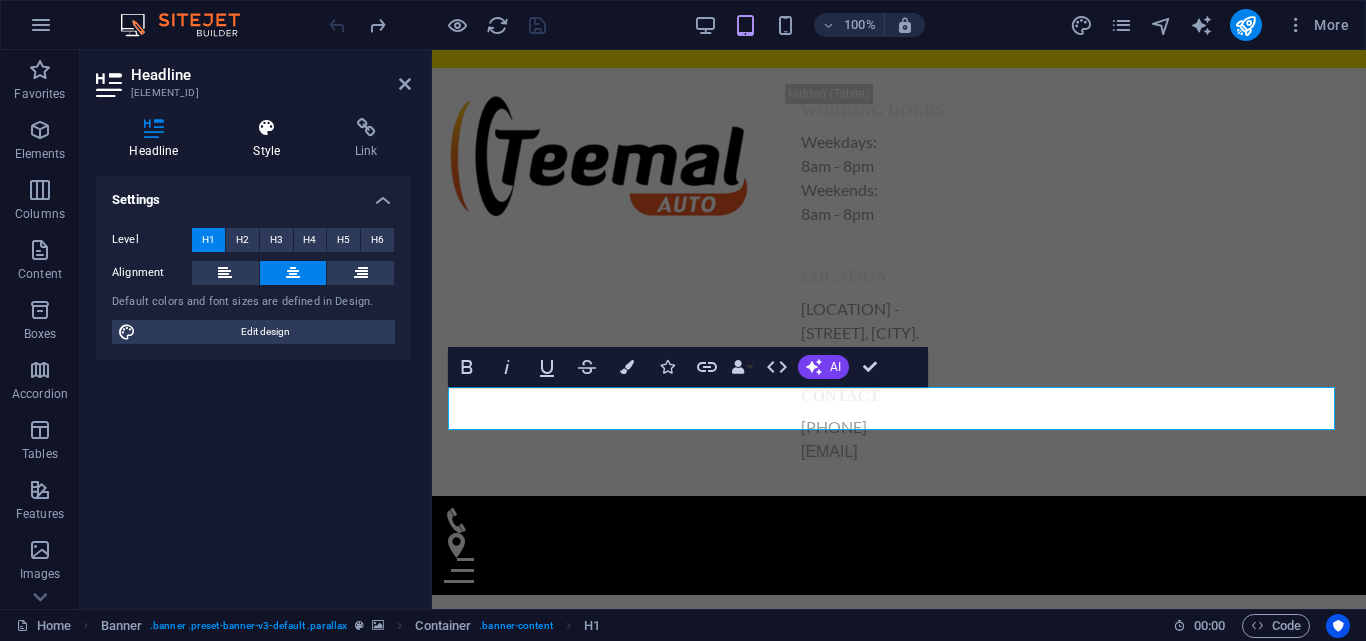 click on "Style" at bounding box center (271, 139) 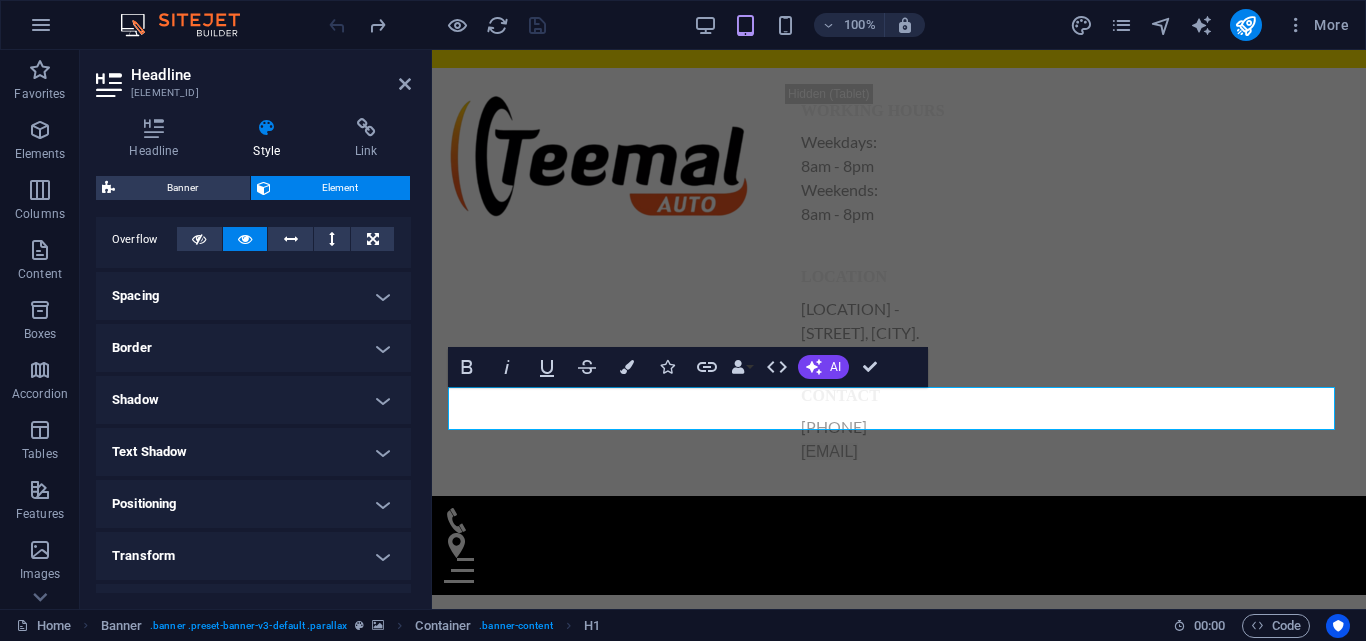scroll, scrollTop: 368, scrollLeft: 0, axis: vertical 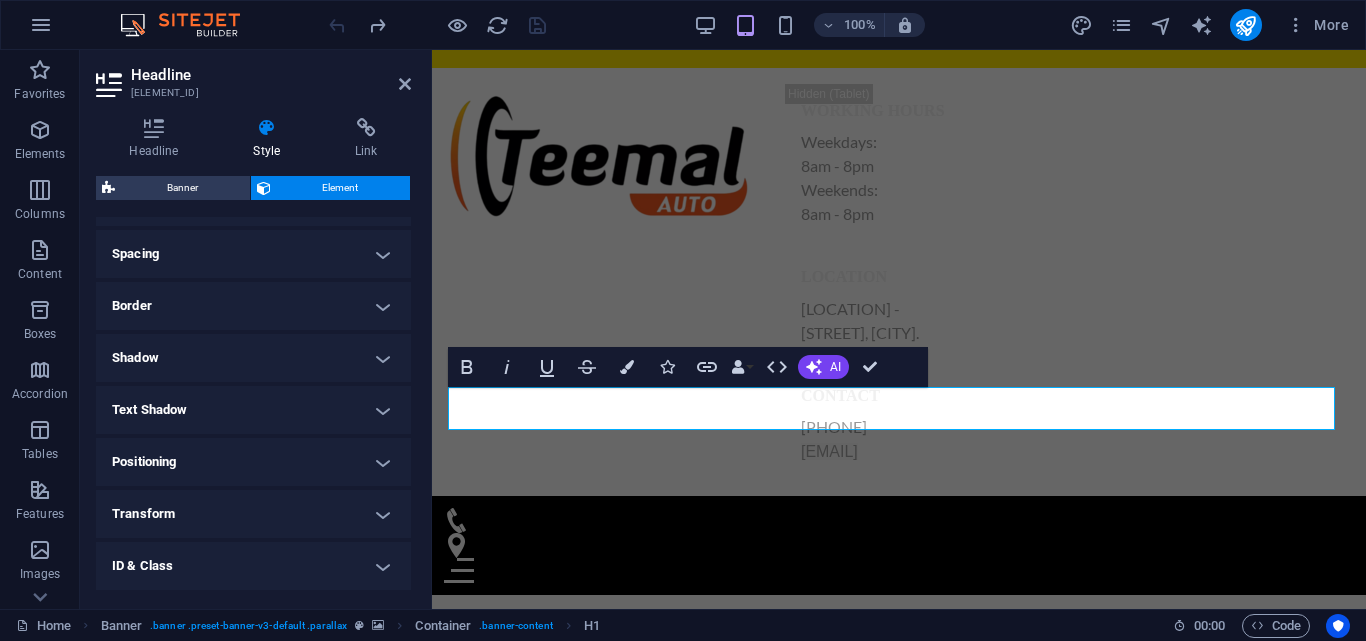 click on "Text Shadow" at bounding box center [253, 410] 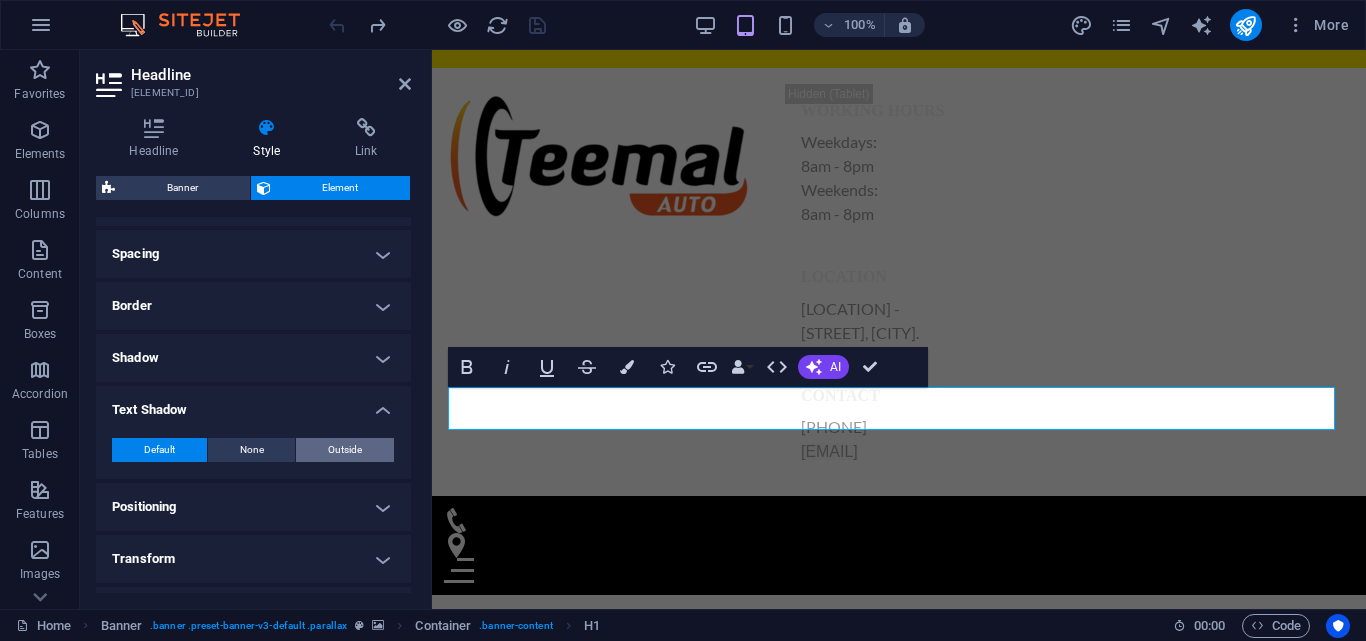 click on "Outside" at bounding box center [345, 450] 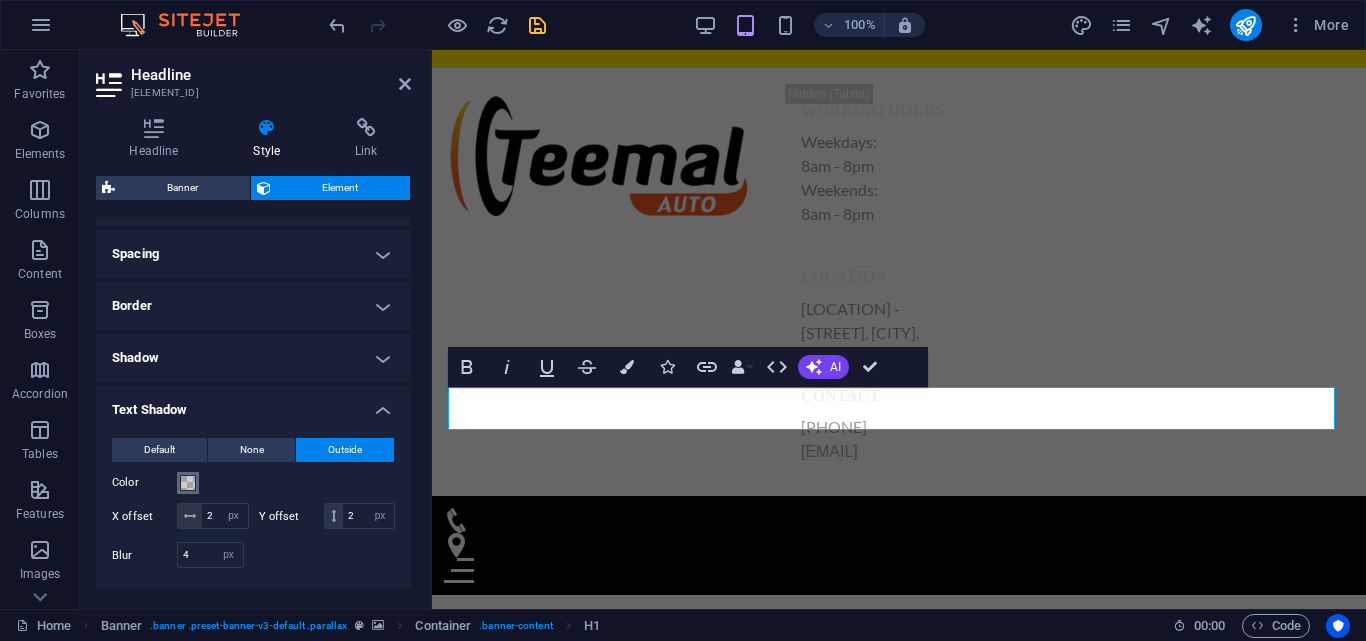 click at bounding box center [188, 483] 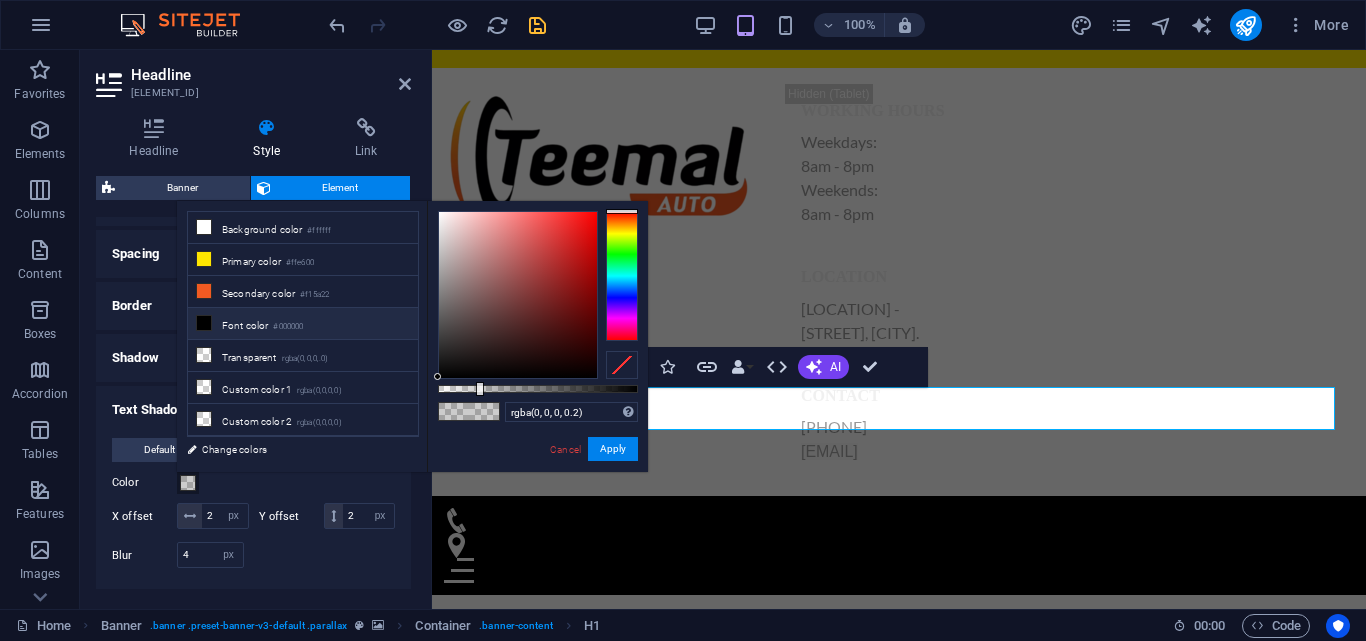 click at bounding box center (204, 323) 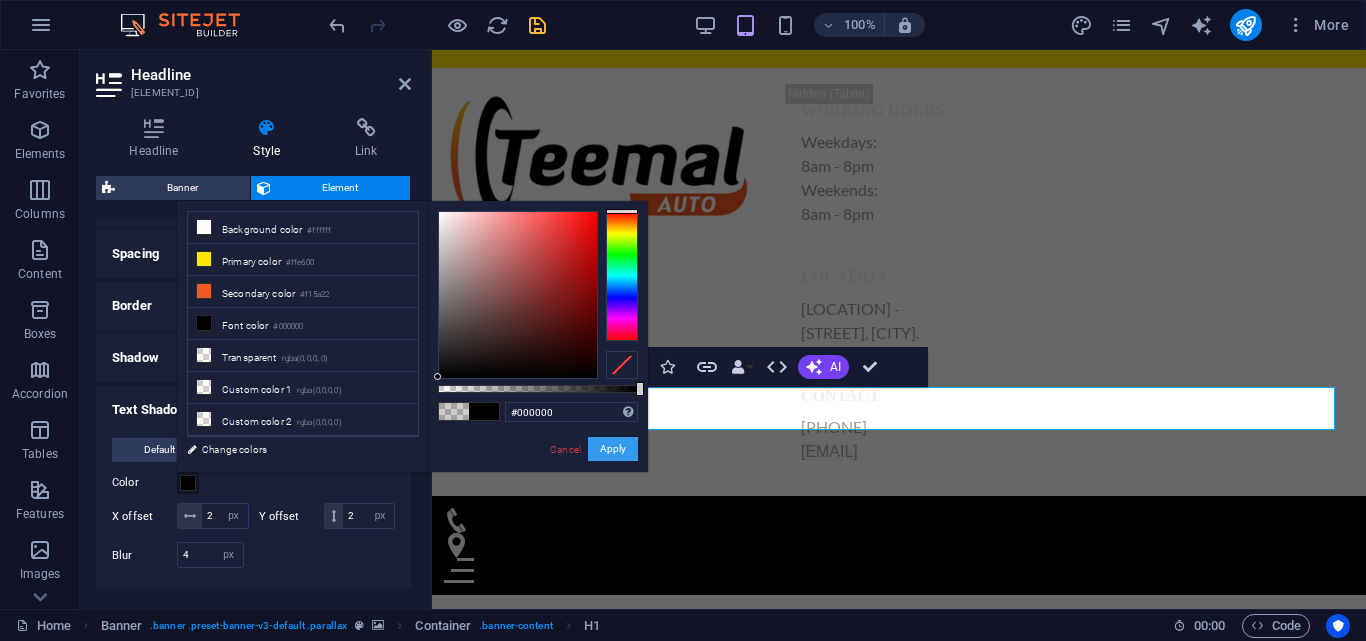 click on "Apply" at bounding box center [613, 449] 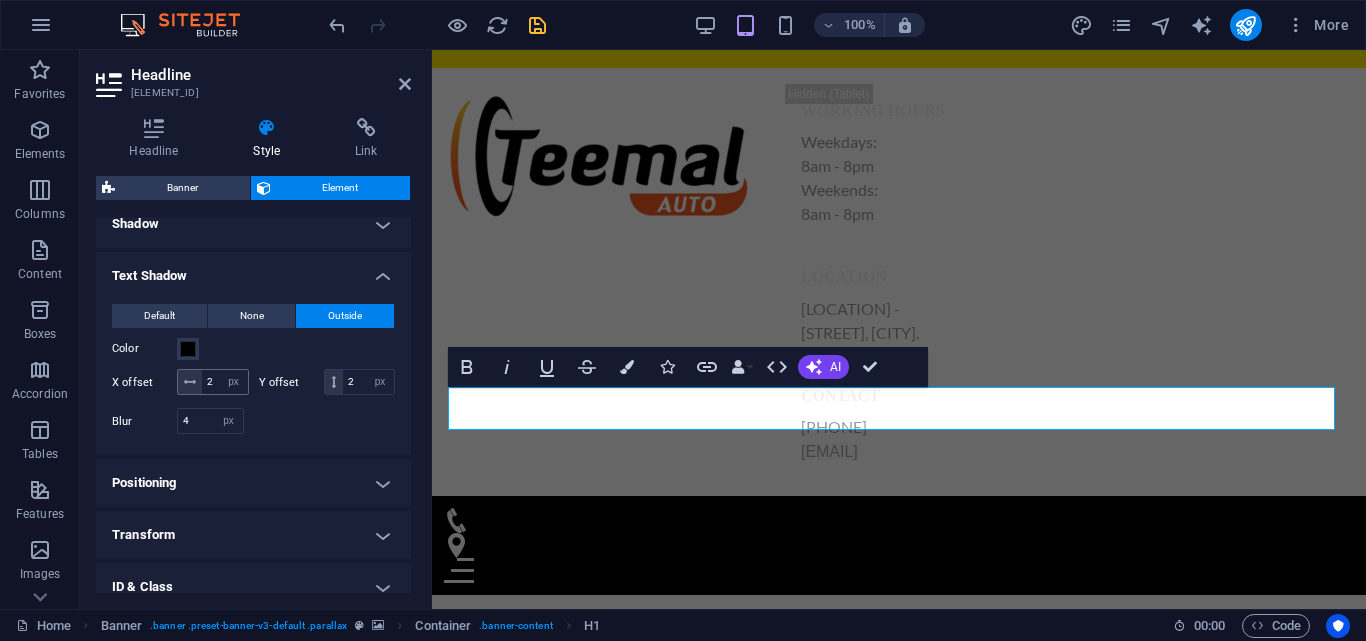 scroll, scrollTop: 506, scrollLeft: 0, axis: vertical 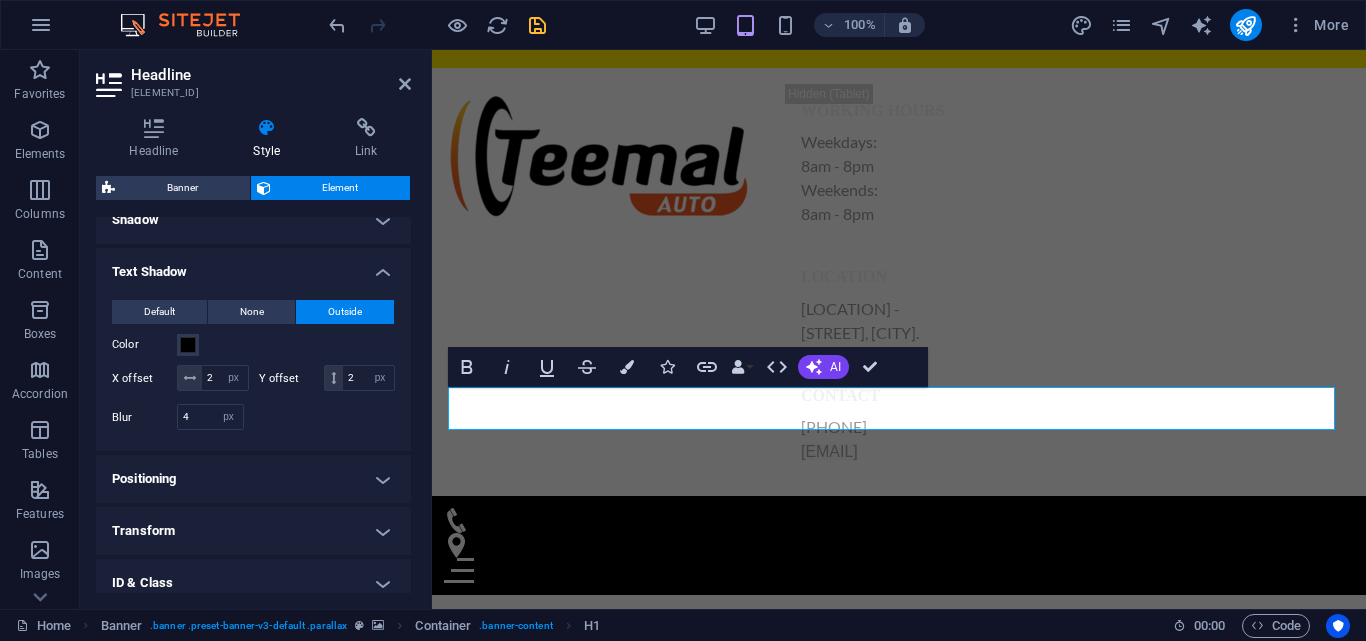 click on "Headline Element #ed-823083591" at bounding box center [253, 76] 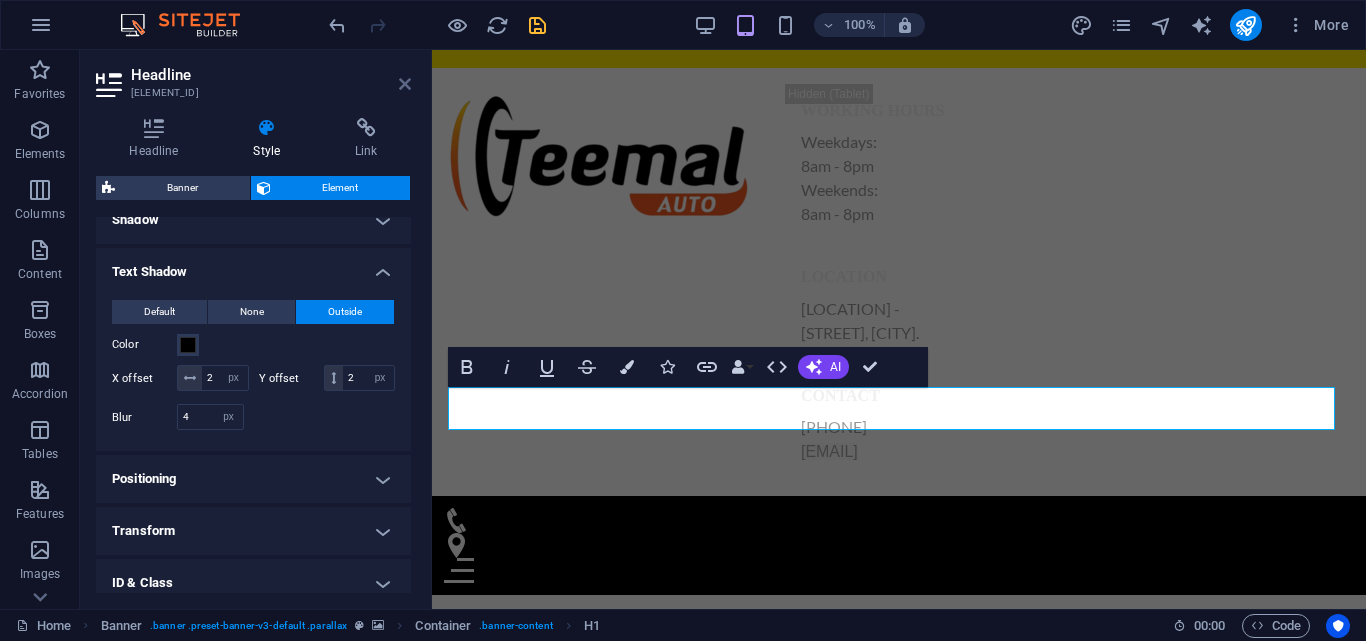 click at bounding box center [405, 84] 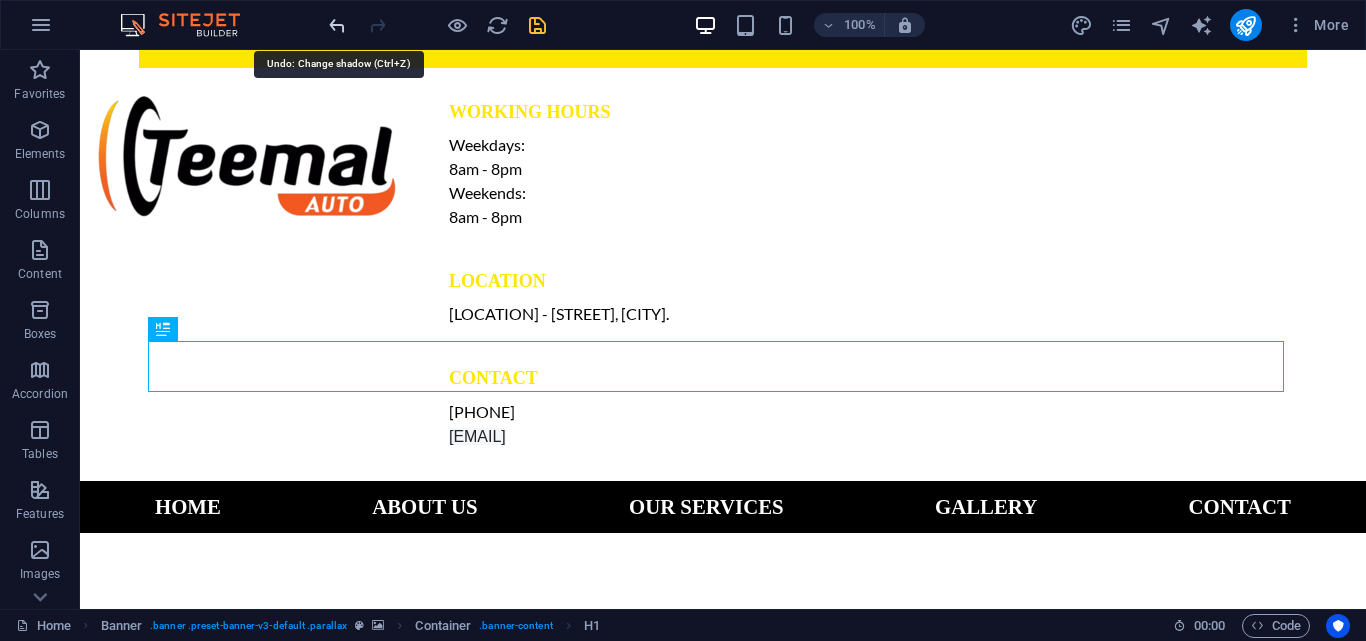 click at bounding box center (337, 25) 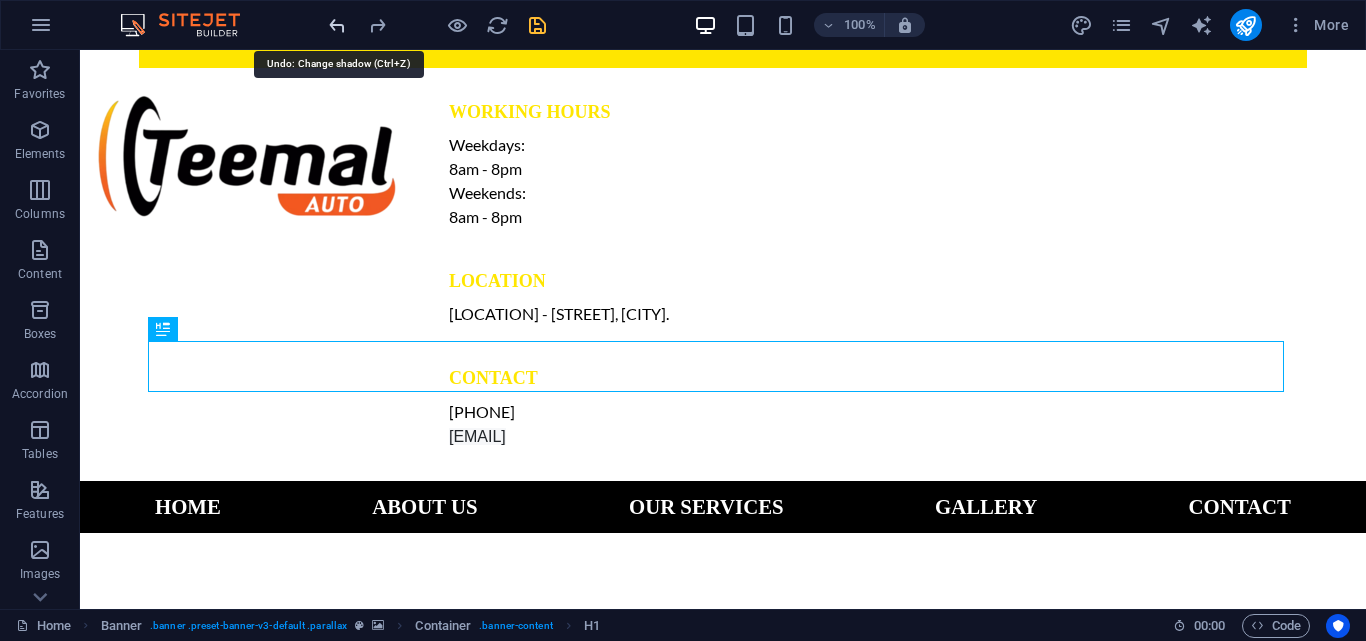 click at bounding box center [337, 25] 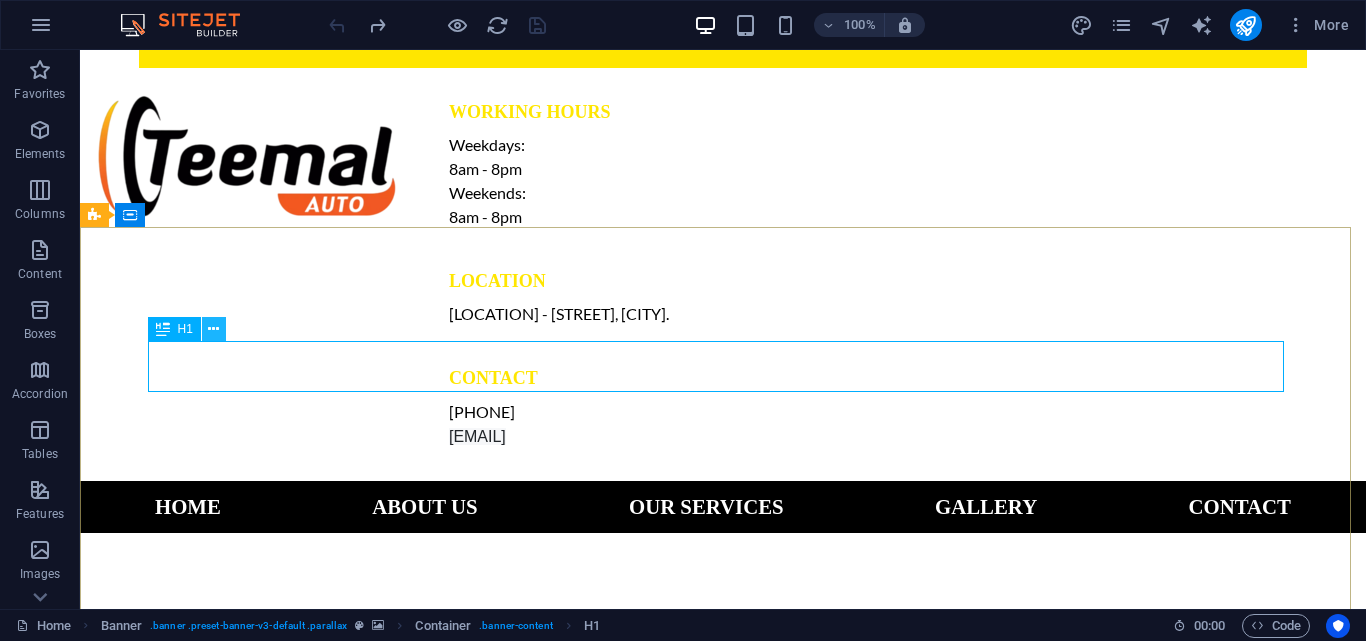 click at bounding box center (213, 329) 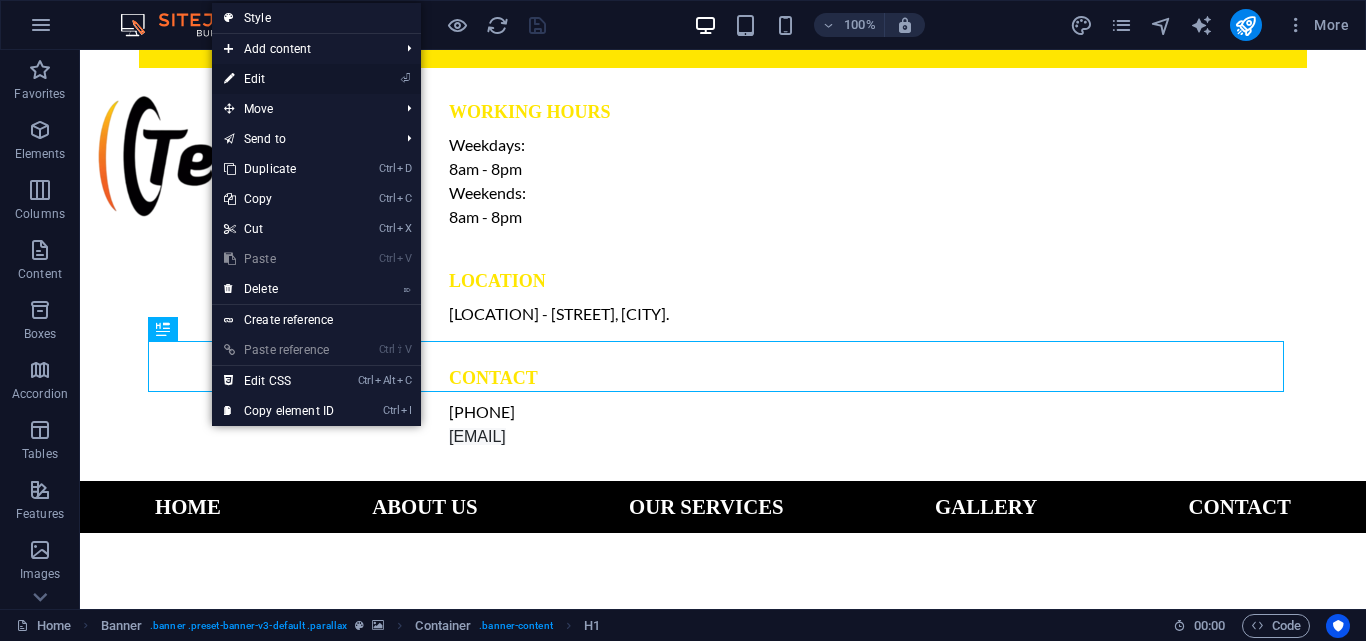 click on "⏎  Edit" at bounding box center [279, 79] 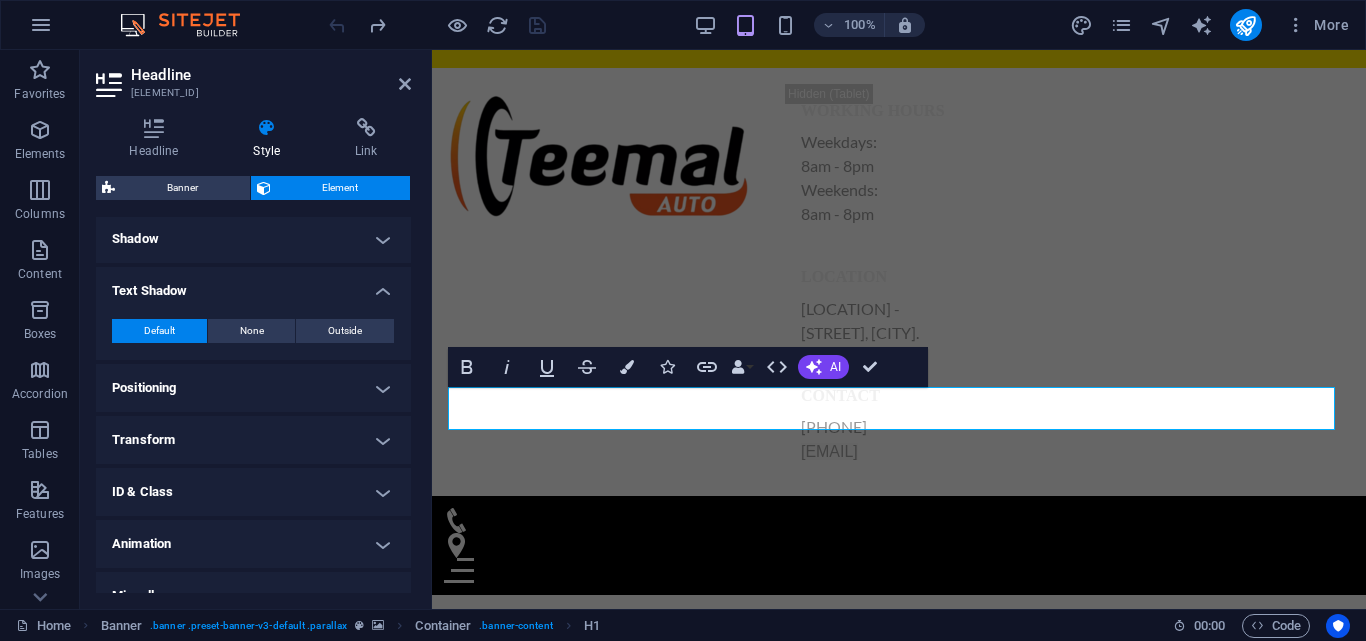 scroll, scrollTop: 514, scrollLeft: 0, axis: vertical 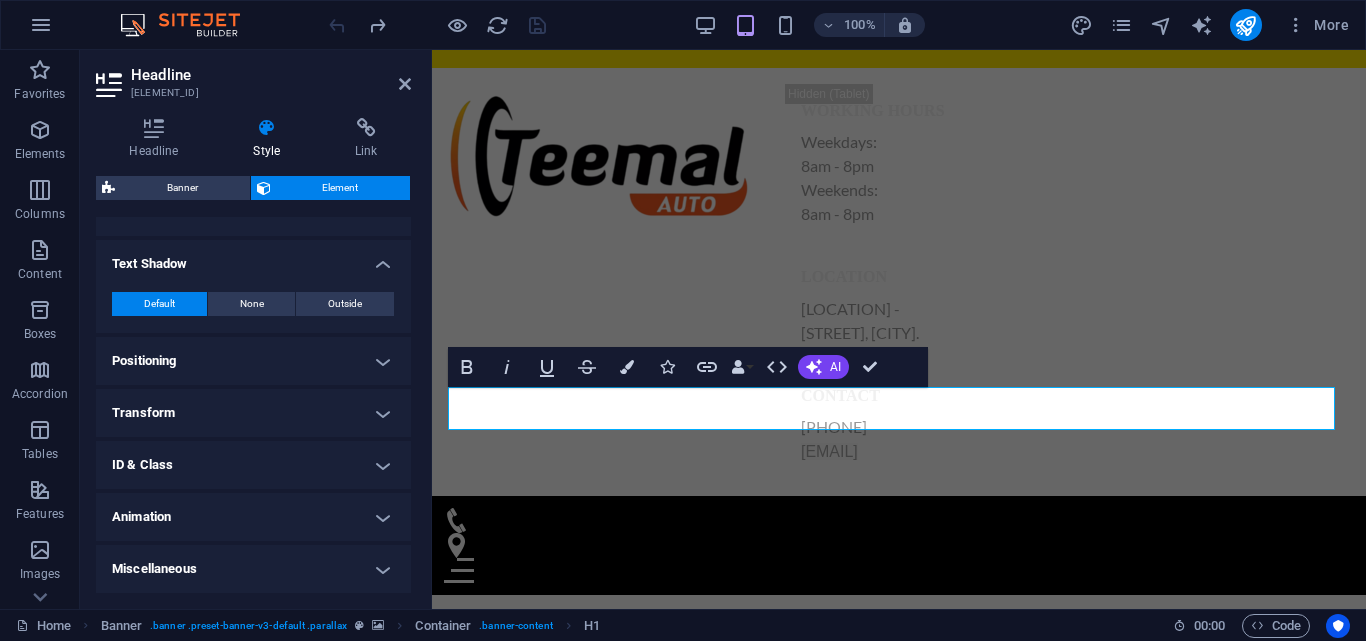 click on "Animation" at bounding box center [253, 517] 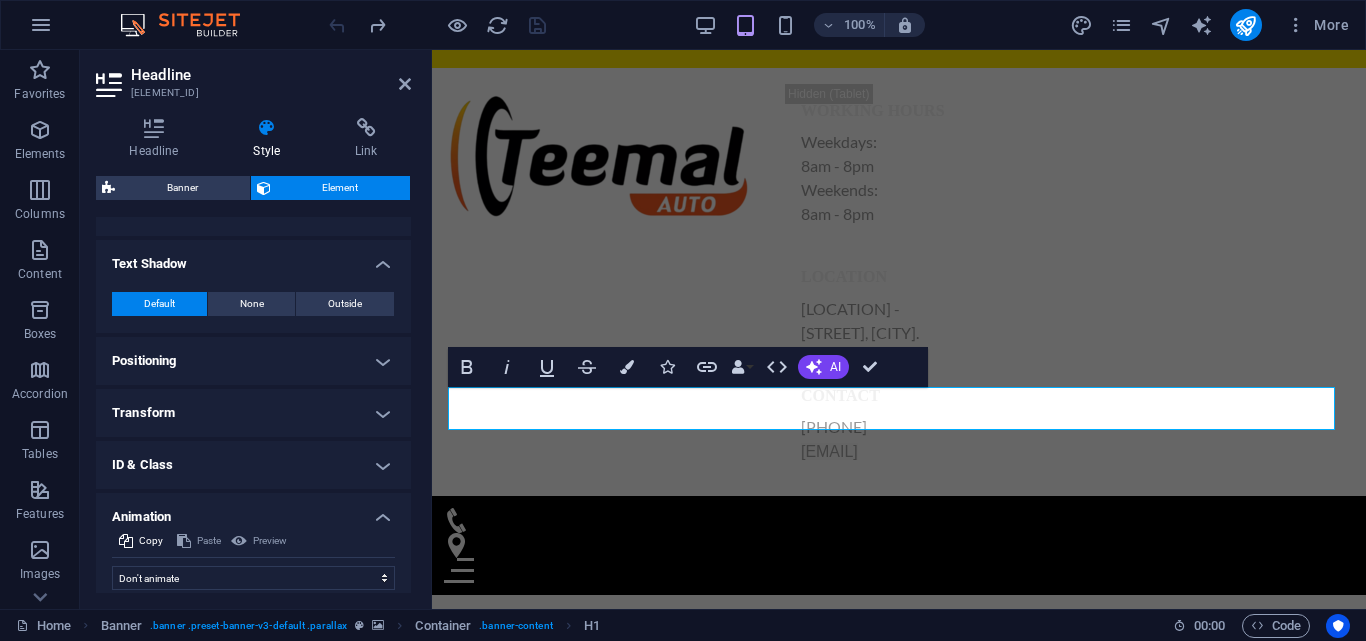 scroll, scrollTop: 579, scrollLeft: 0, axis: vertical 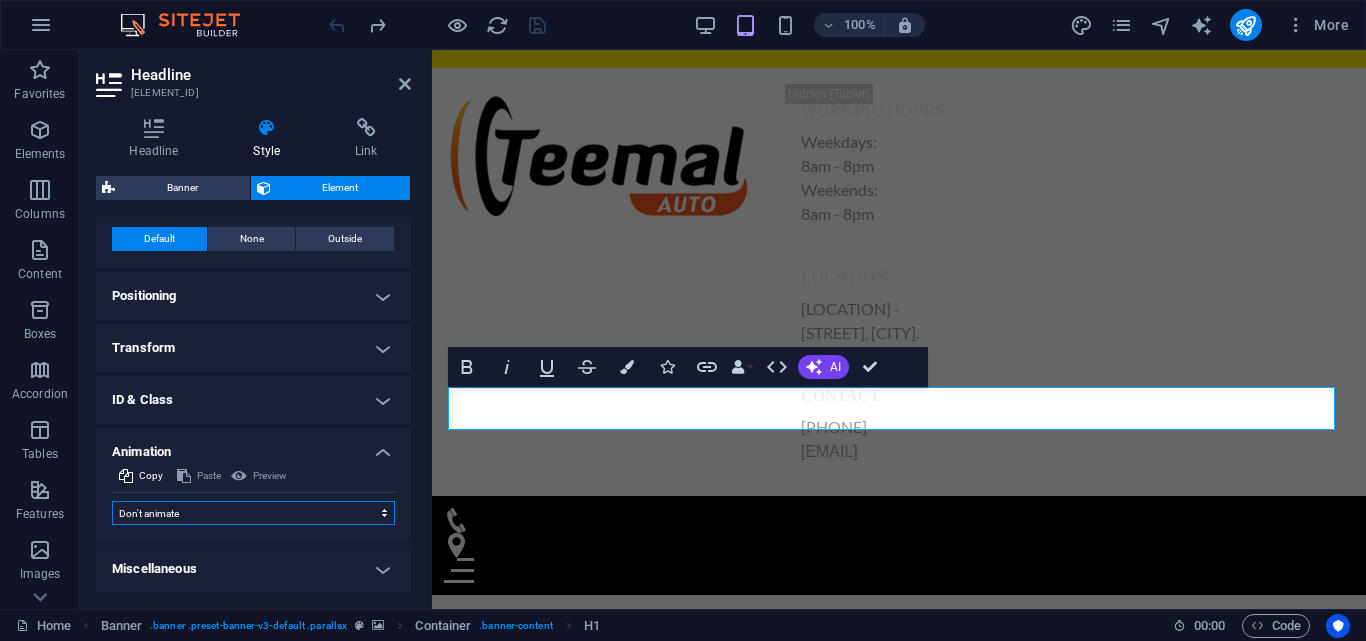 click on "Don't animate Show / Hide Slide up/down Zoom in/out Slide left to right Slide right to left Slide top to bottom Slide bottom to top Pulse Blink Open as overlay" at bounding box center (253, 513) 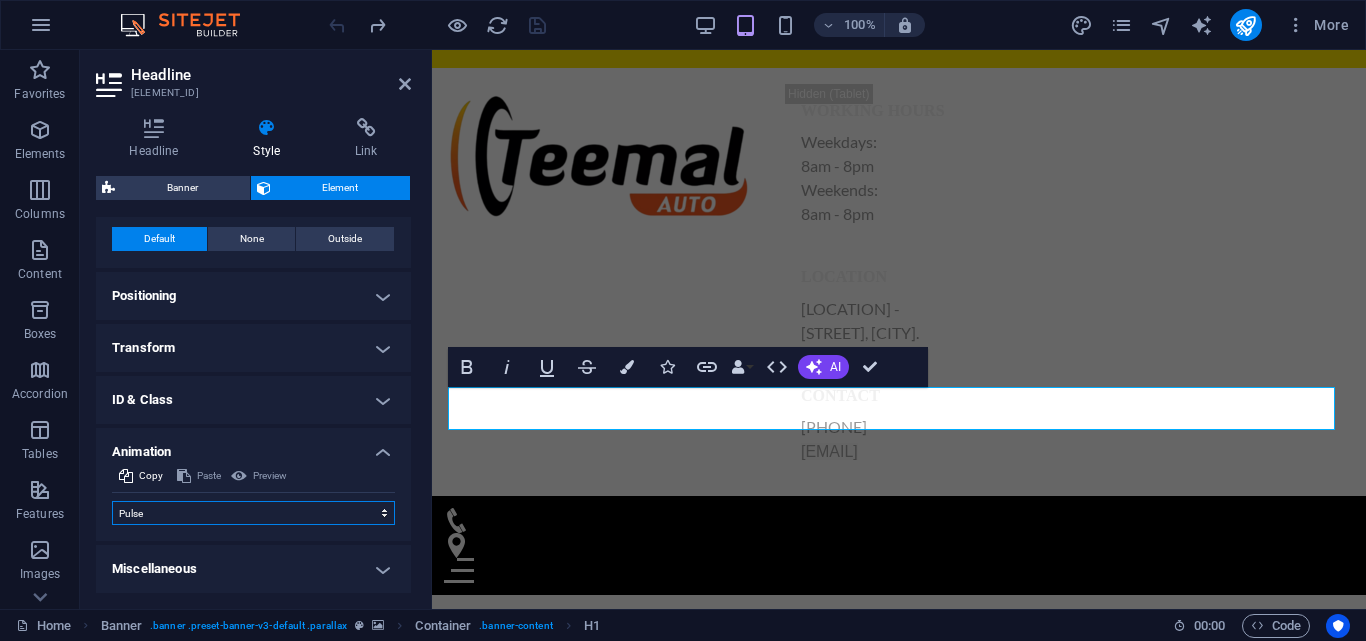 click on "Don't animate Show / Hide Slide up/down Zoom in/out Slide left to right Slide right to left Slide top to bottom Slide bottom to top Pulse Blink Open as overlay" at bounding box center [253, 513] 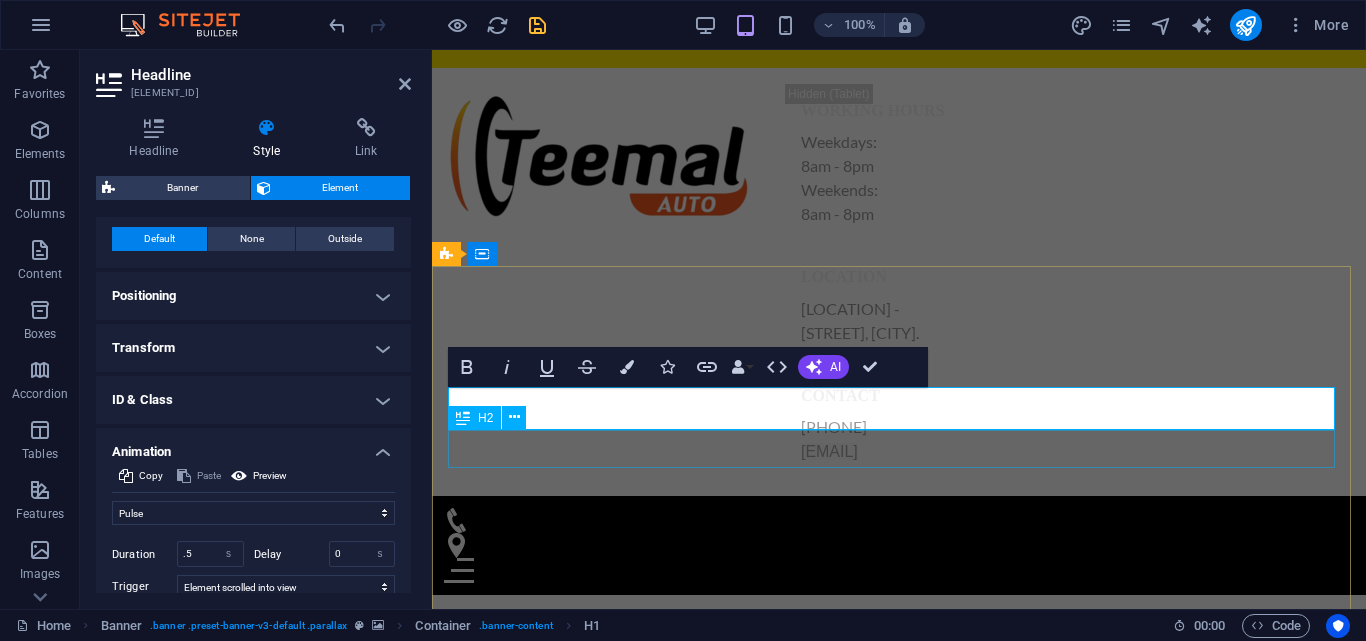 click on "YOUR ONE-STOP TYRE SHOP" at bounding box center (899, 1208) 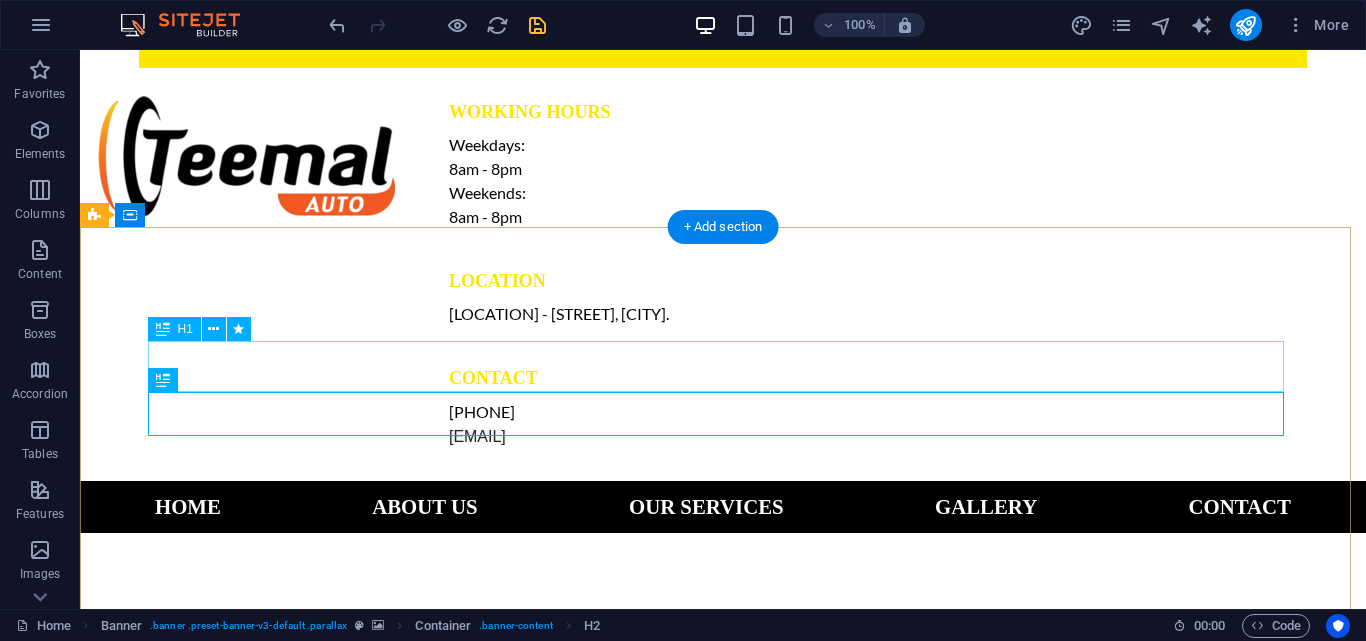 click on "Welcome to TEEMAL auto" at bounding box center (723, 1109) 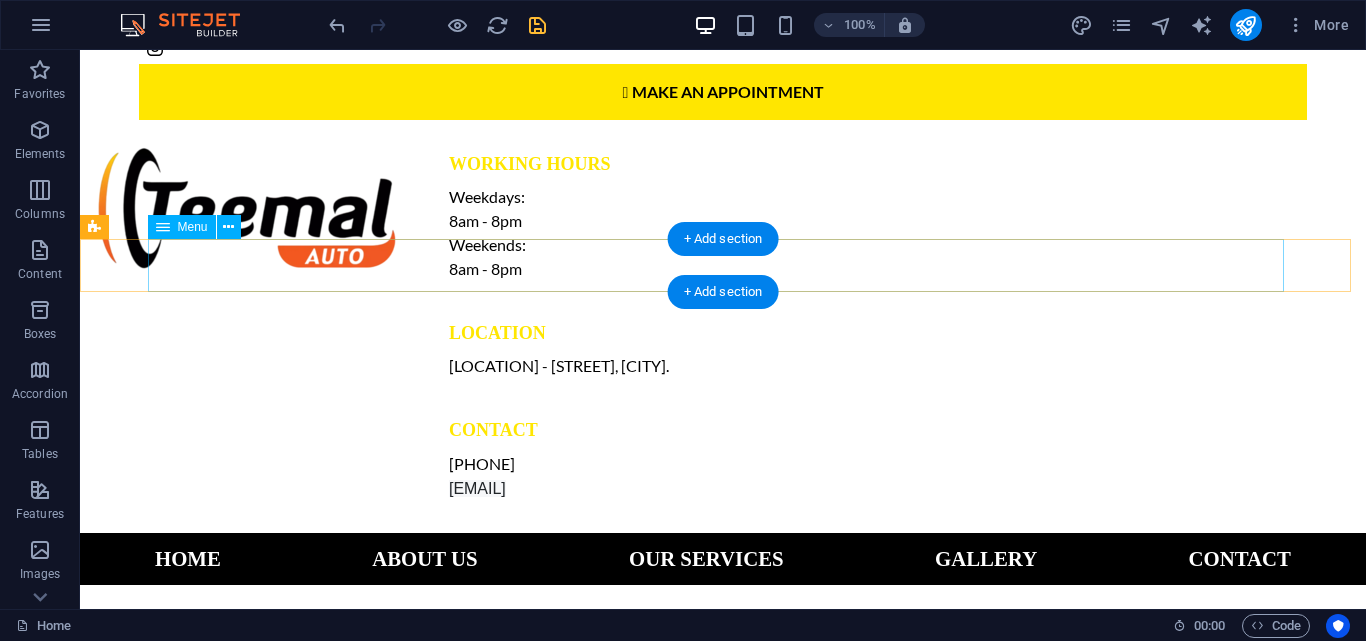 scroll, scrollTop: 135, scrollLeft: 0, axis: vertical 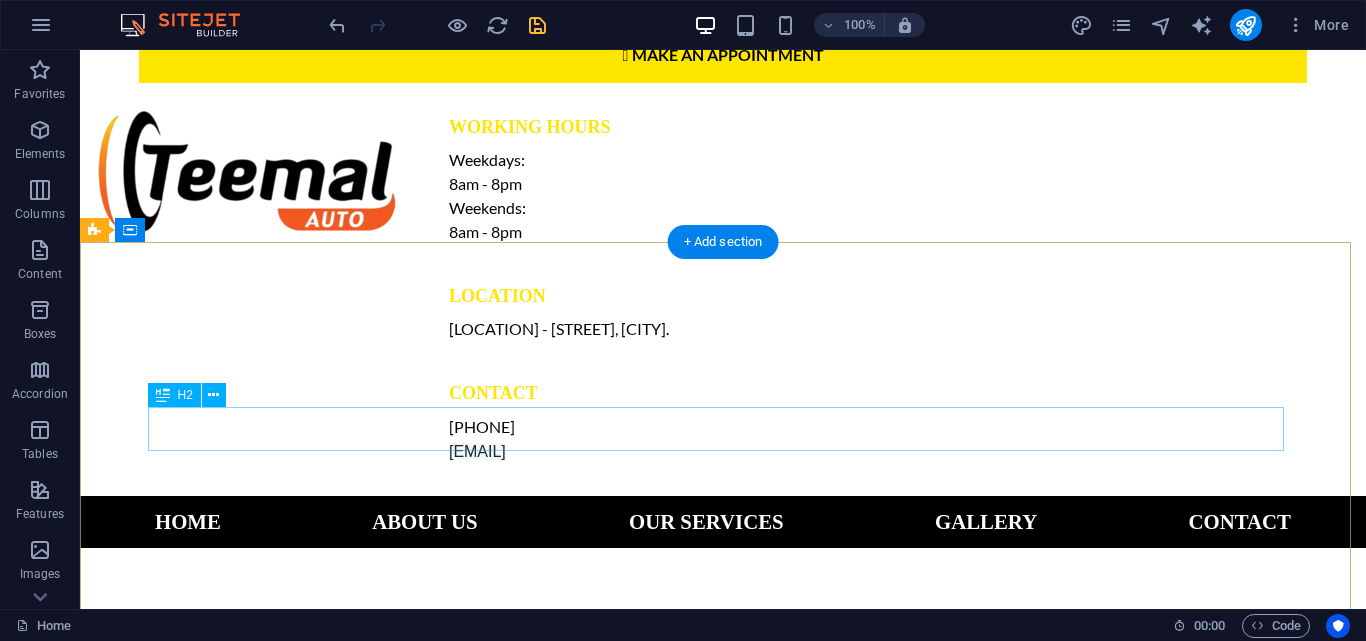 click on "YOUR ONE-STOP TYRE SHOP" at bounding box center (723, 1173) 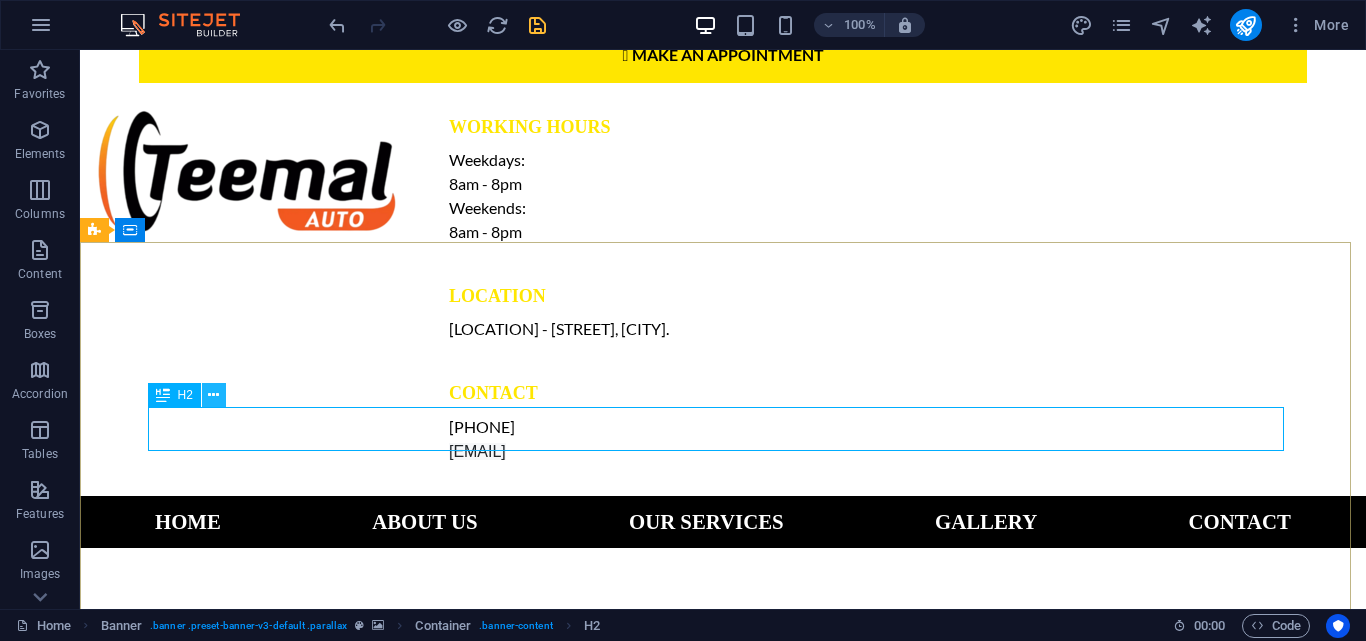 click at bounding box center (213, 395) 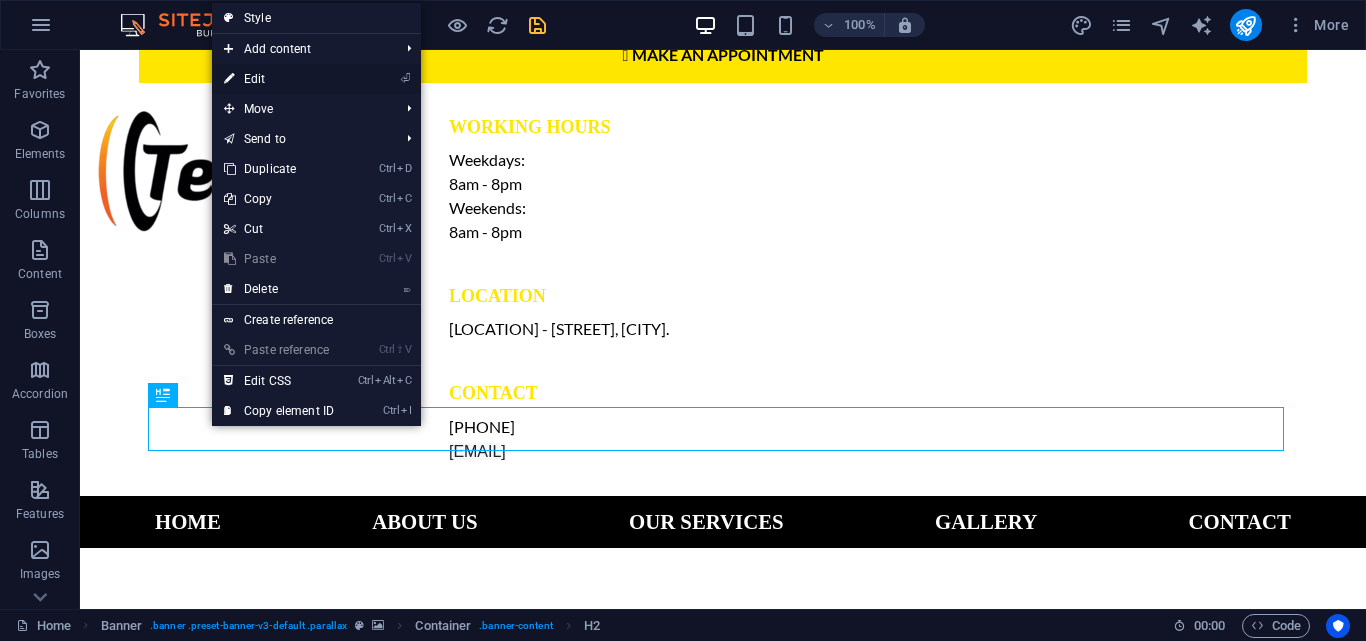 click on "⏎  Edit" at bounding box center (279, 79) 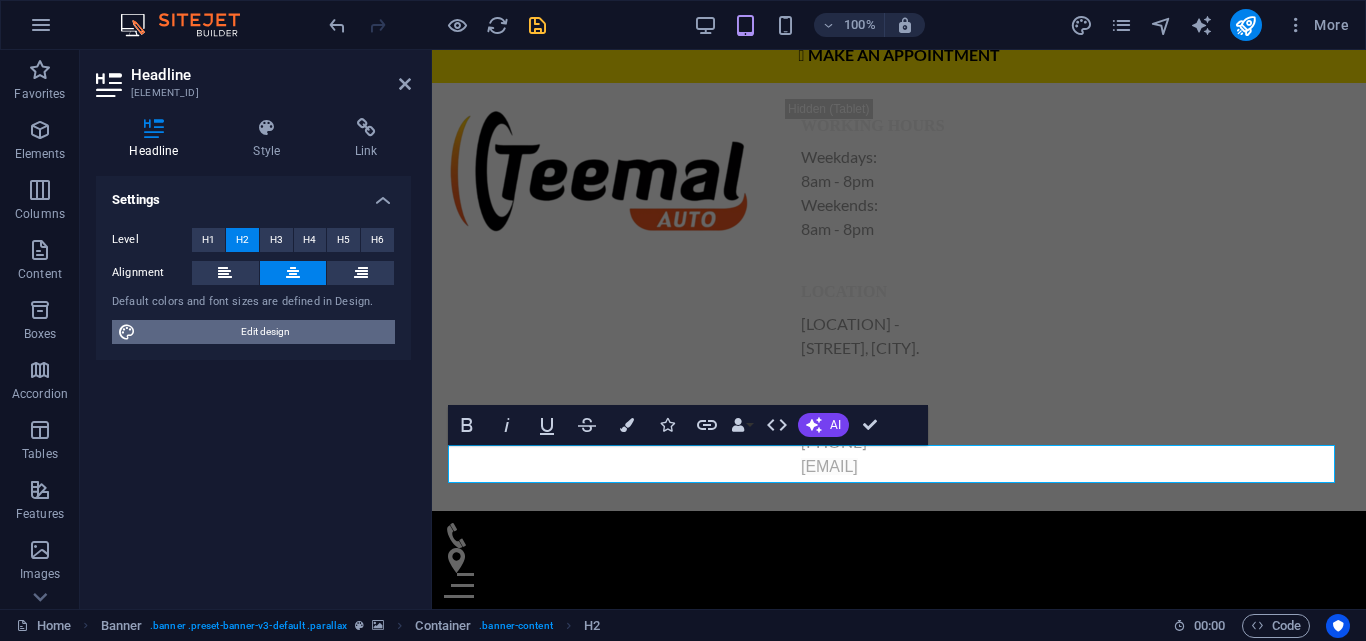 click on "Edit design" at bounding box center (265, 332) 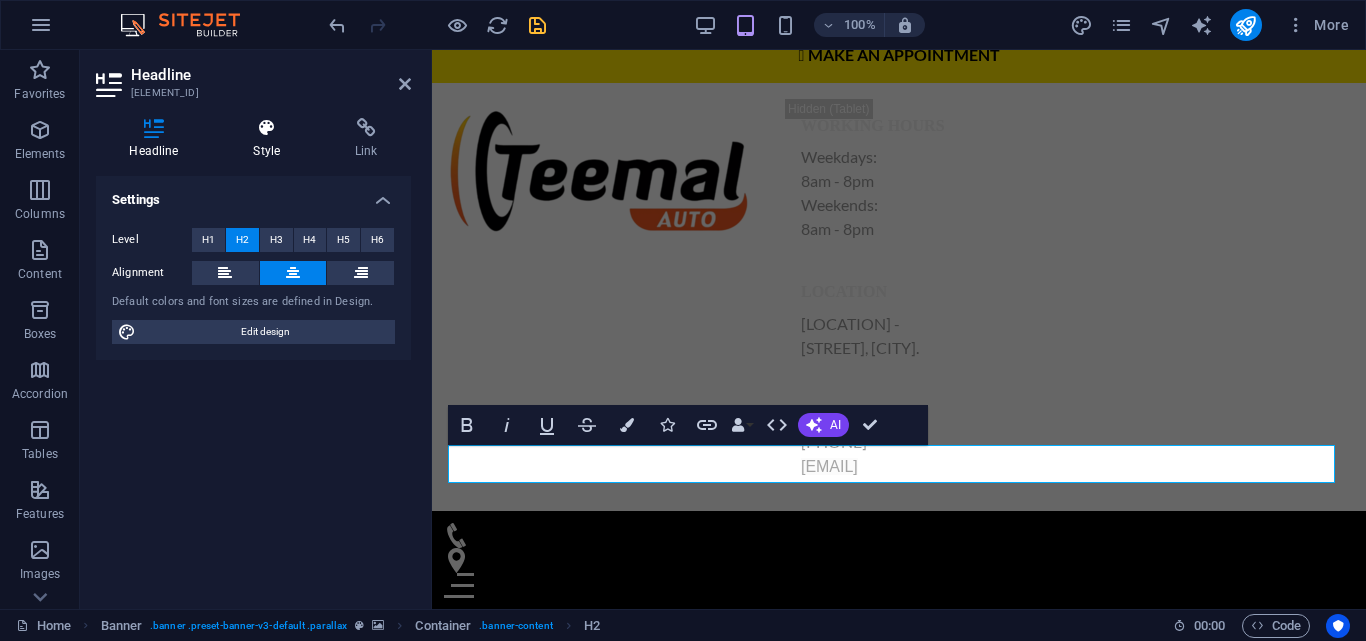click at bounding box center (267, 128) 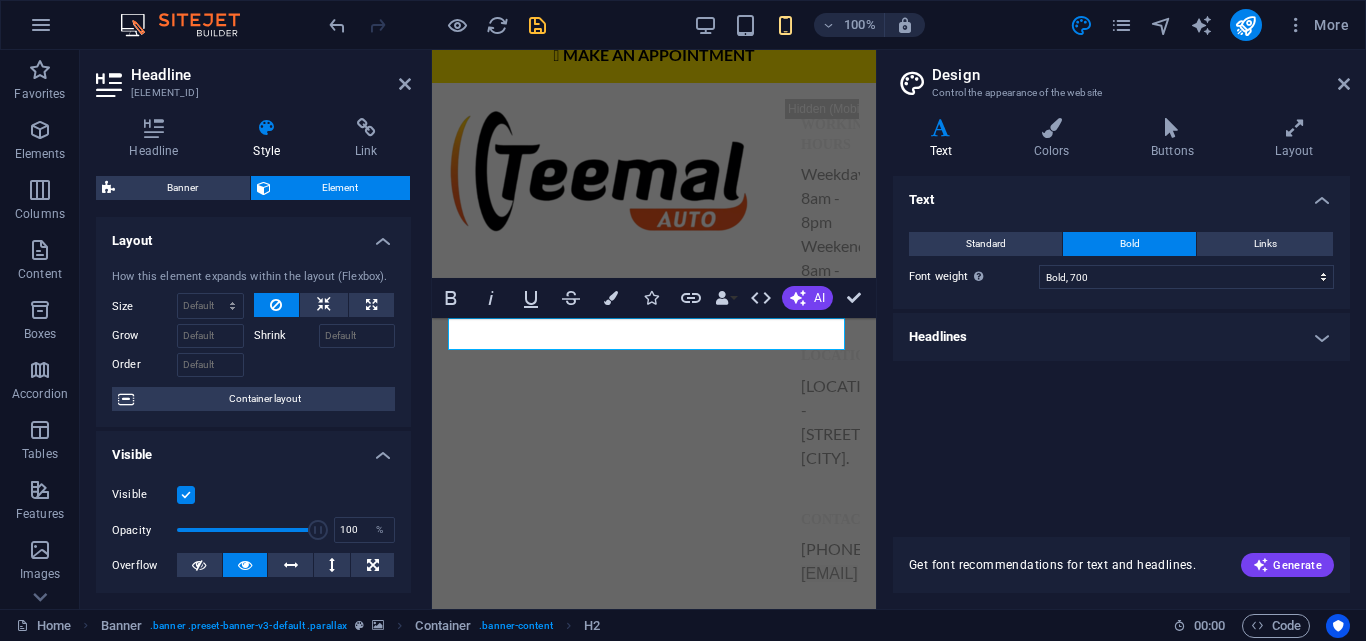 scroll, scrollTop: 692, scrollLeft: 0, axis: vertical 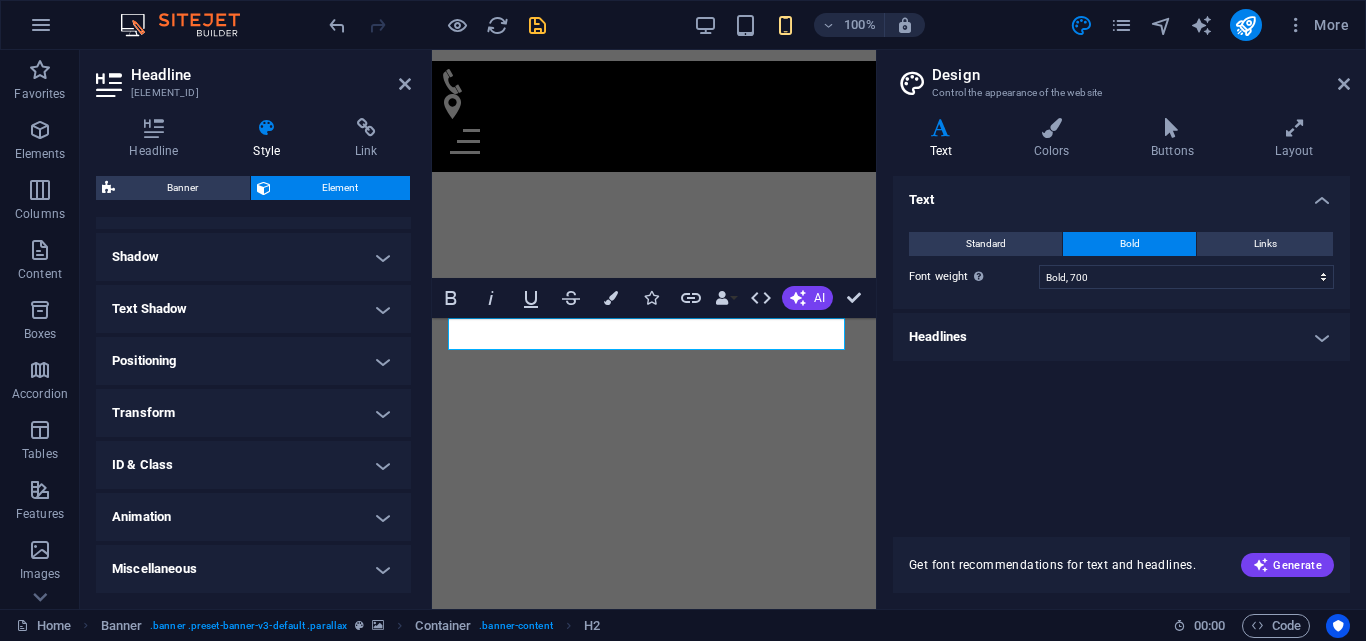 click on "Animation" at bounding box center [253, 517] 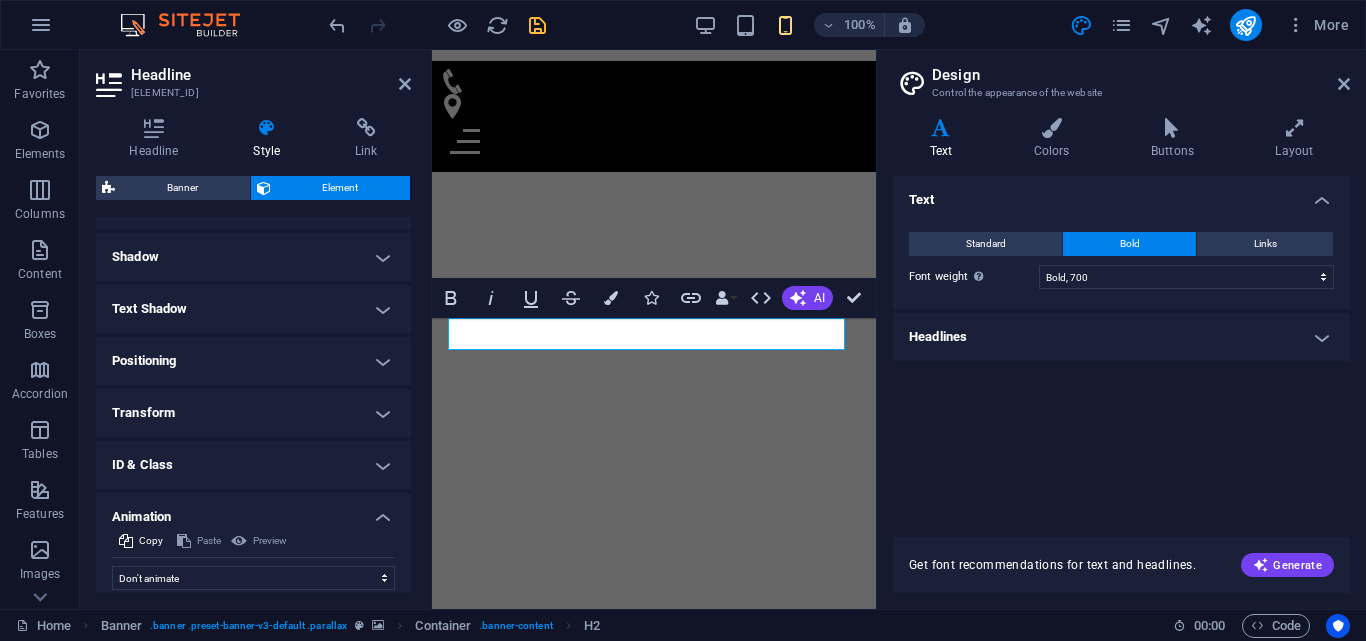 scroll, scrollTop: 534, scrollLeft: 0, axis: vertical 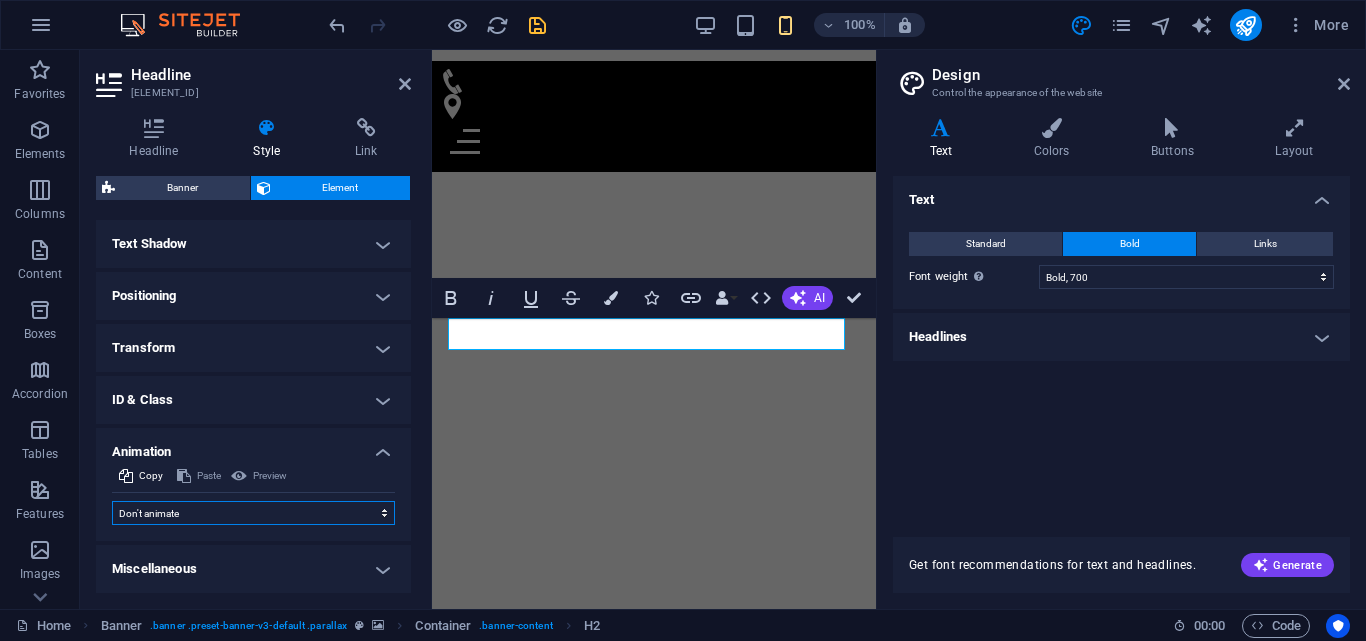 click on "Don't animate Show / Hide Slide up/down Zoom in/out Slide left to right Slide right to left Slide top to bottom Slide bottom to top Pulse Blink Open as overlay" at bounding box center [253, 513] 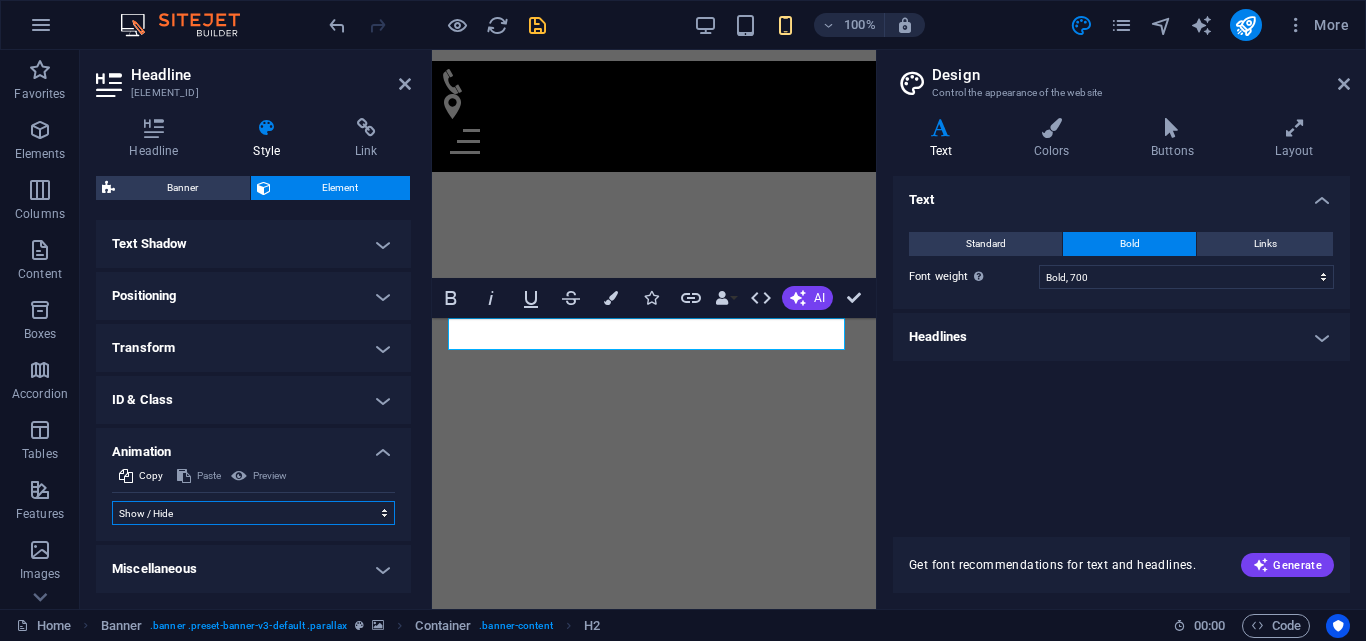 click on "Don't animate Show / Hide Slide up/down Zoom in/out Slide left to right Slide right to left Slide top to bottom Slide bottom to top Pulse Blink Open as overlay" at bounding box center [253, 513] 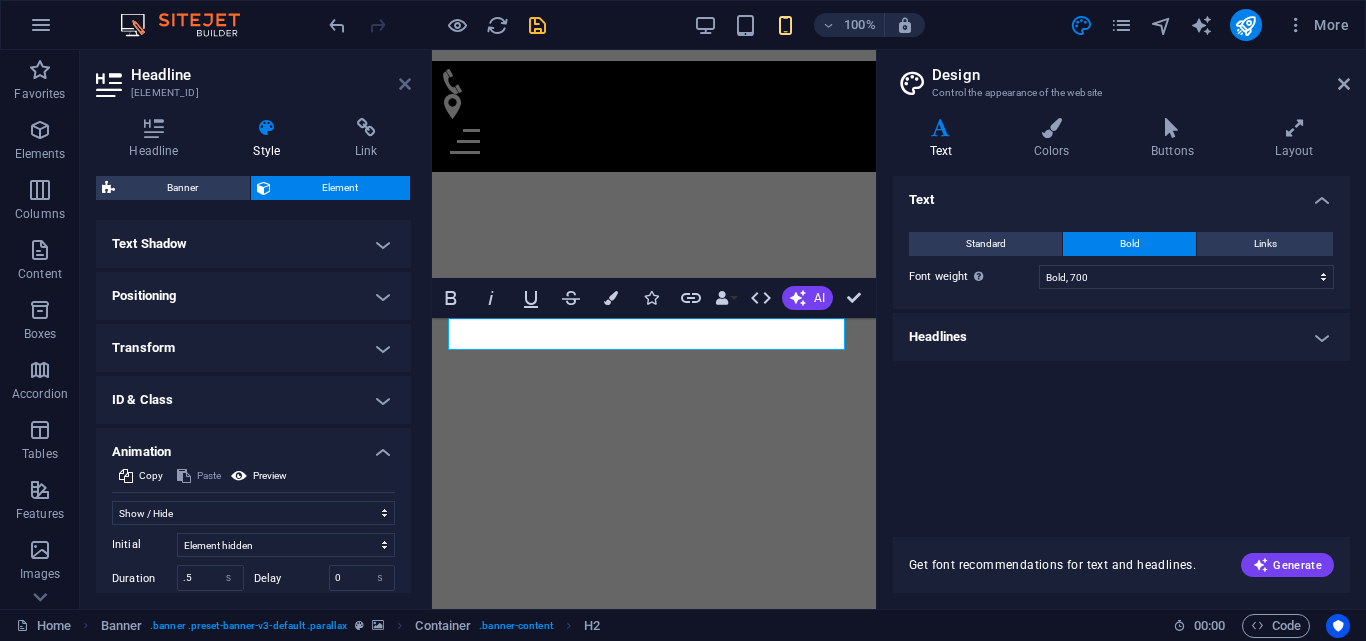 click at bounding box center (405, 84) 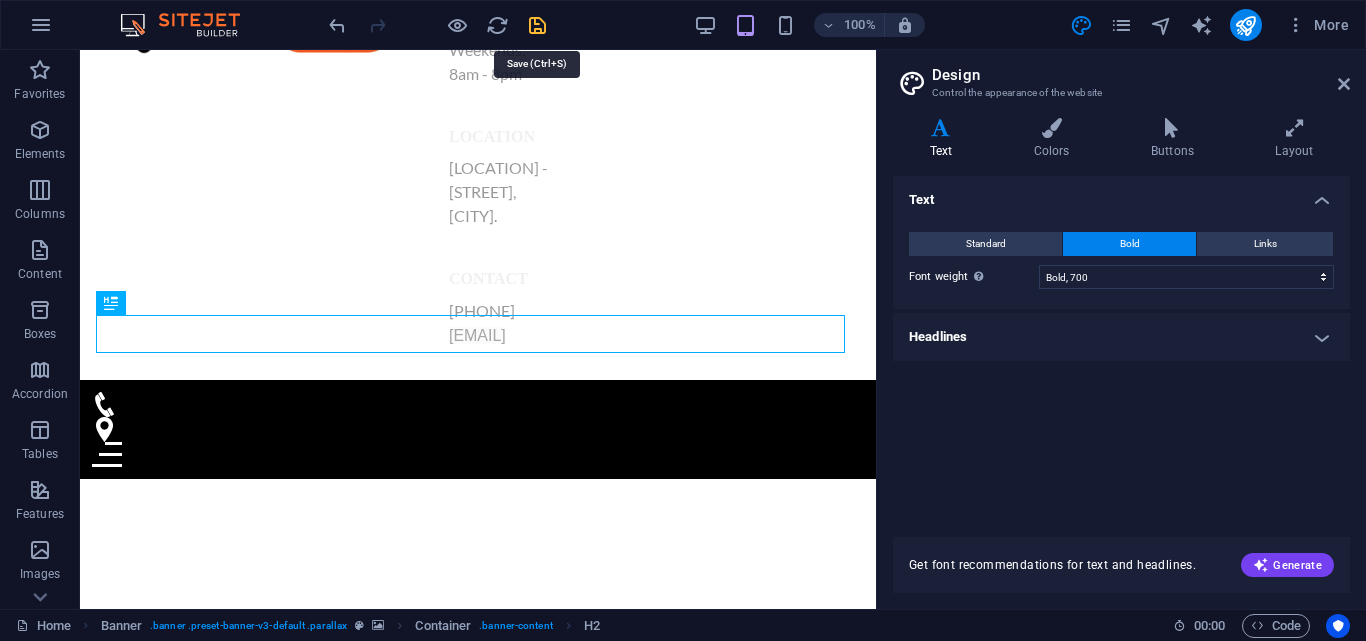 click at bounding box center (537, 25) 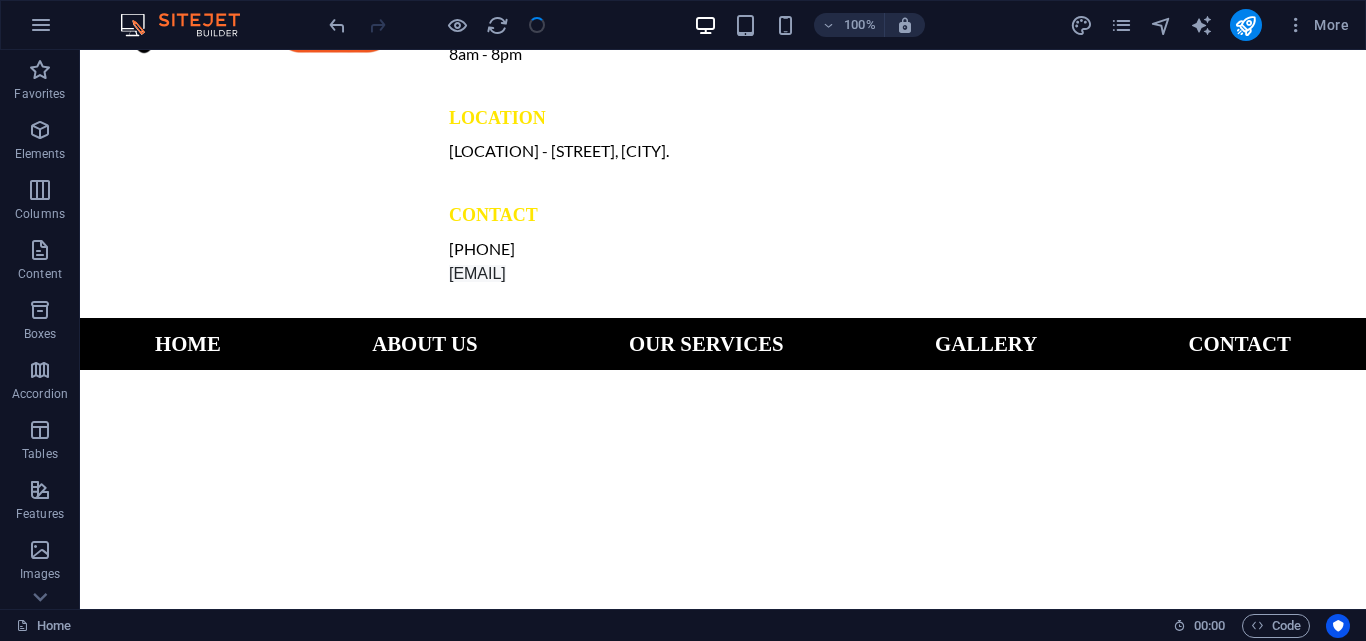 scroll, scrollTop: 270, scrollLeft: 0, axis: vertical 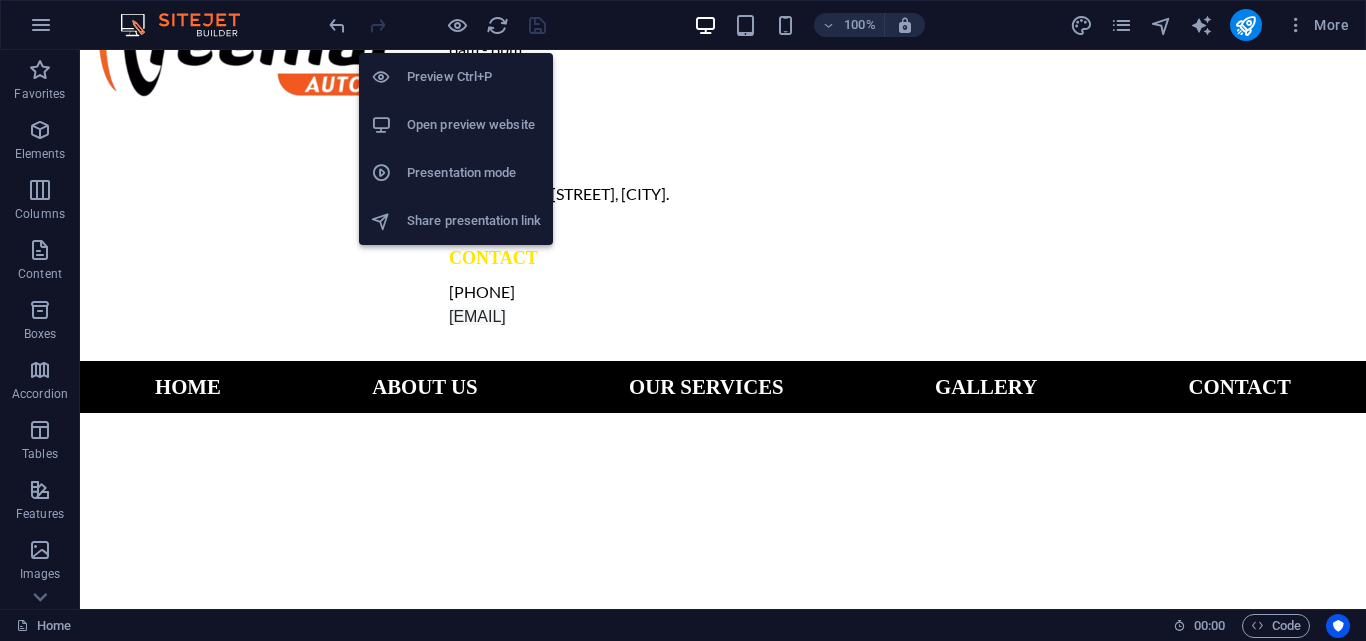 click on "Open preview website" at bounding box center [474, 125] 